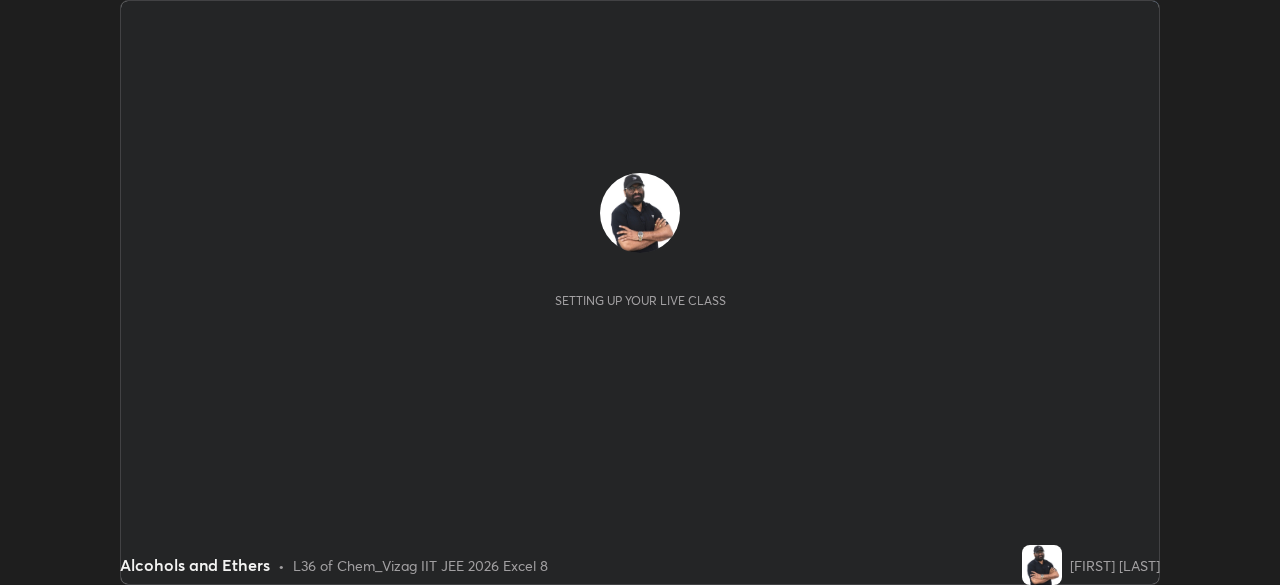 scroll, scrollTop: 0, scrollLeft: 0, axis: both 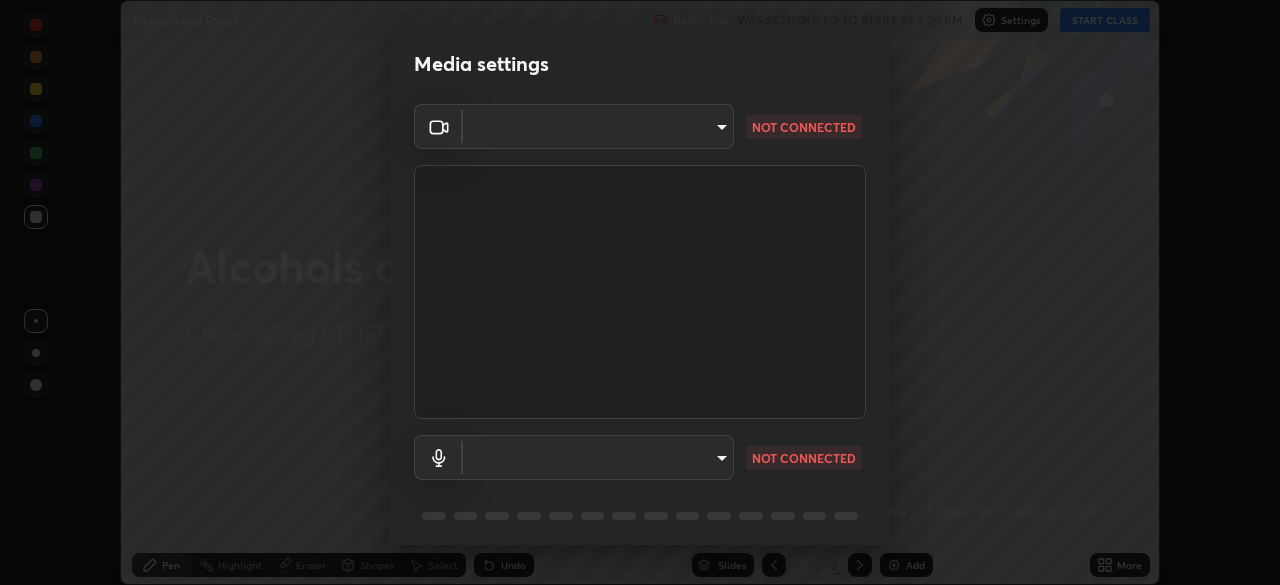 type on "cce9b67fa479fc088f071f13ccfce14e23d766b55a58e29726bfee3f33c1f2ec" 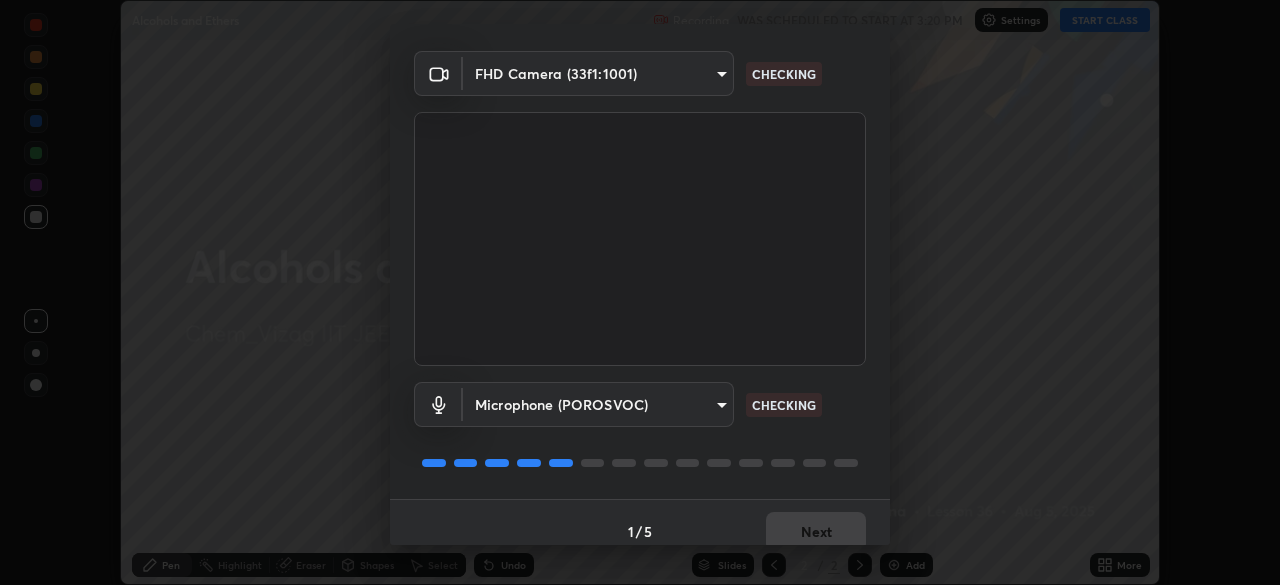 scroll, scrollTop: 71, scrollLeft: 0, axis: vertical 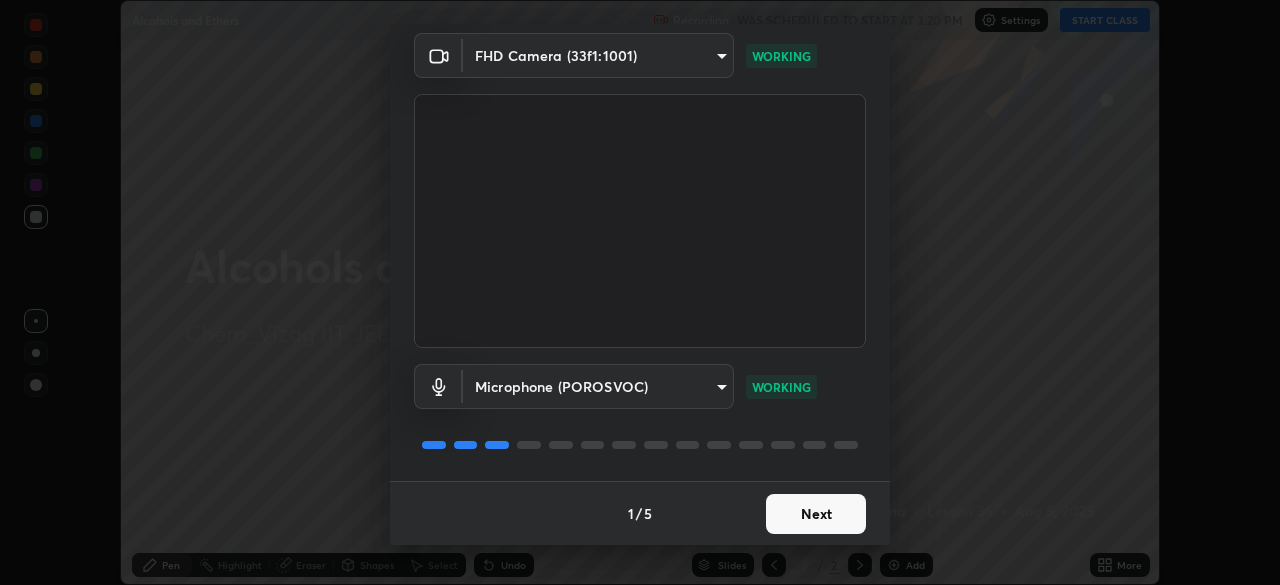 click on "Next" at bounding box center (816, 514) 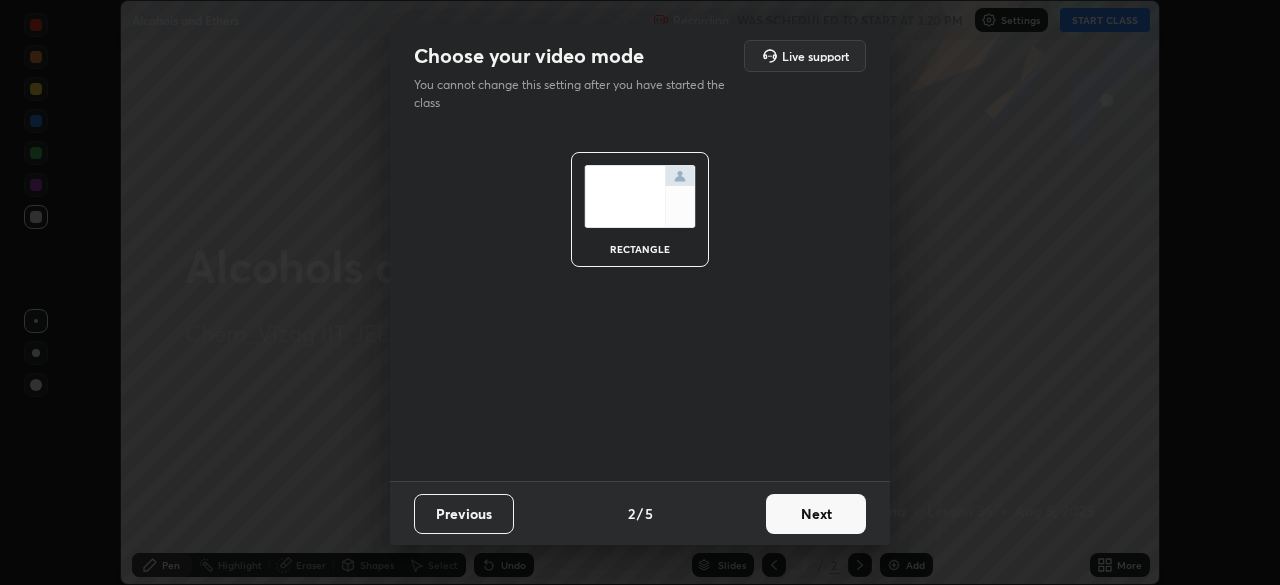 scroll, scrollTop: 0, scrollLeft: 0, axis: both 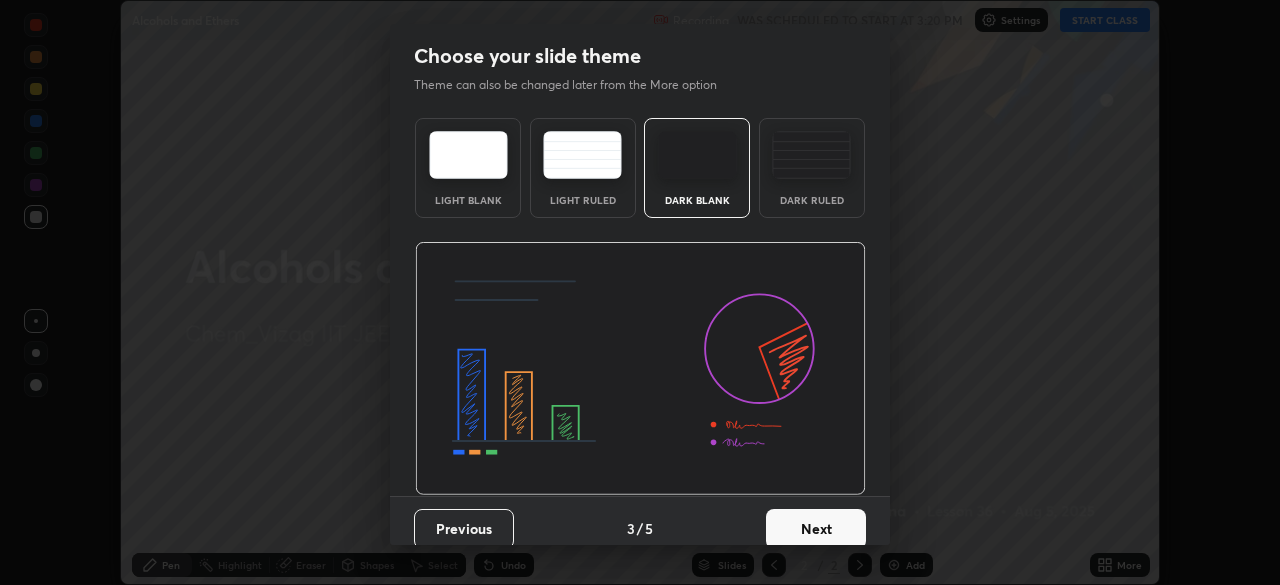 click on "Next" at bounding box center [816, 529] 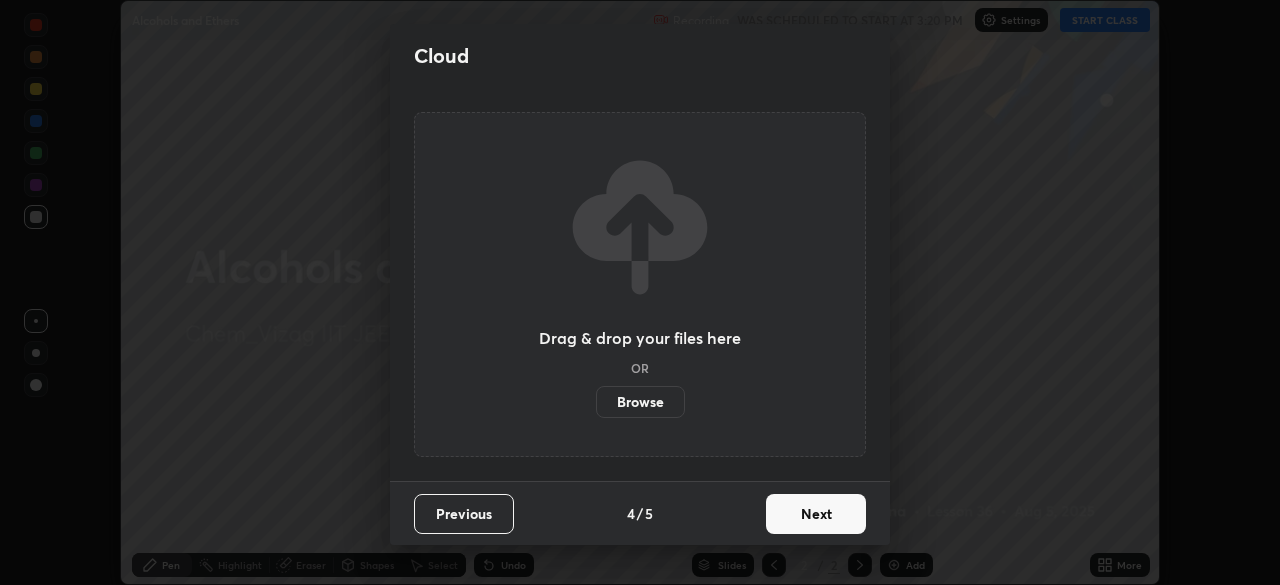 click on "Next" at bounding box center (816, 514) 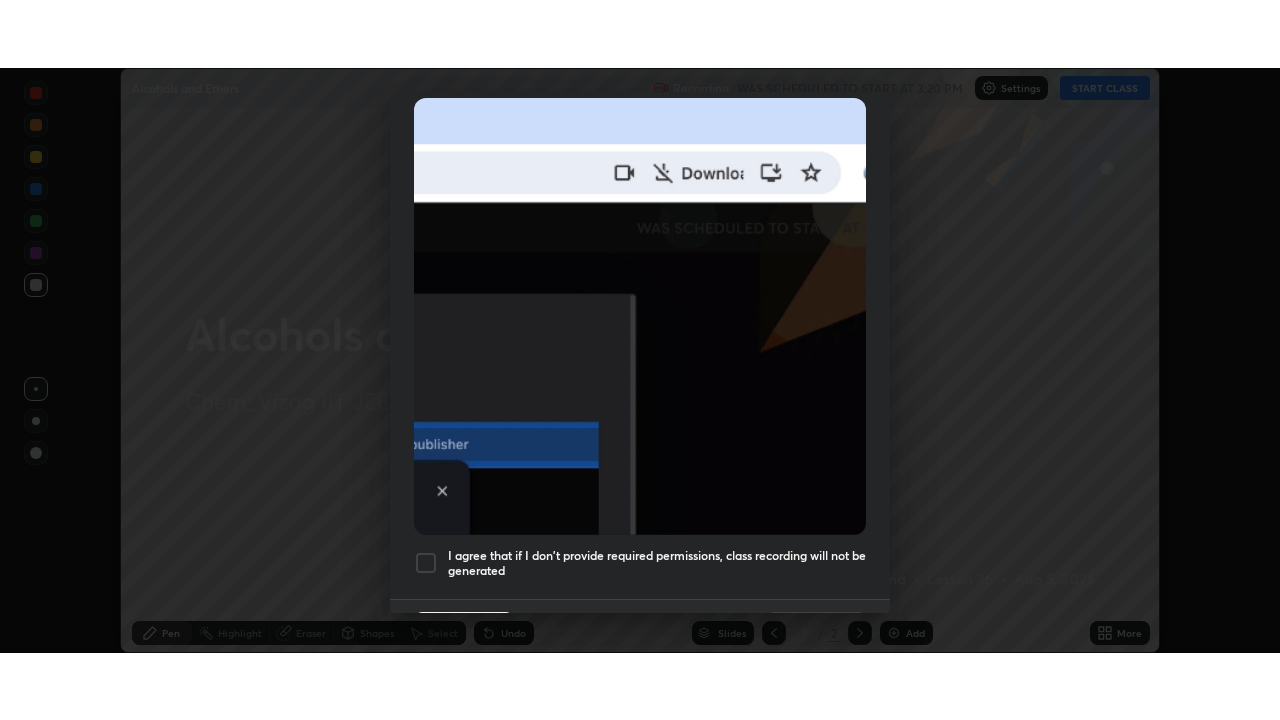 scroll, scrollTop: 479, scrollLeft: 0, axis: vertical 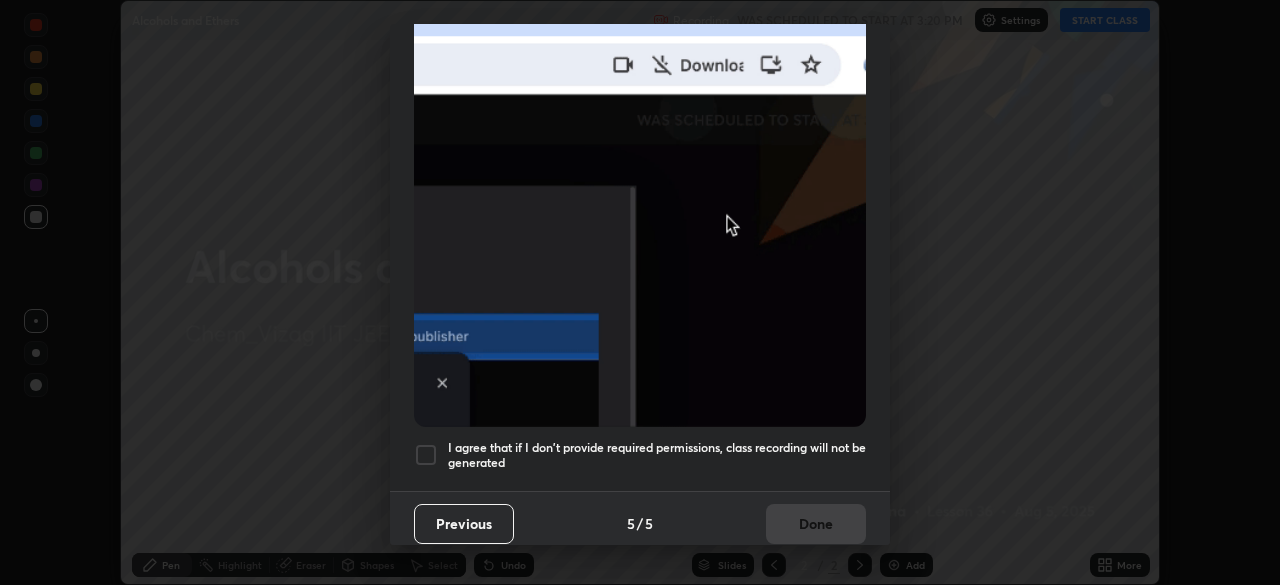 click on "I agree that if I don't provide required permissions, class recording will not be generated" at bounding box center [657, 455] 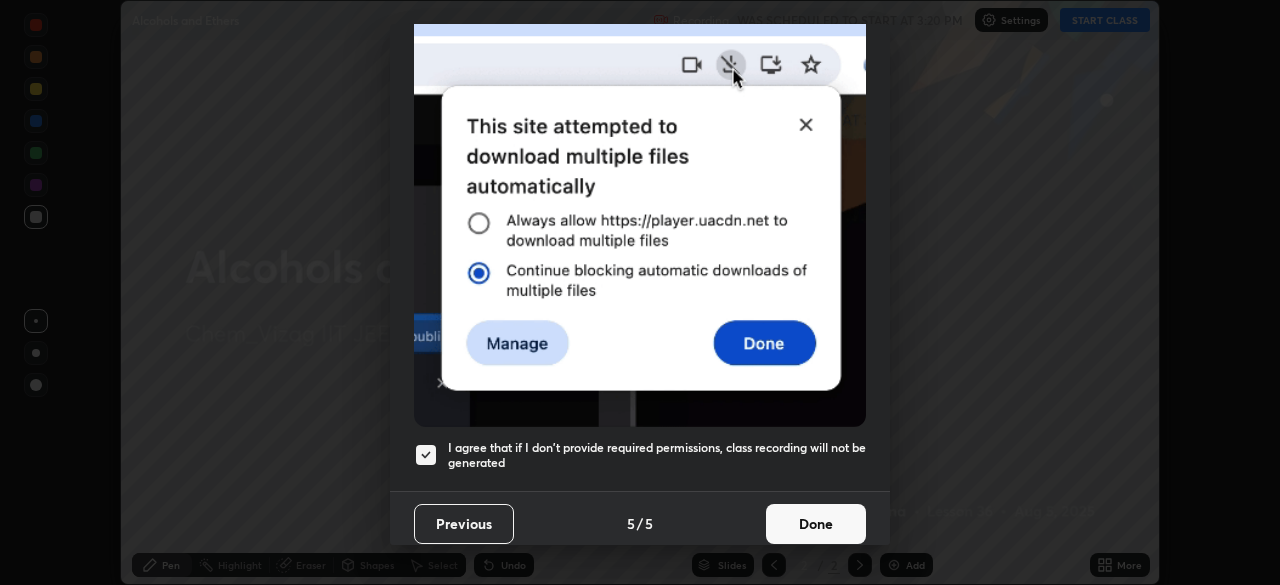 click on "Done" at bounding box center (816, 524) 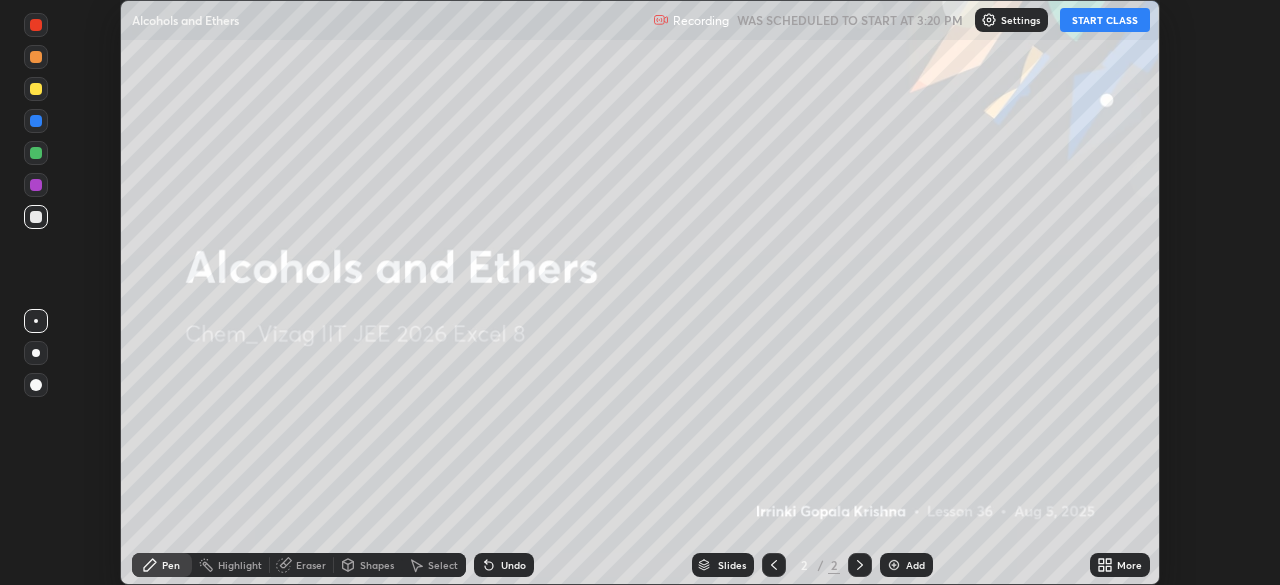 click at bounding box center [894, 565] 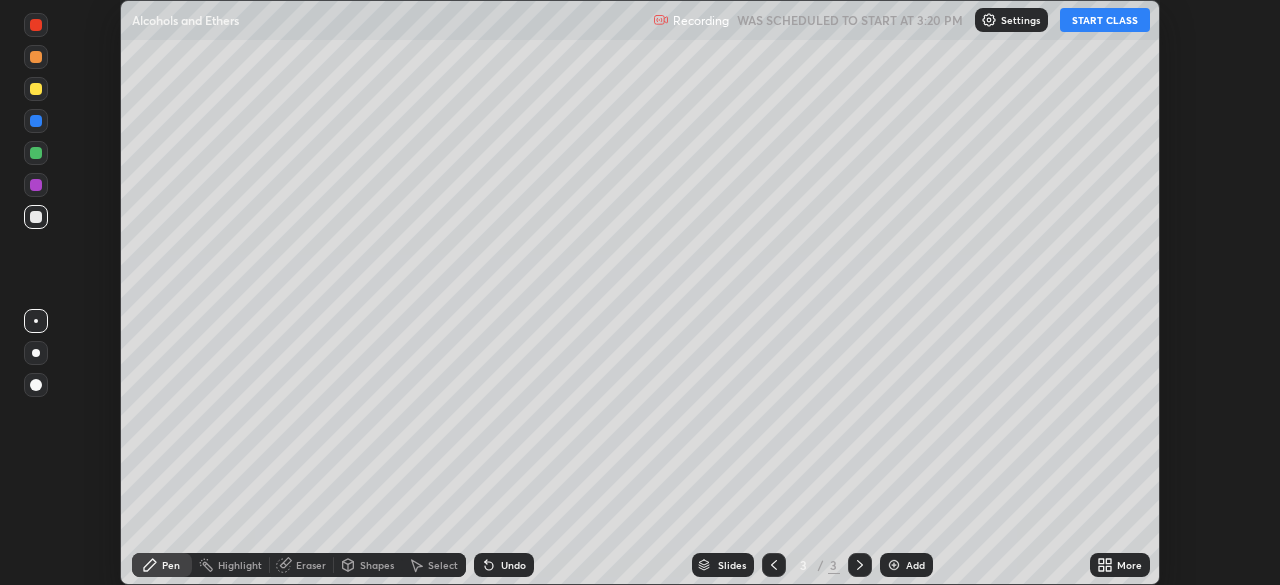 click 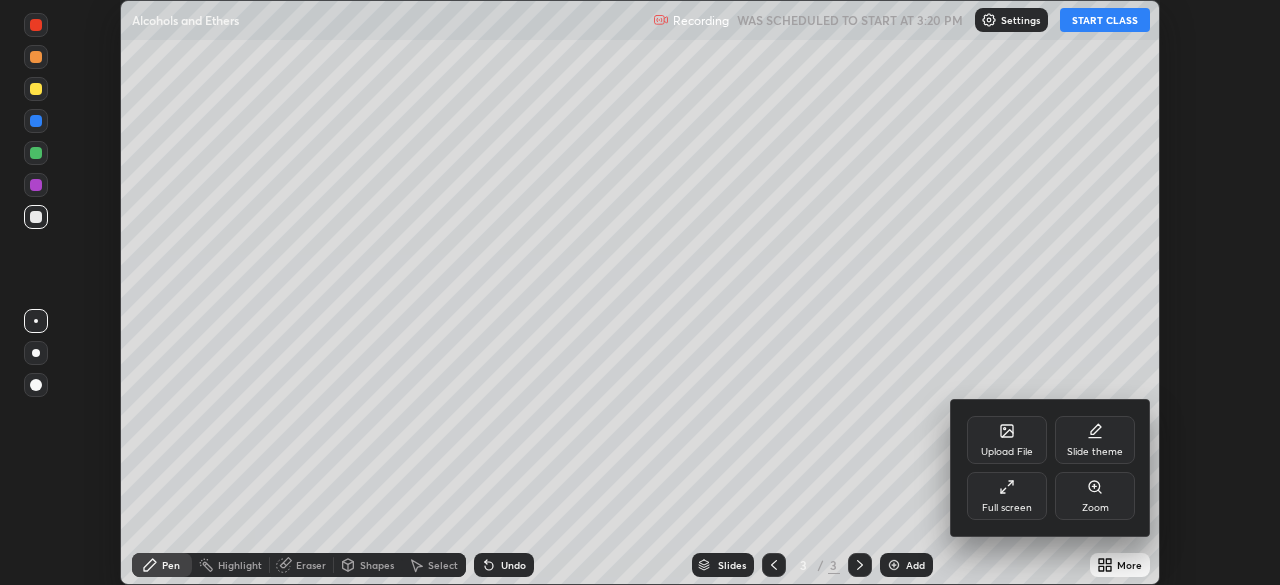 click 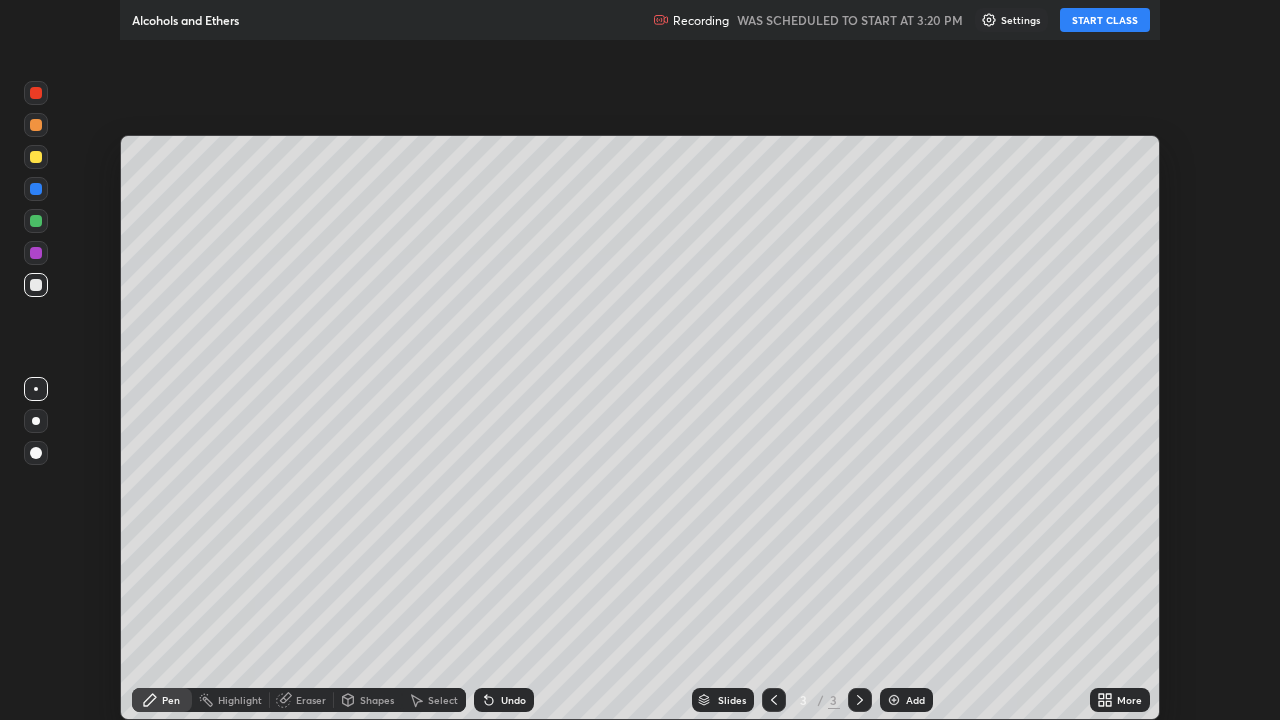scroll, scrollTop: 99280, scrollLeft: 98720, axis: both 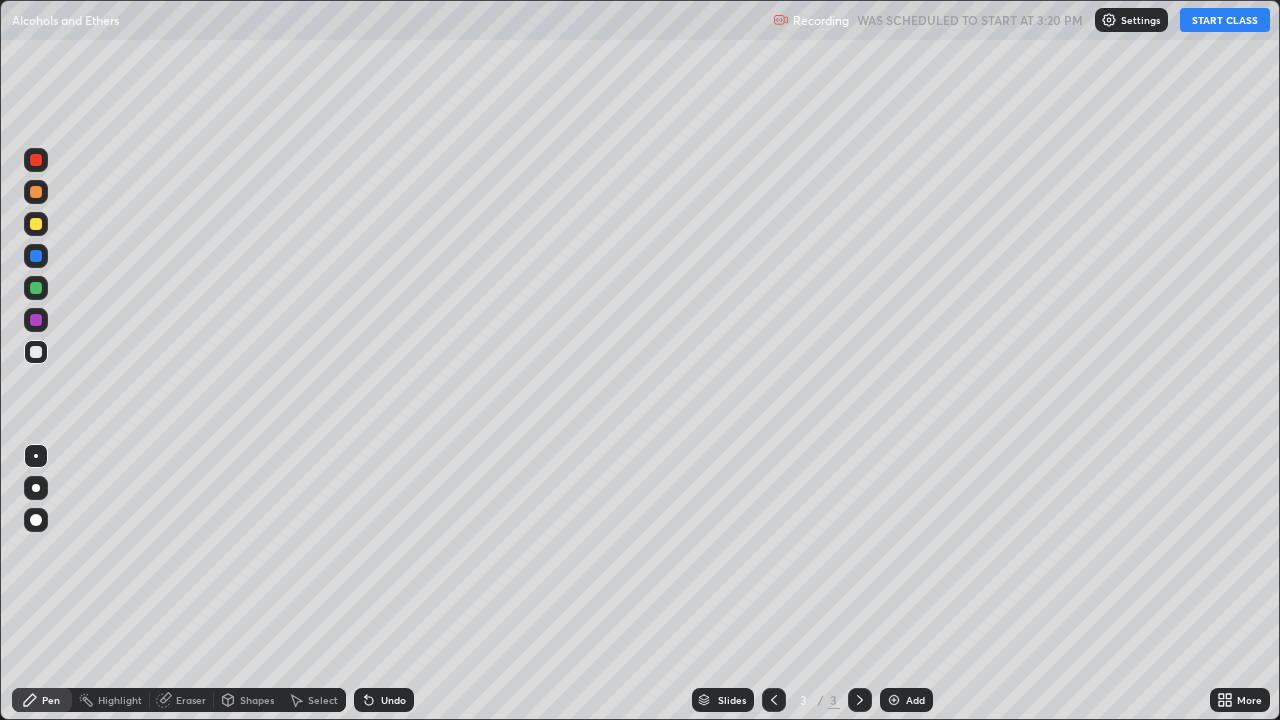 click on "START CLASS" at bounding box center (1225, 20) 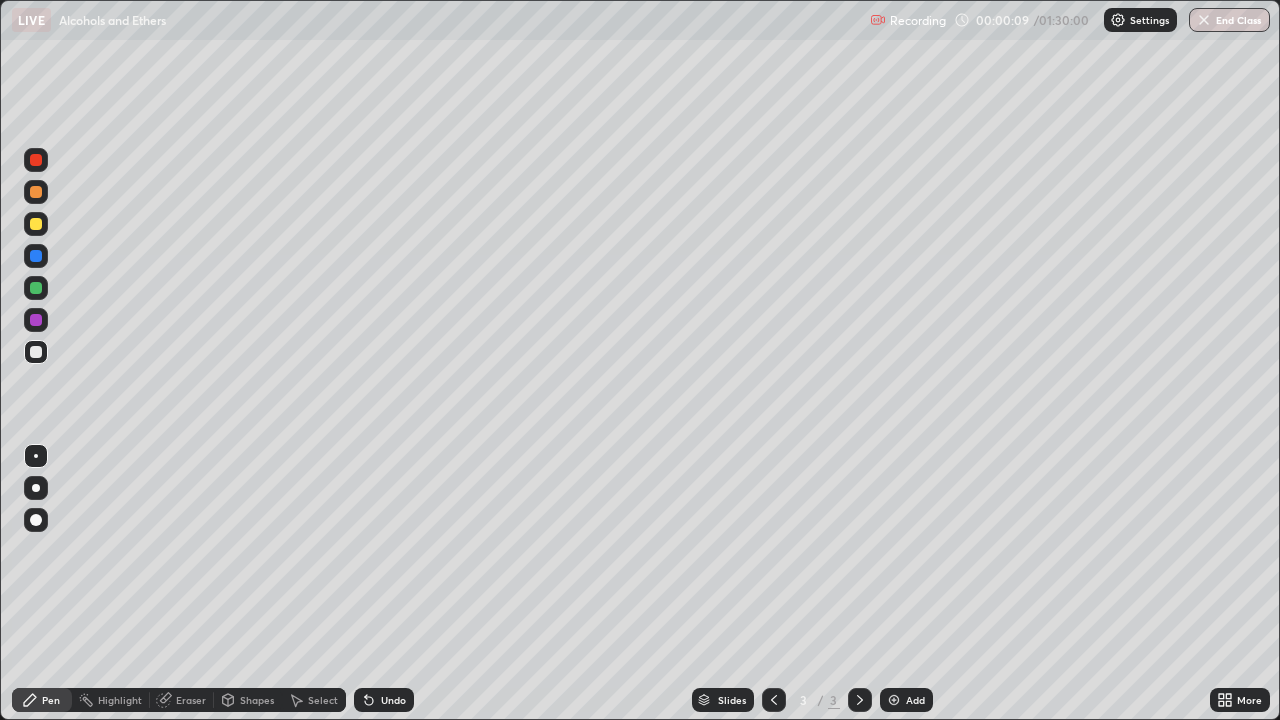 click at bounding box center (36, 224) 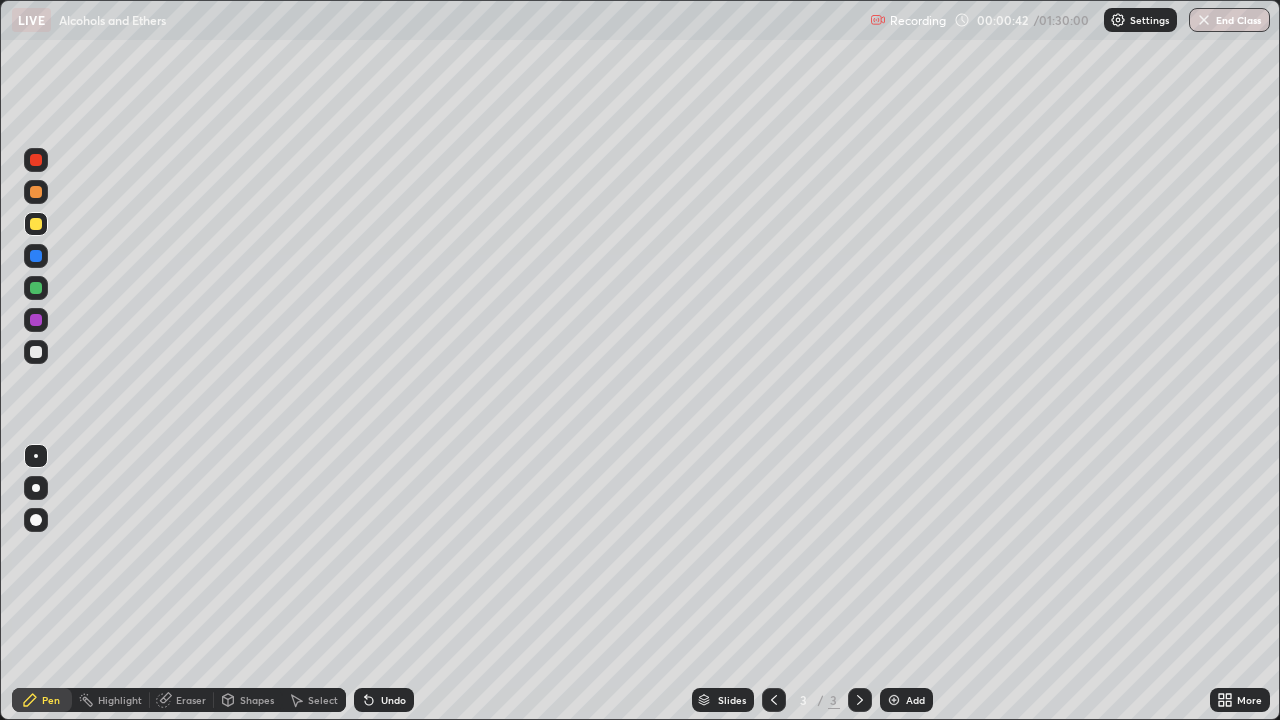 click at bounding box center (36, 352) 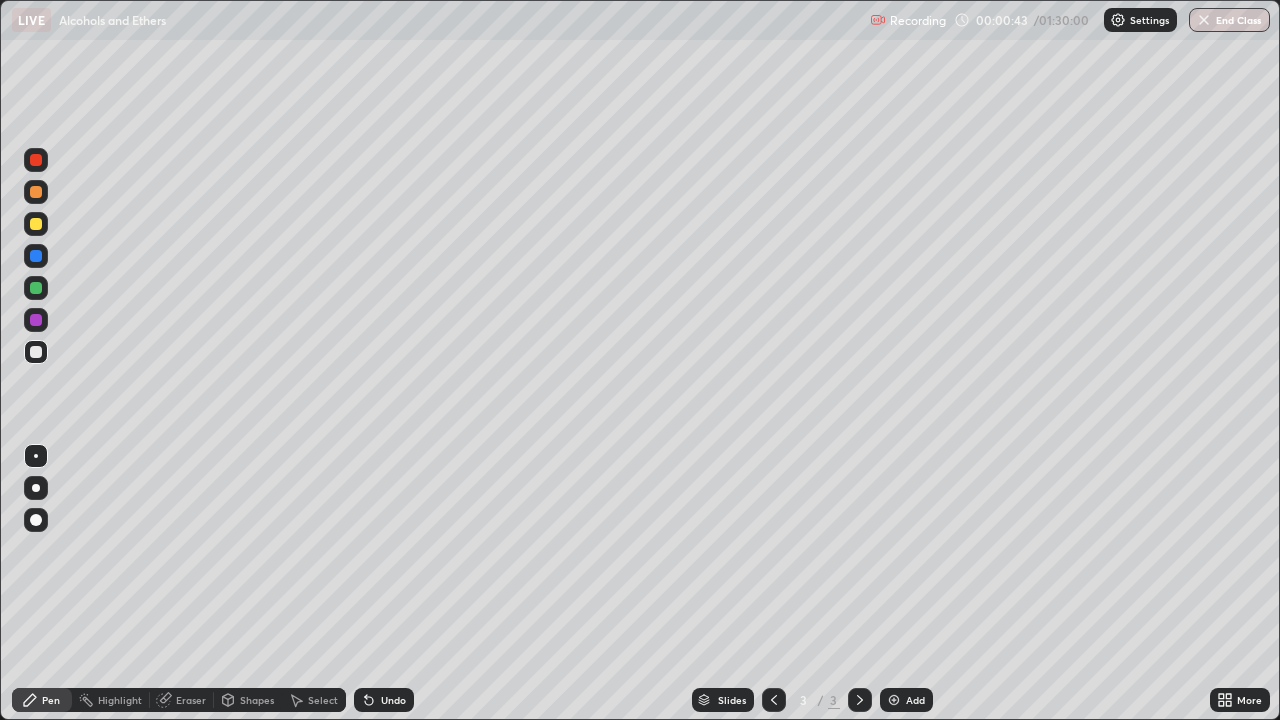 click at bounding box center [36, 520] 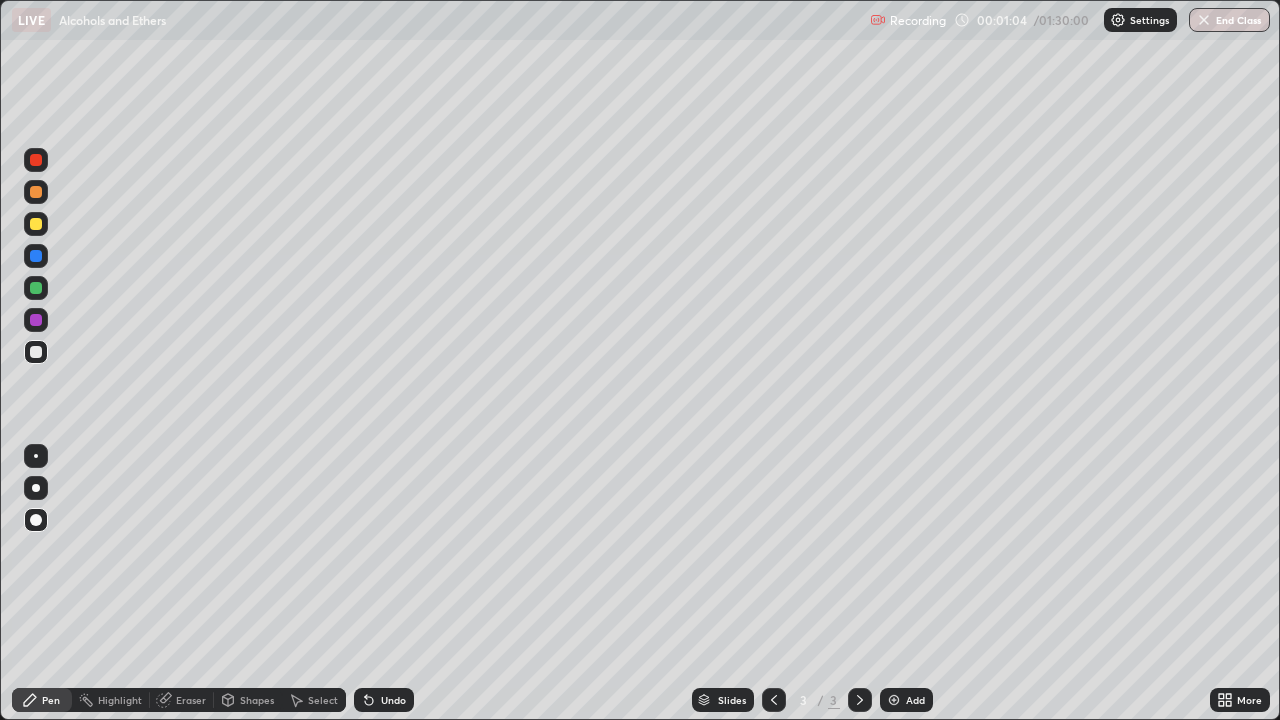 click at bounding box center [36, 224] 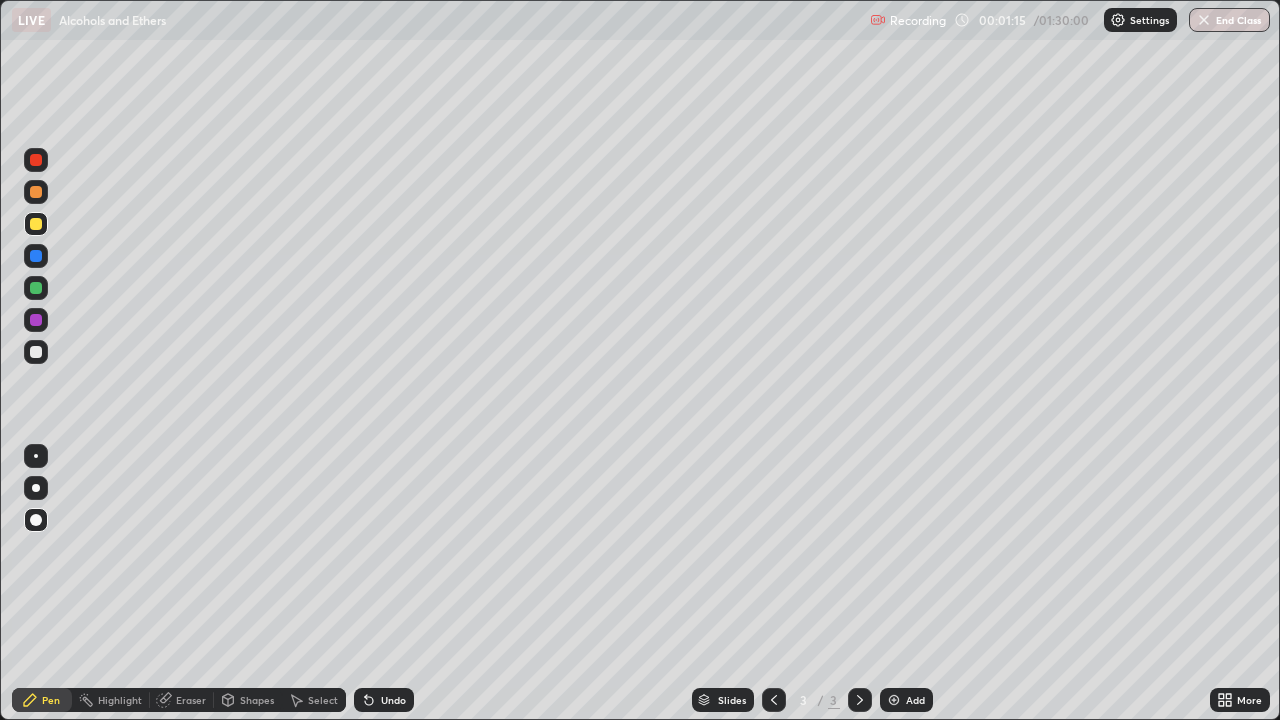 click at bounding box center (36, 352) 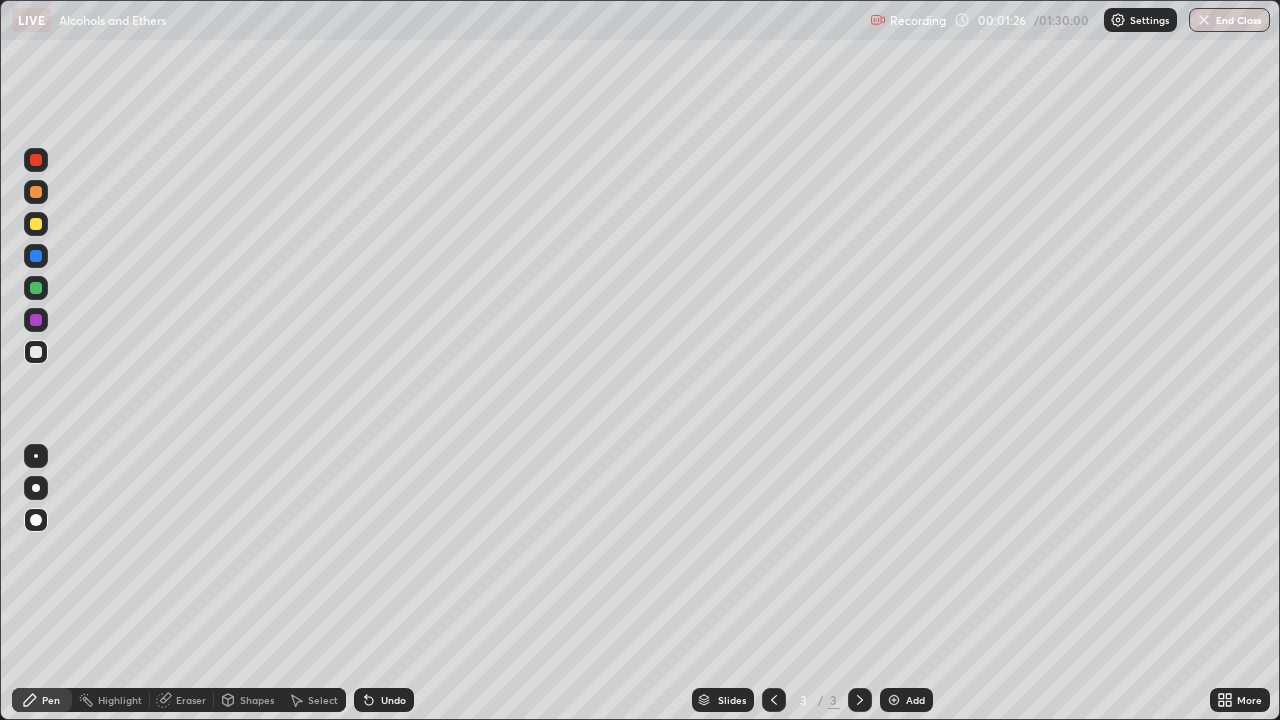 click at bounding box center [36, 352] 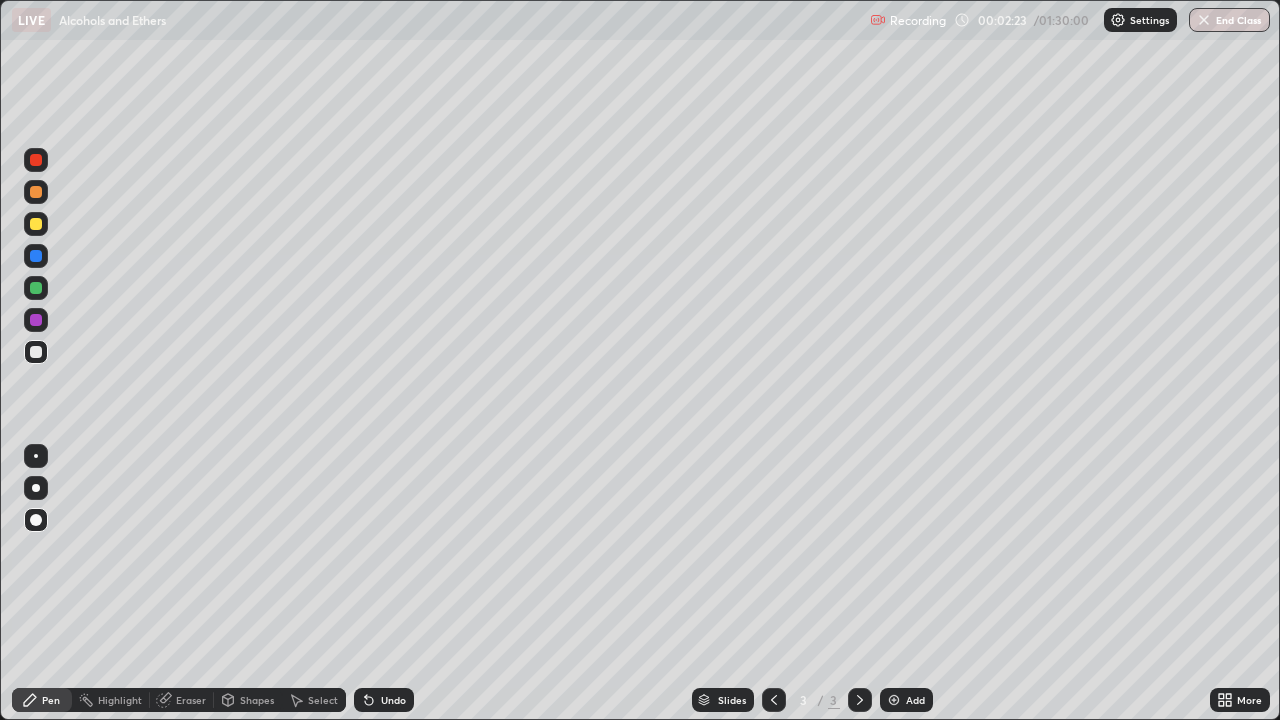 click on "Undo" at bounding box center [384, 700] 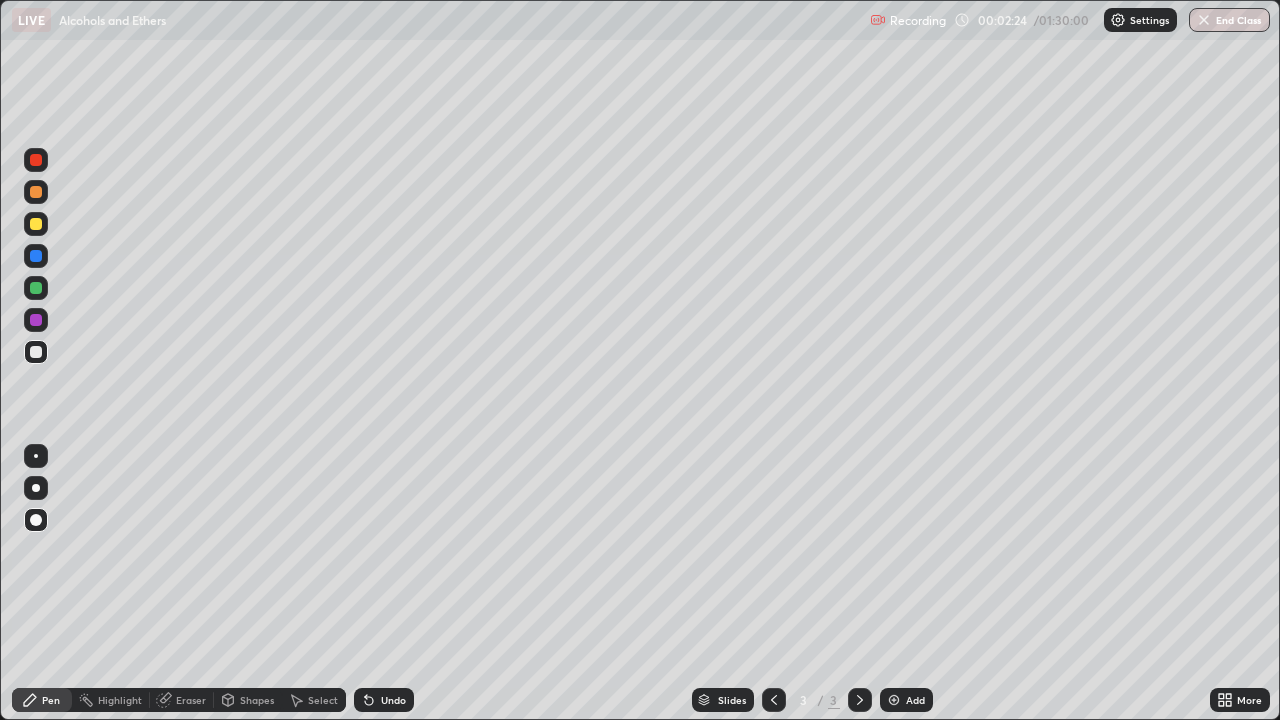 click on "Undo" at bounding box center (384, 700) 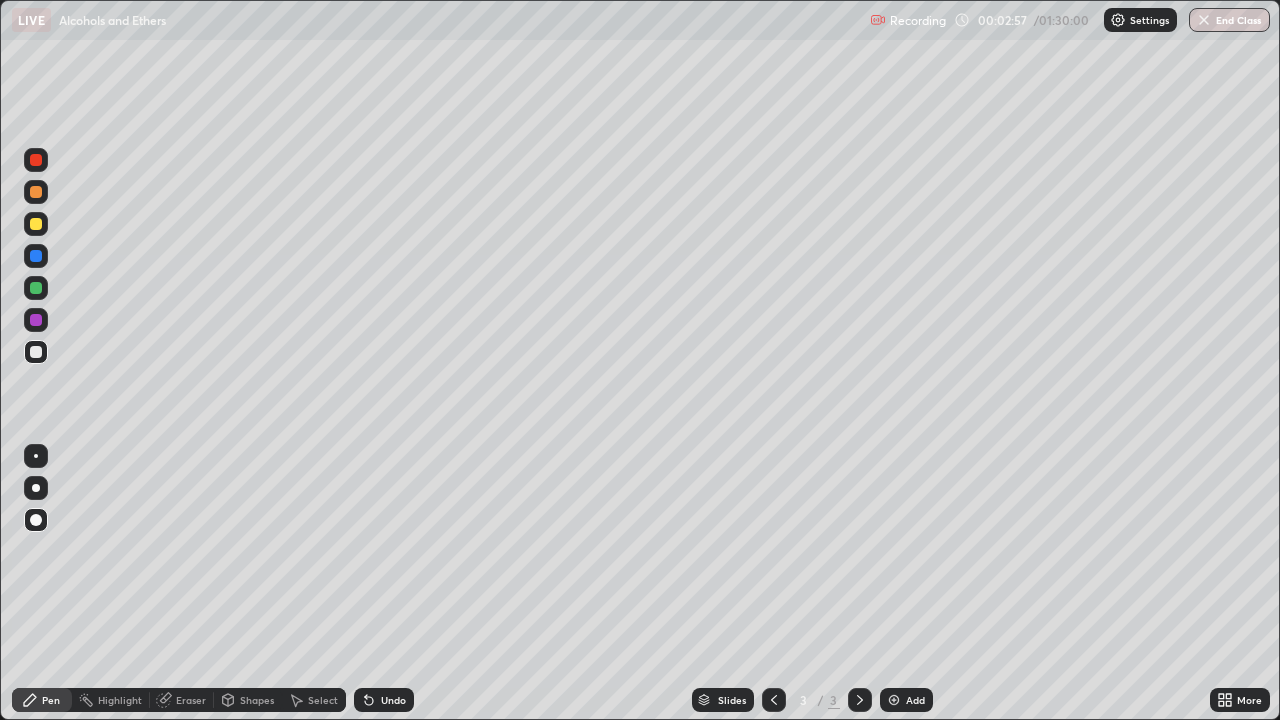 click at bounding box center (36, 160) 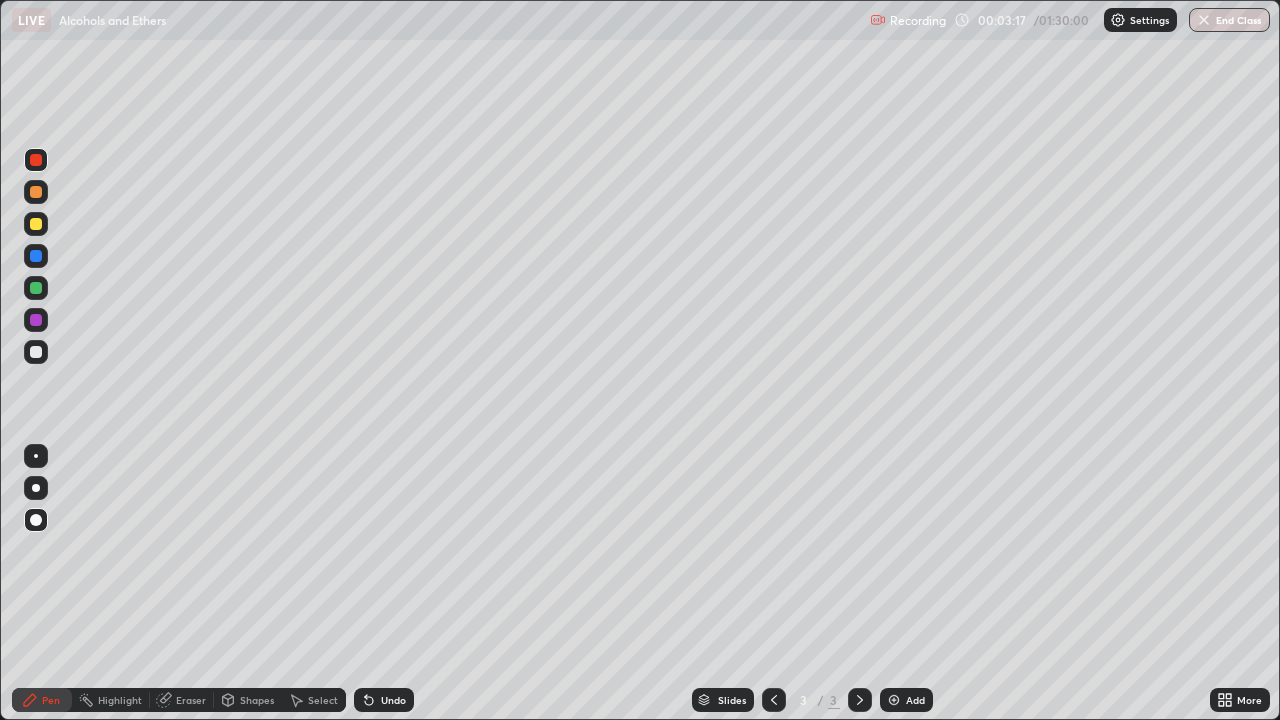 click at bounding box center [36, 352] 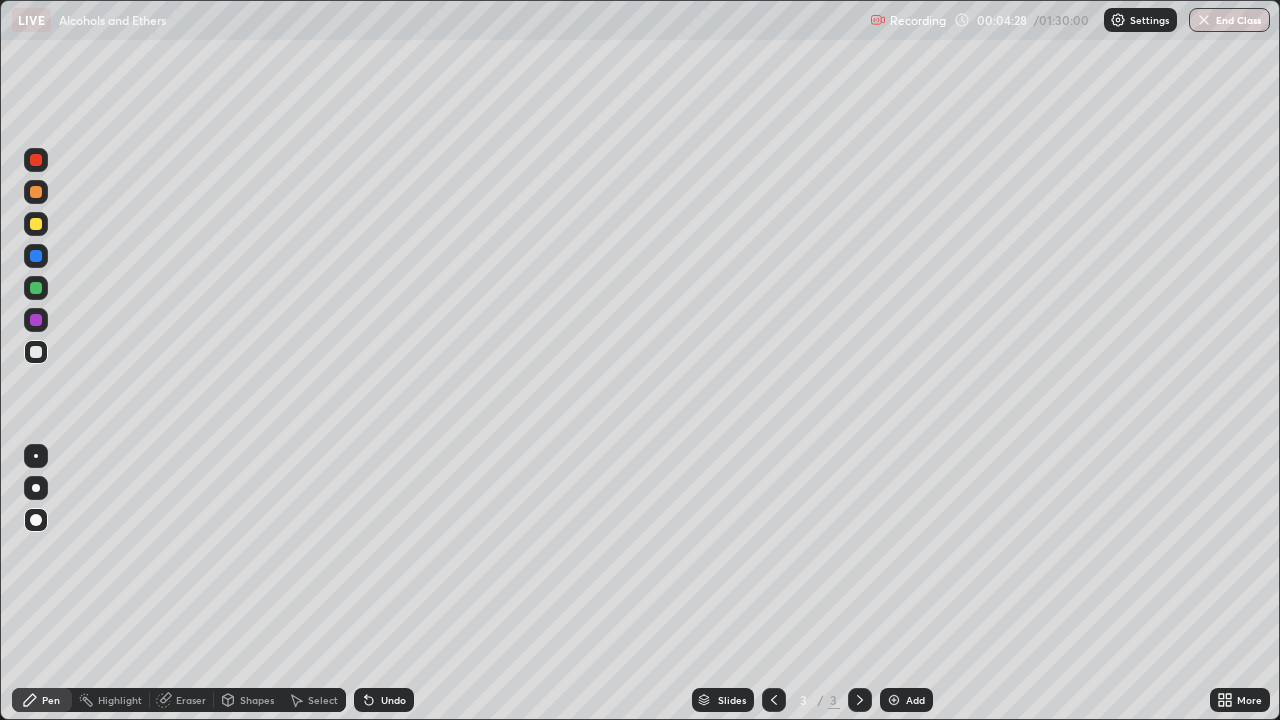 click on "Undo" at bounding box center (384, 700) 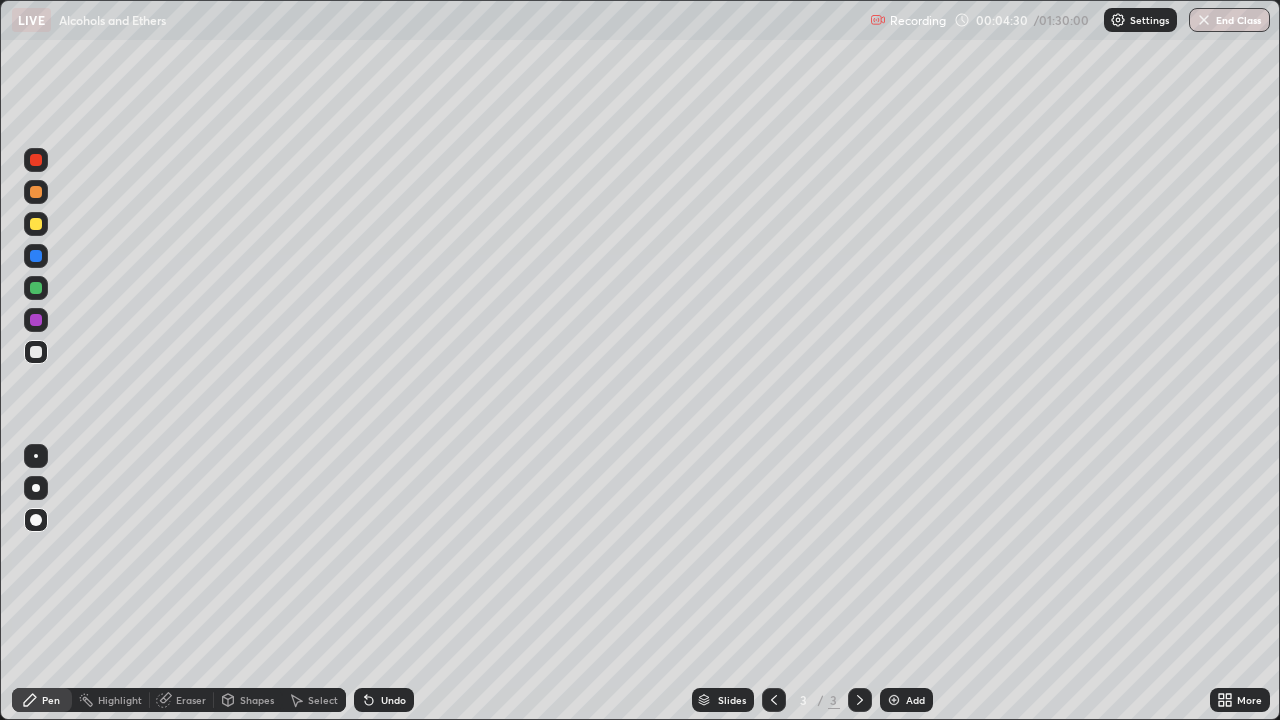 click on "Undo" at bounding box center [393, 700] 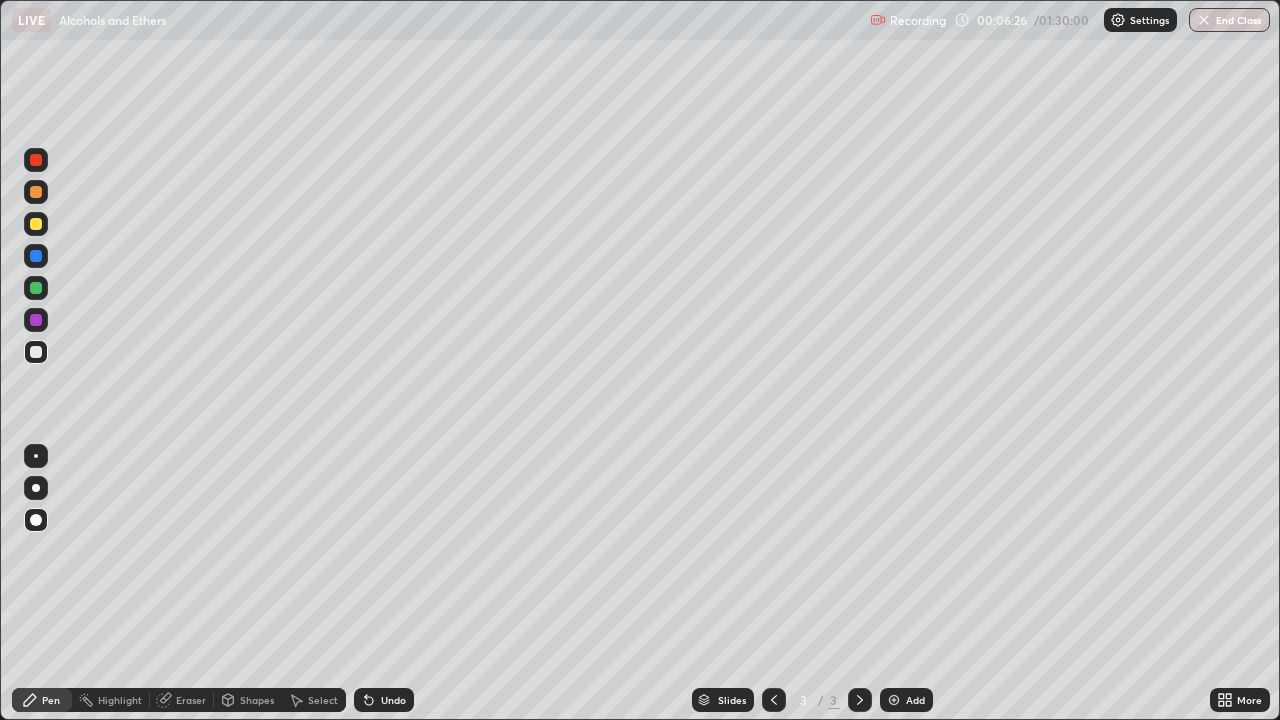 click at bounding box center [36, 224] 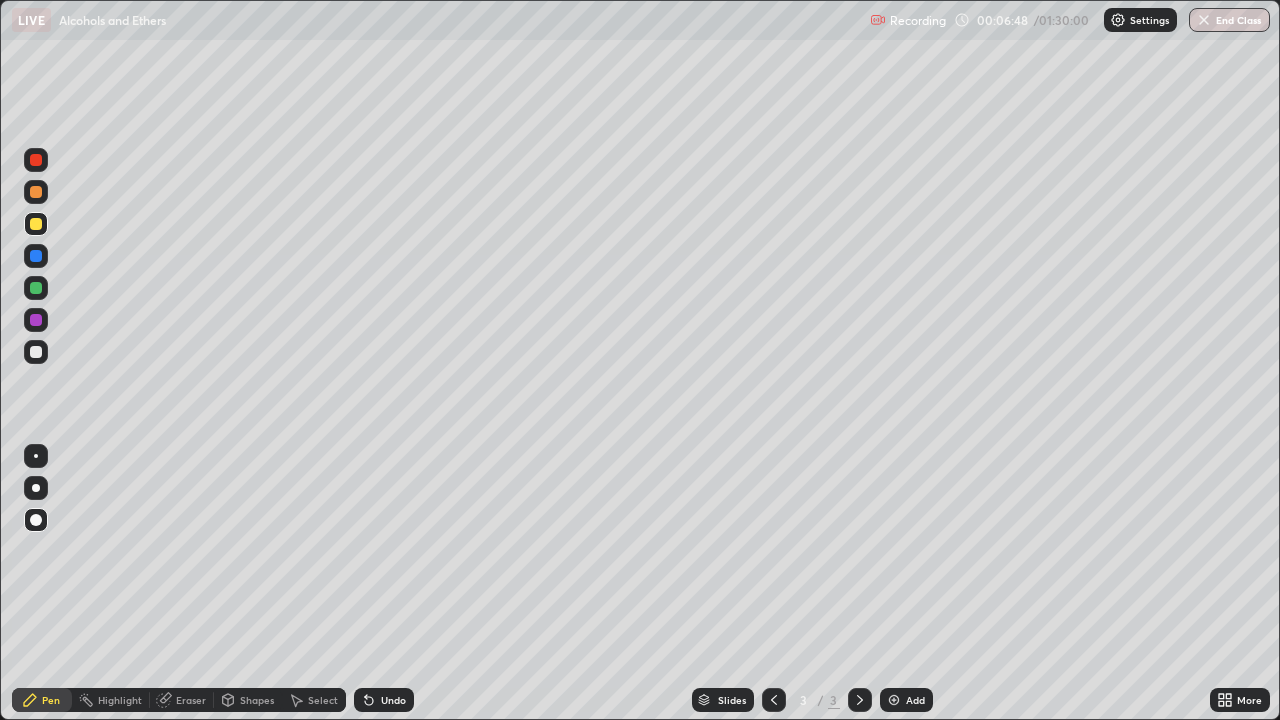 click 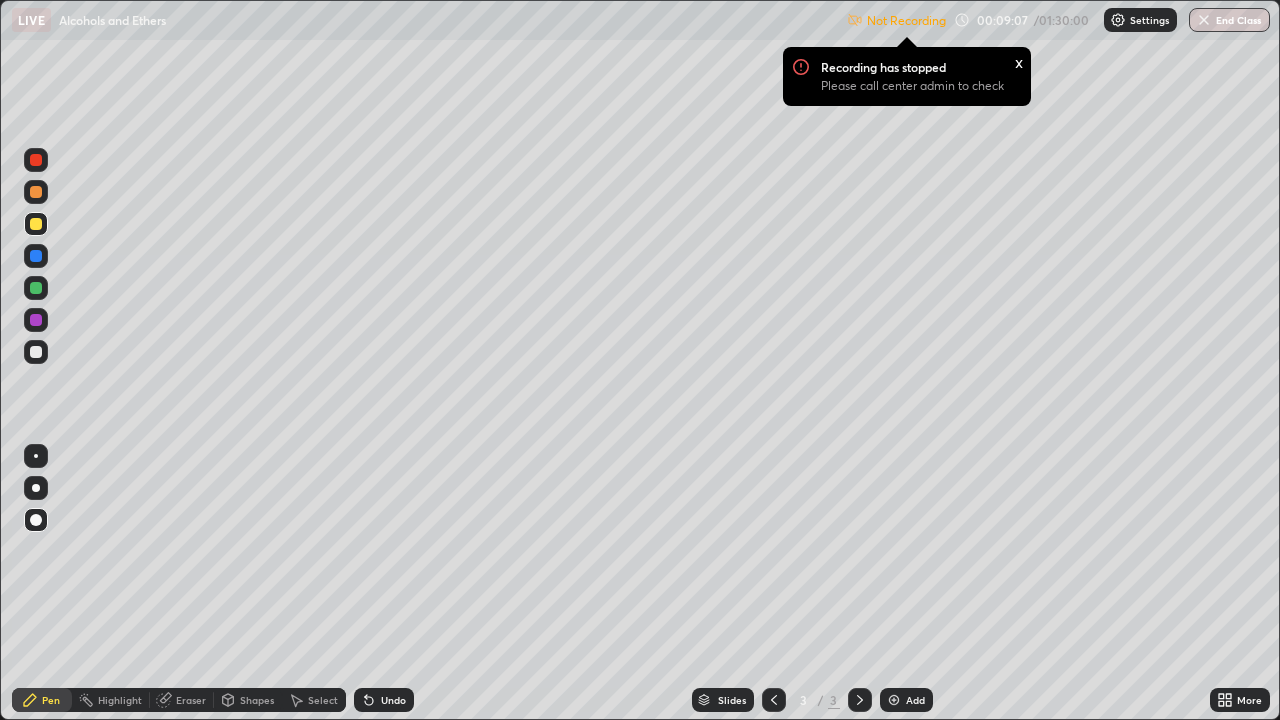 click on "Settings" at bounding box center [1149, 20] 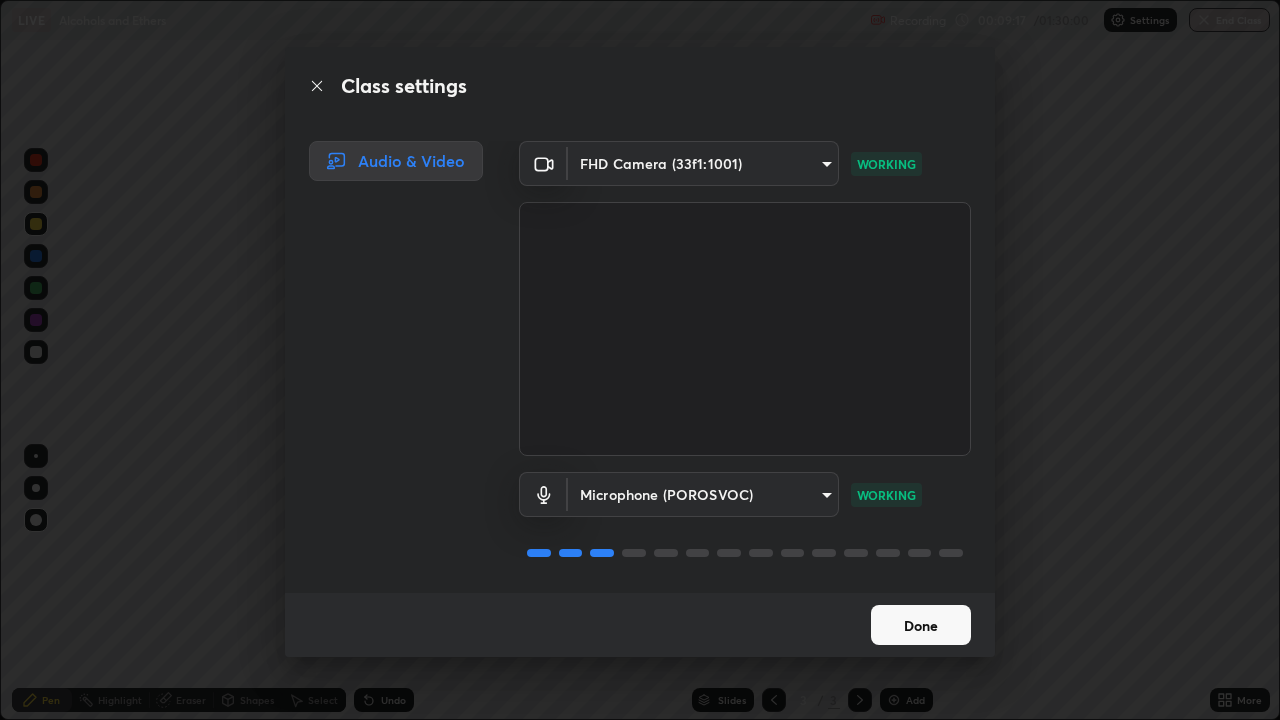 click on "Done" at bounding box center (921, 625) 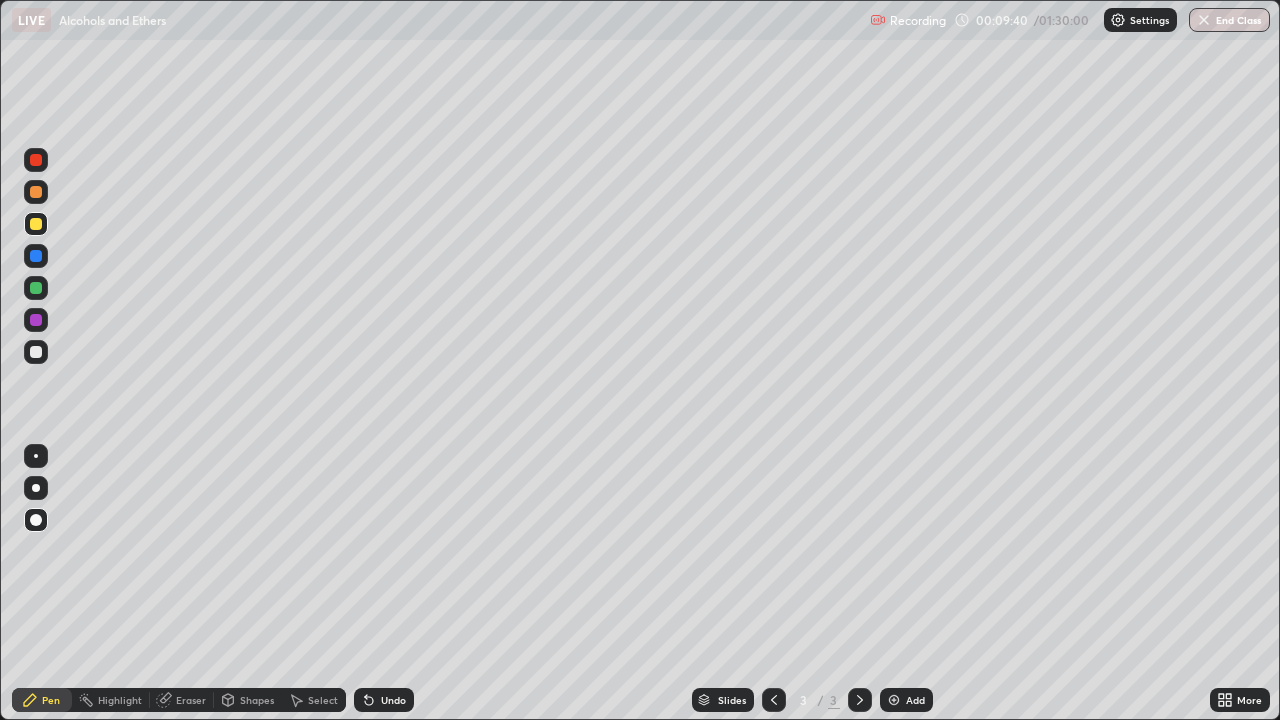 click at bounding box center [894, 700] 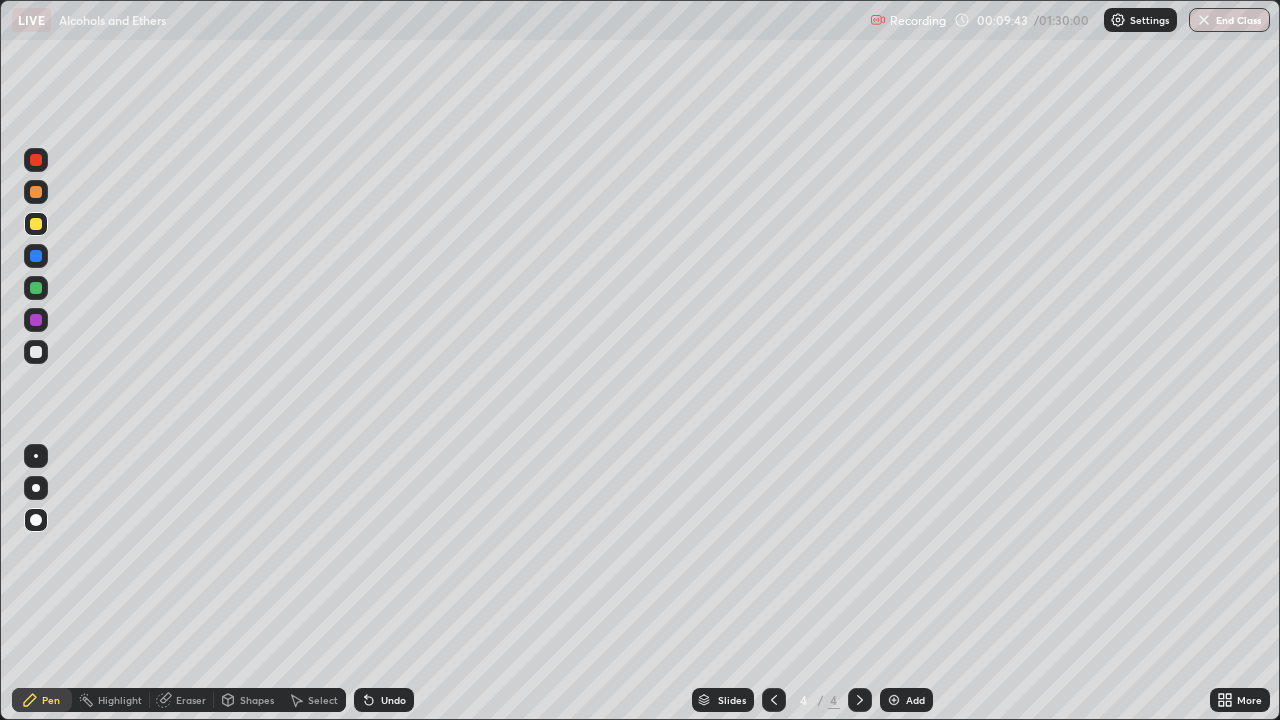 click at bounding box center (36, 352) 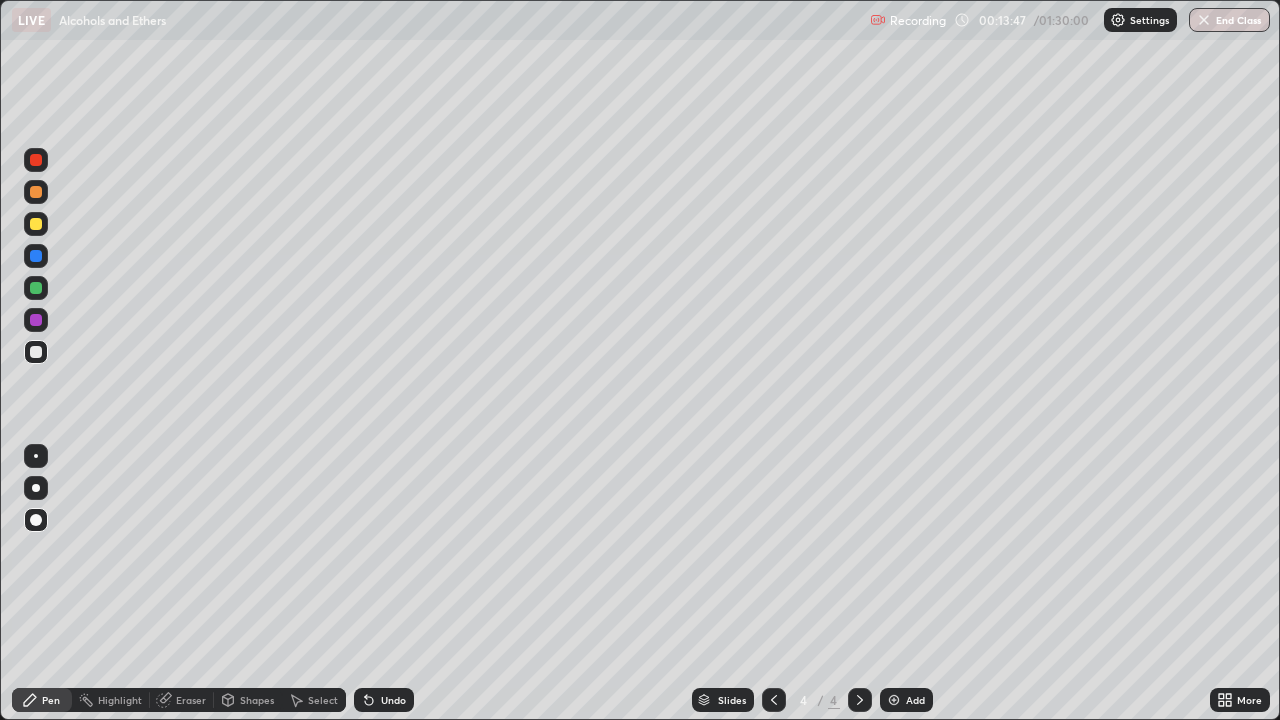 click at bounding box center [894, 700] 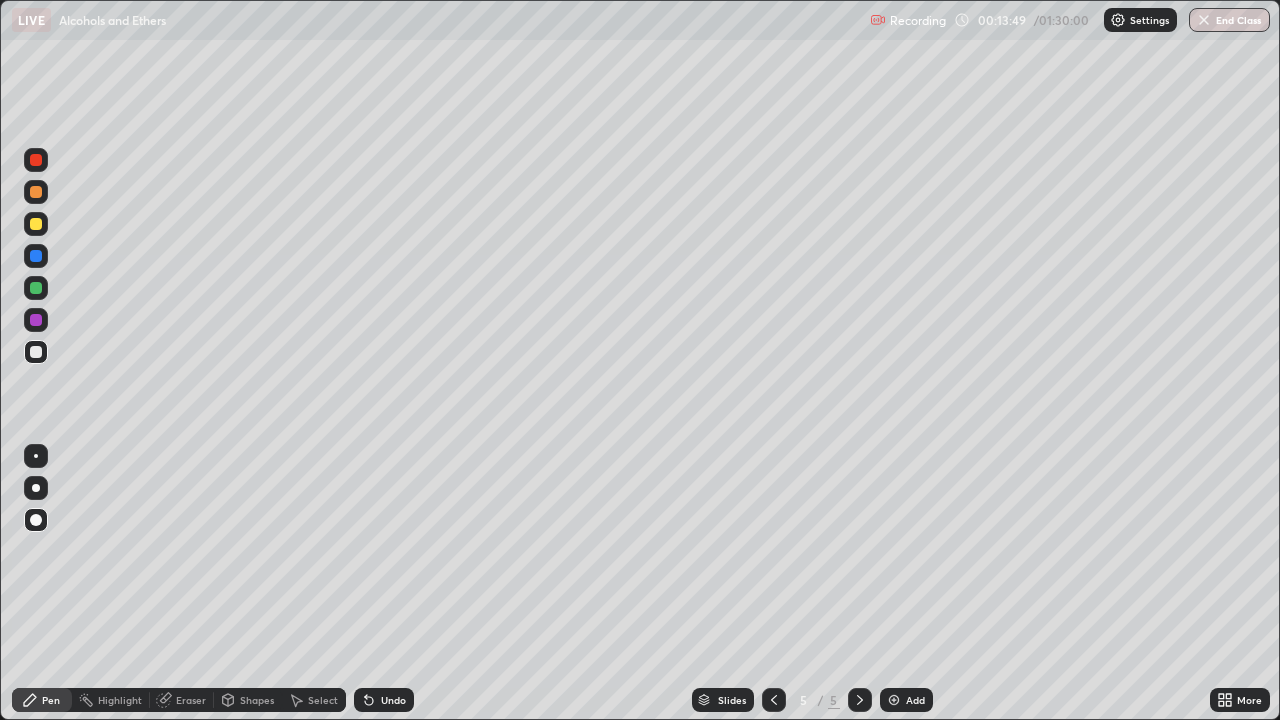 click at bounding box center [36, 224] 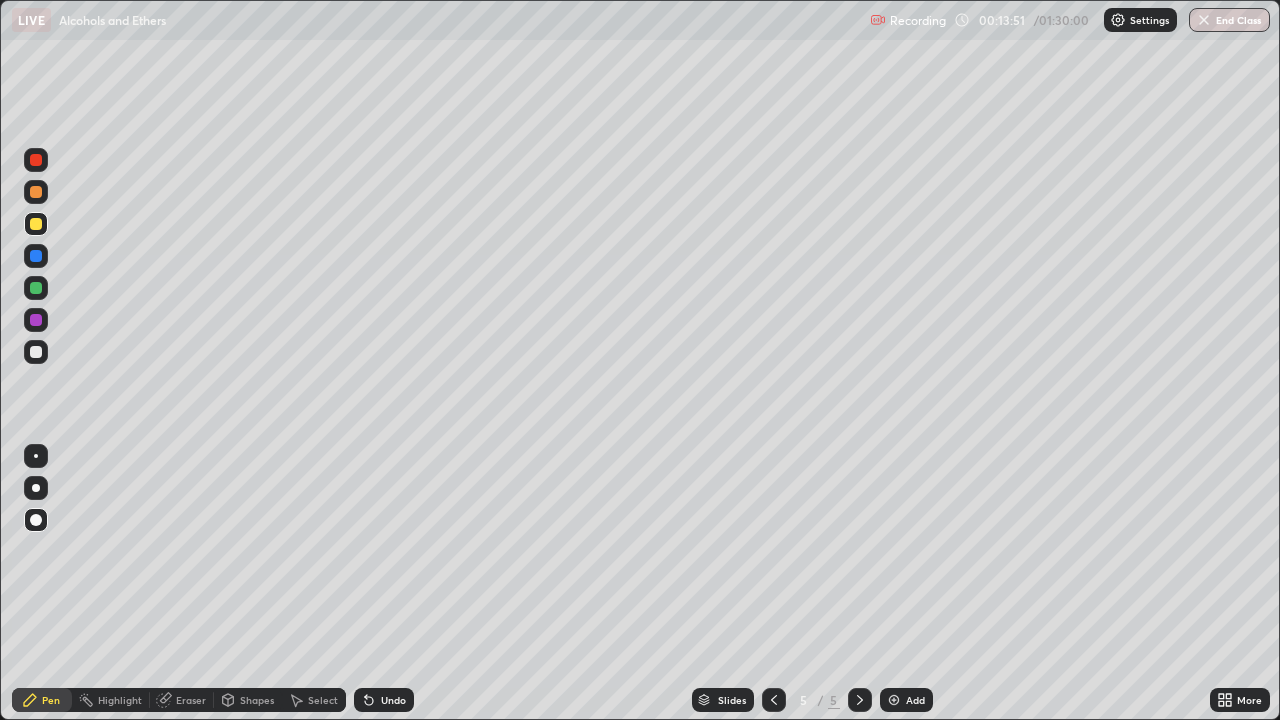 click 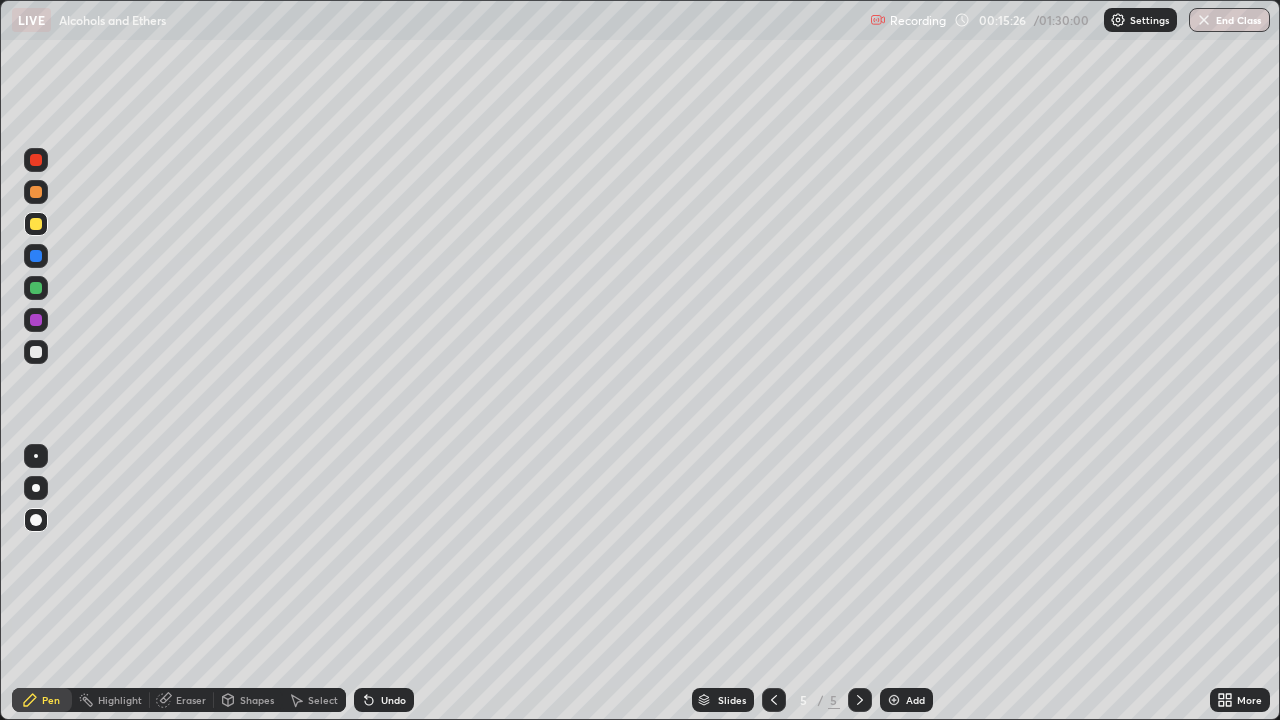 click on "Undo" at bounding box center (384, 700) 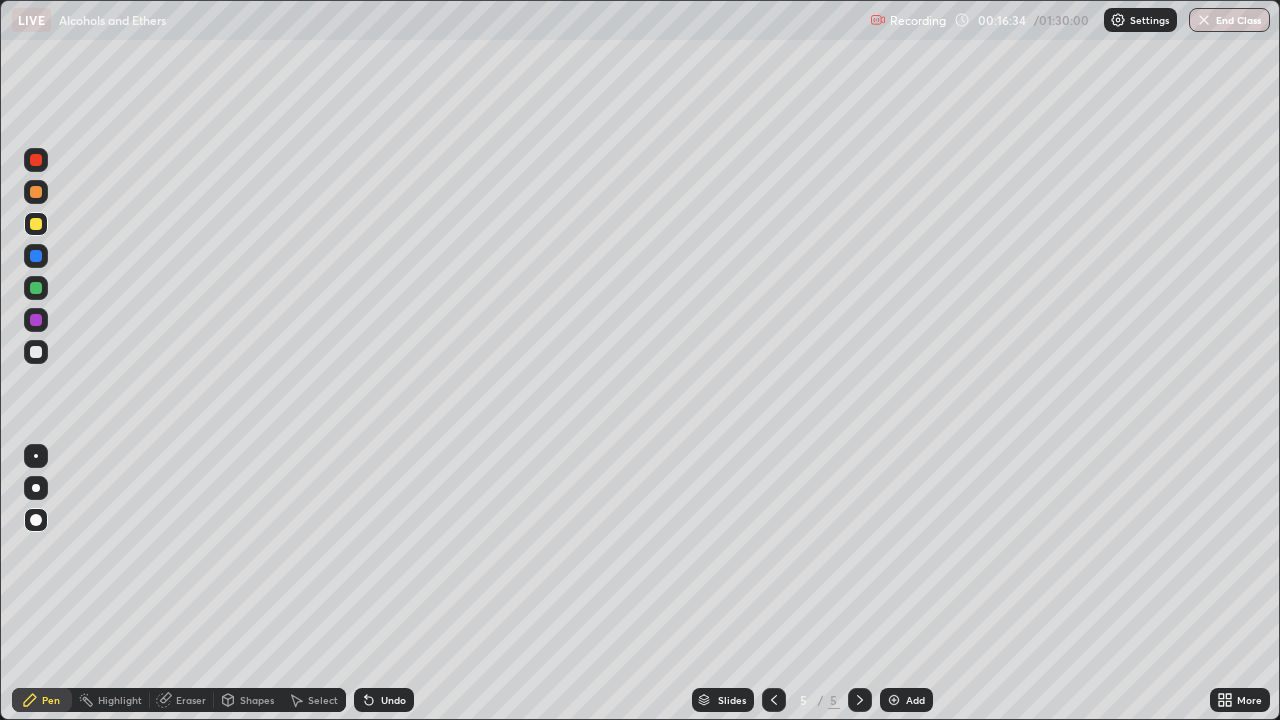 click at bounding box center (36, 488) 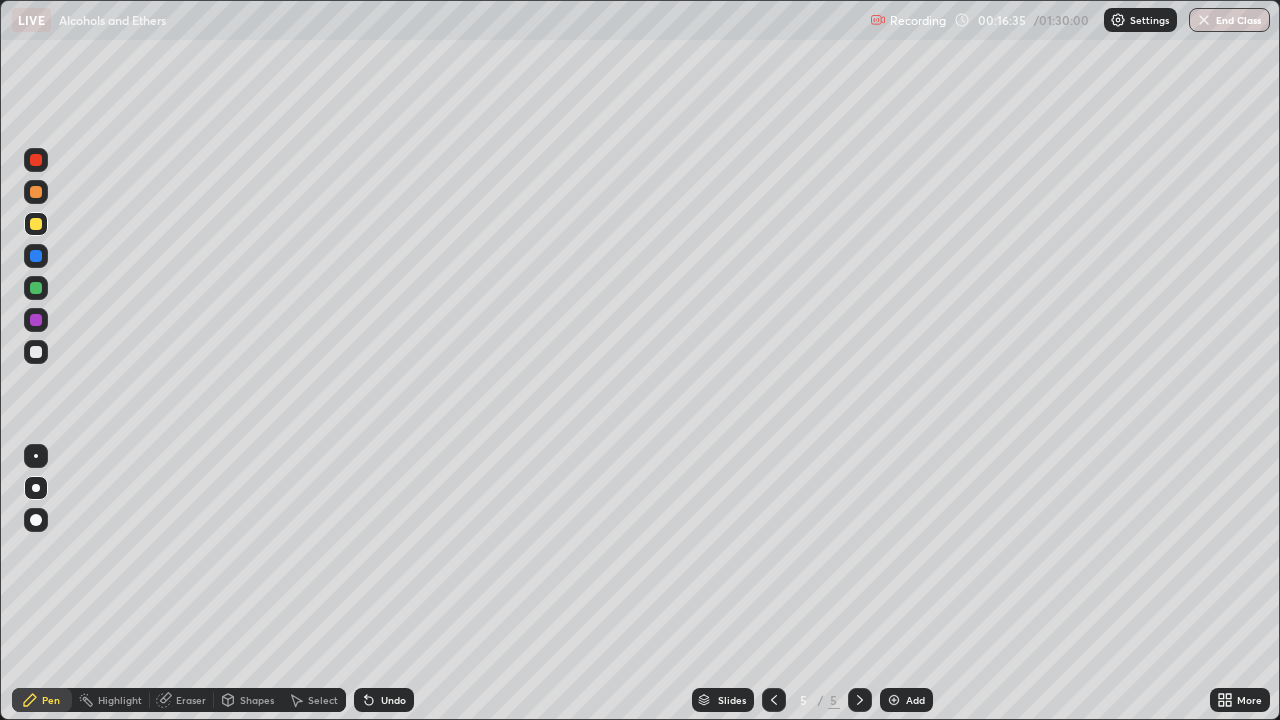 click at bounding box center (36, 320) 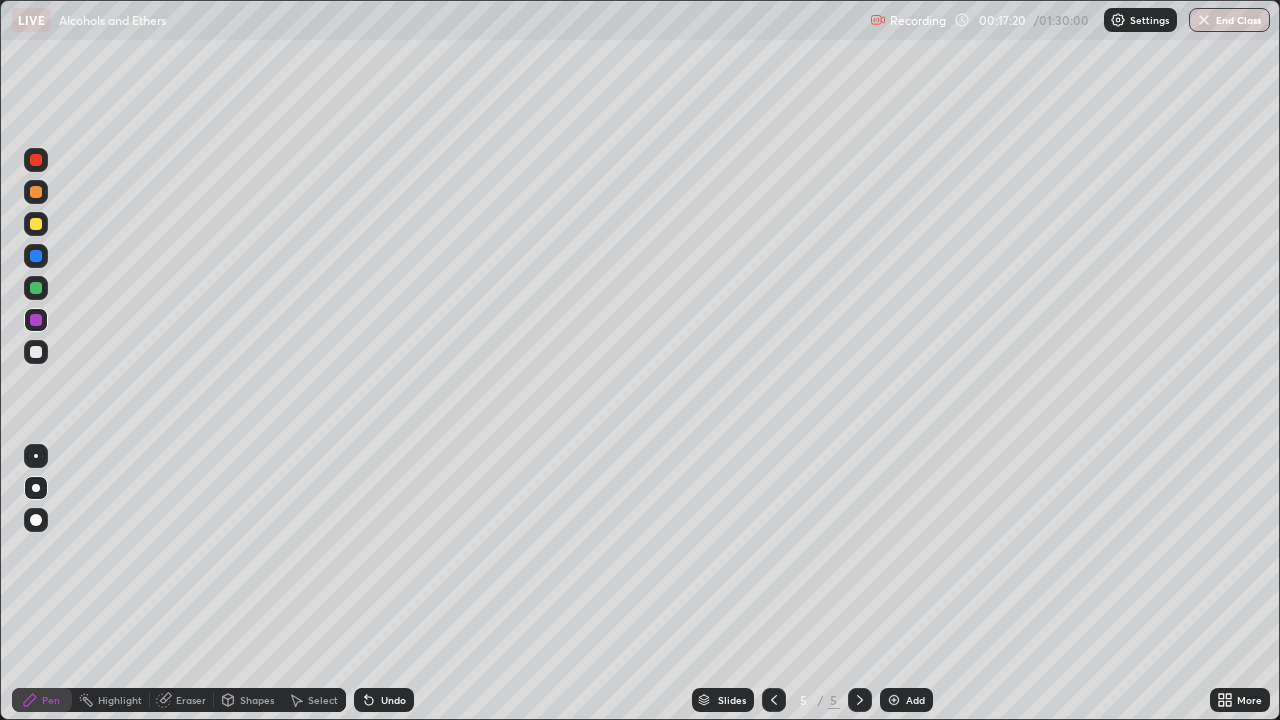click at bounding box center [36, 352] 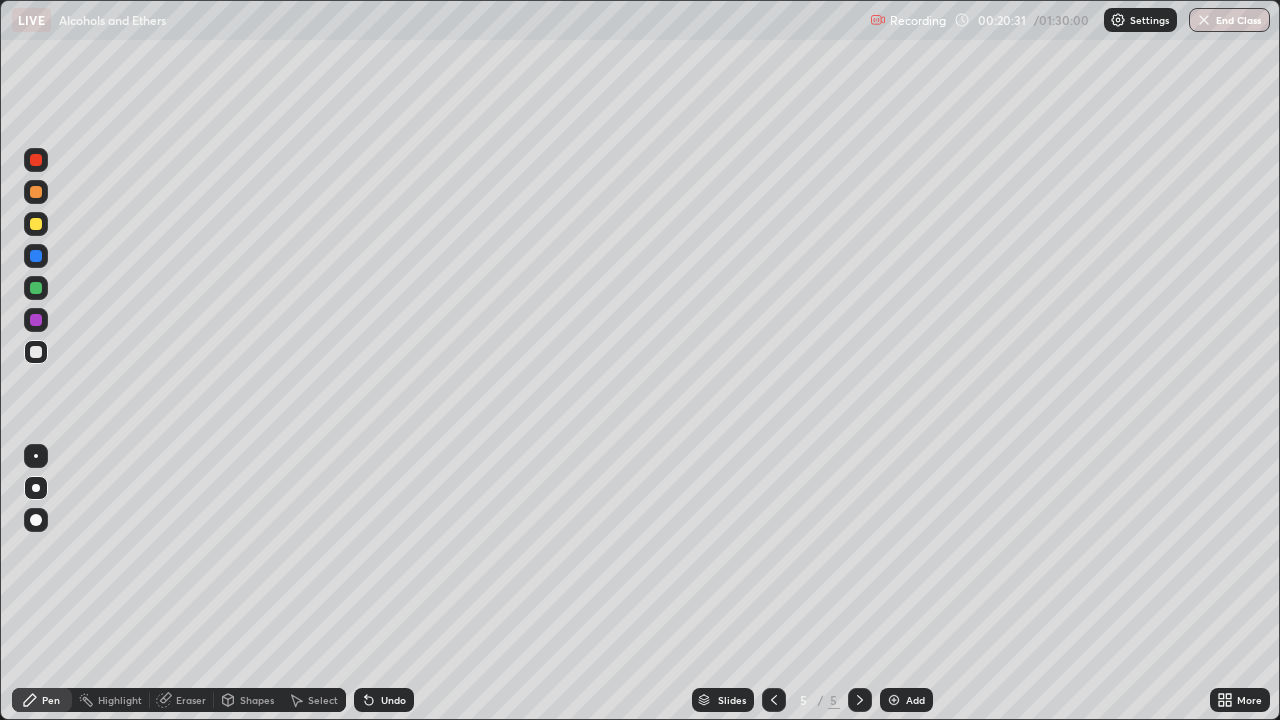 click on "Add" at bounding box center [906, 700] 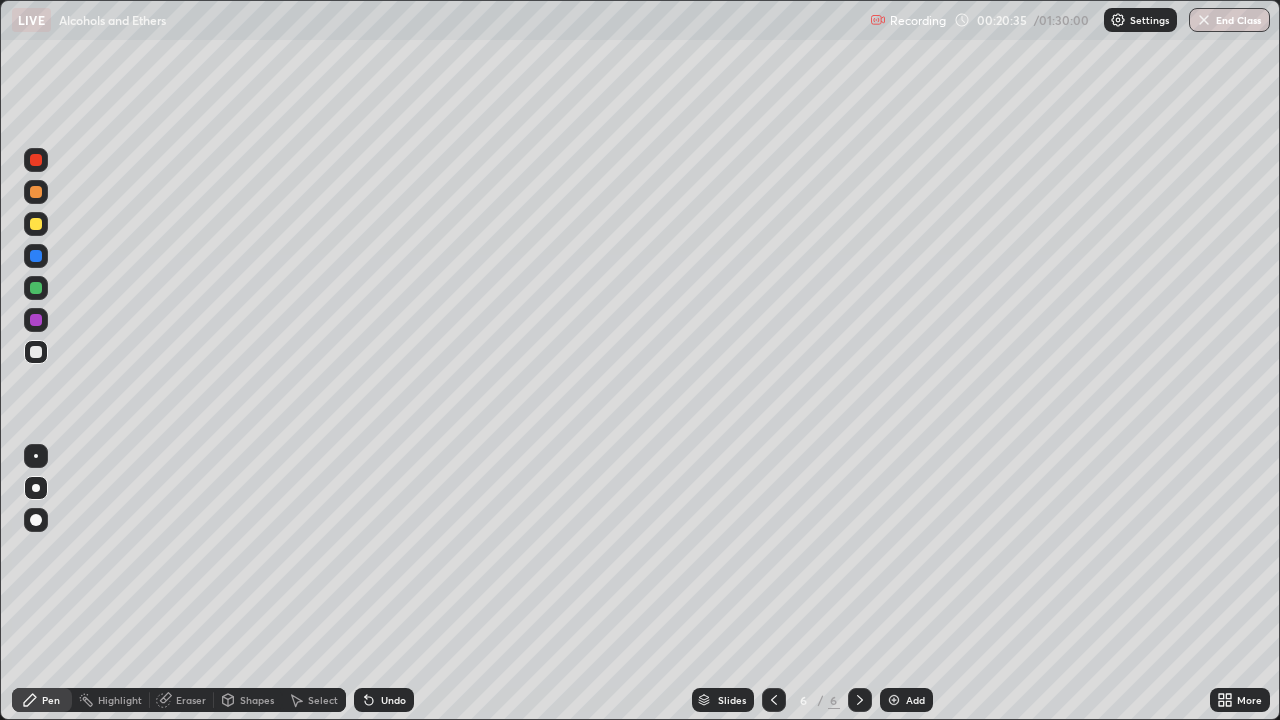 click at bounding box center (36, 224) 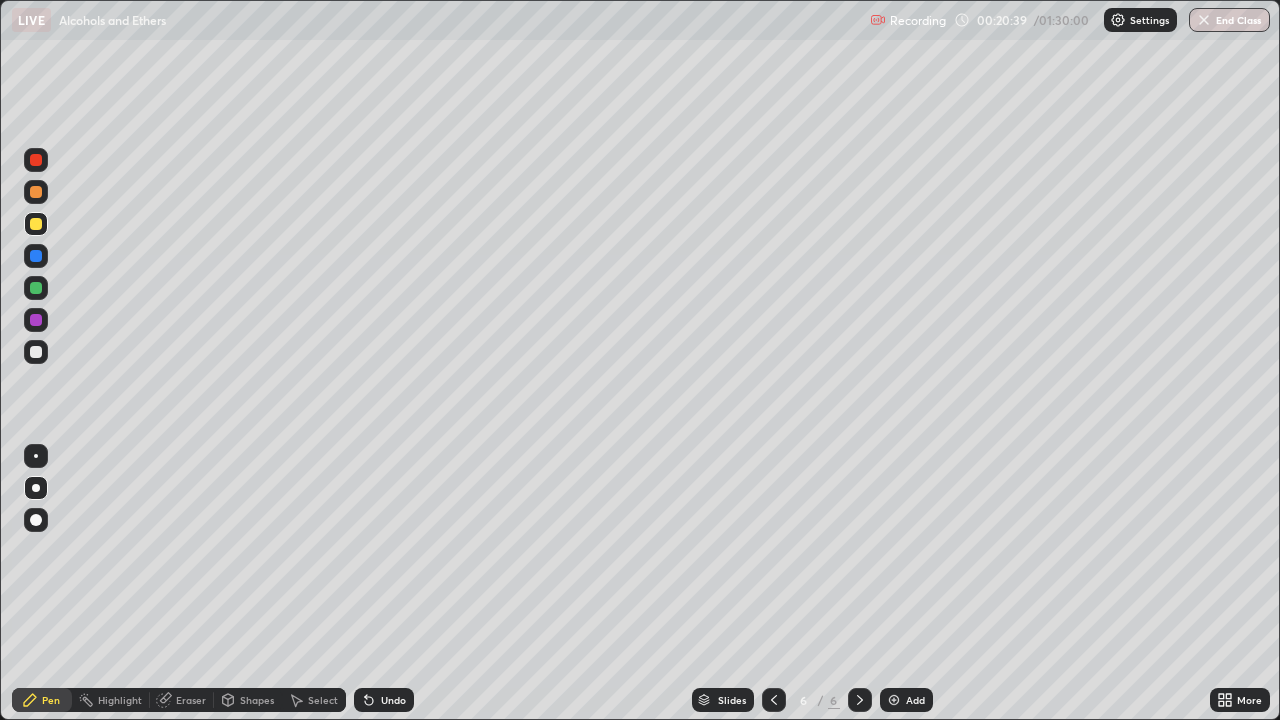 click at bounding box center [36, 352] 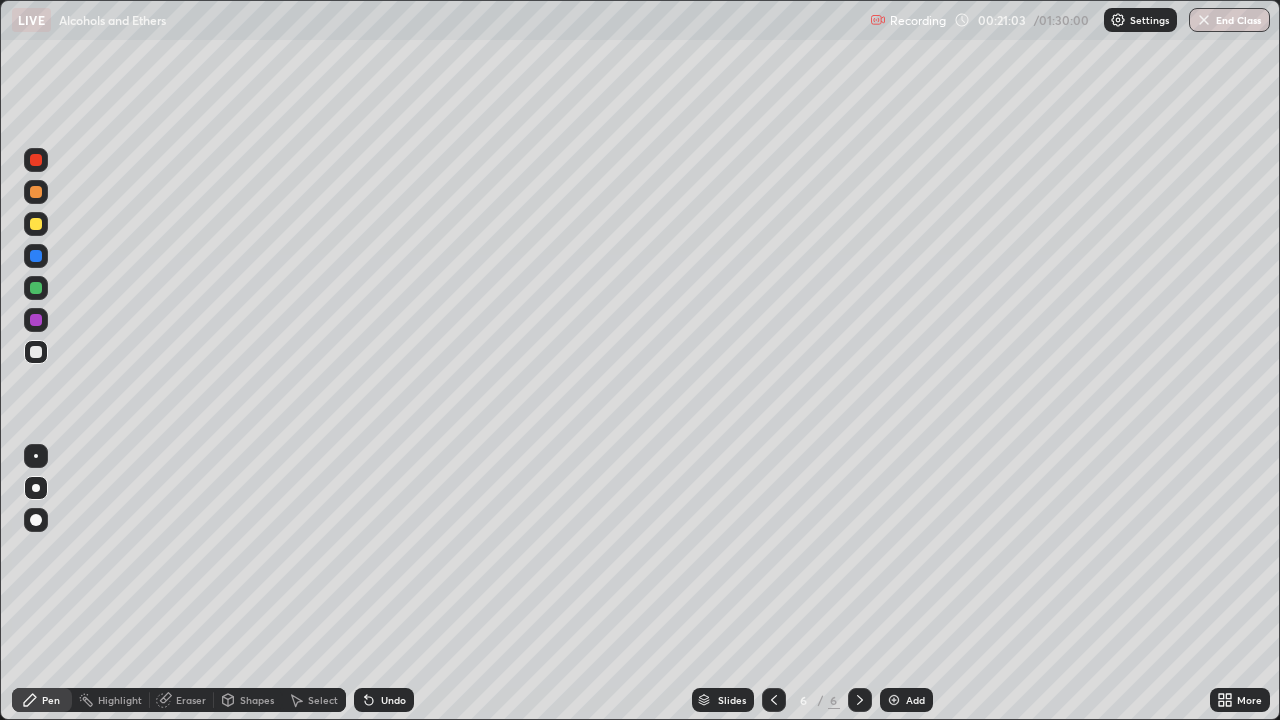 click on "Undo" at bounding box center [384, 700] 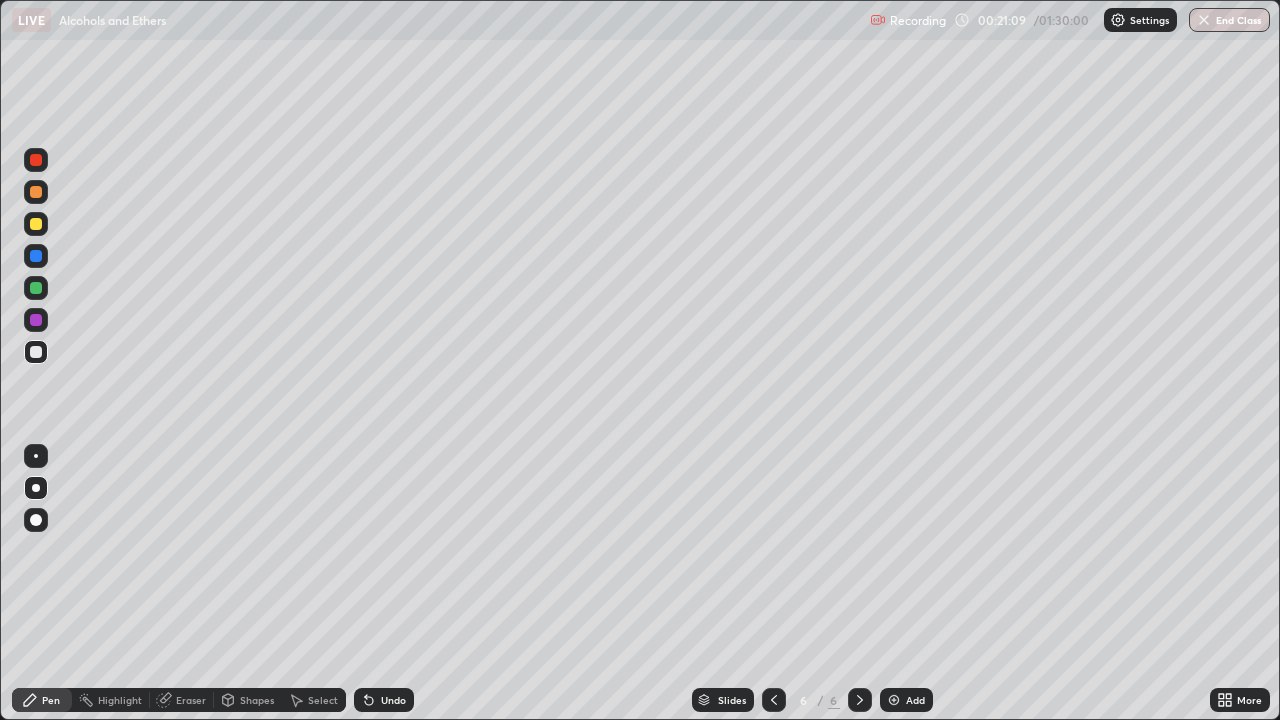 click at bounding box center (36, 224) 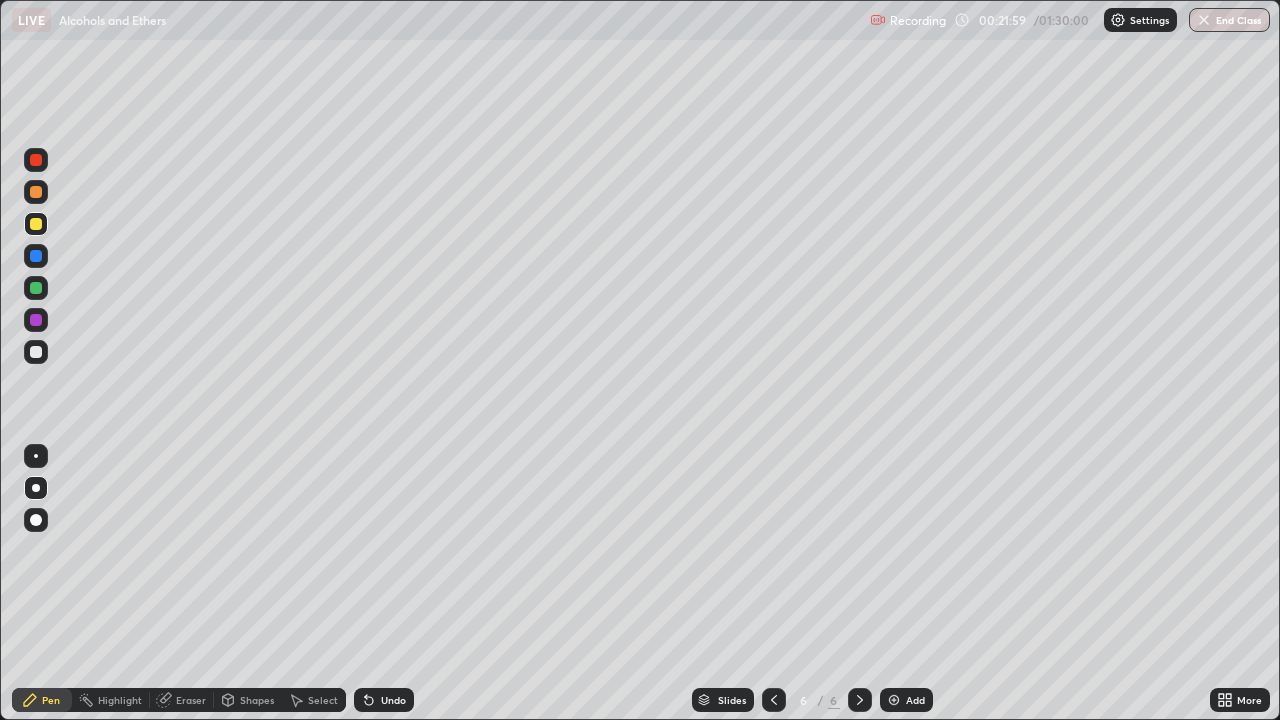 click on "Undo" at bounding box center (384, 700) 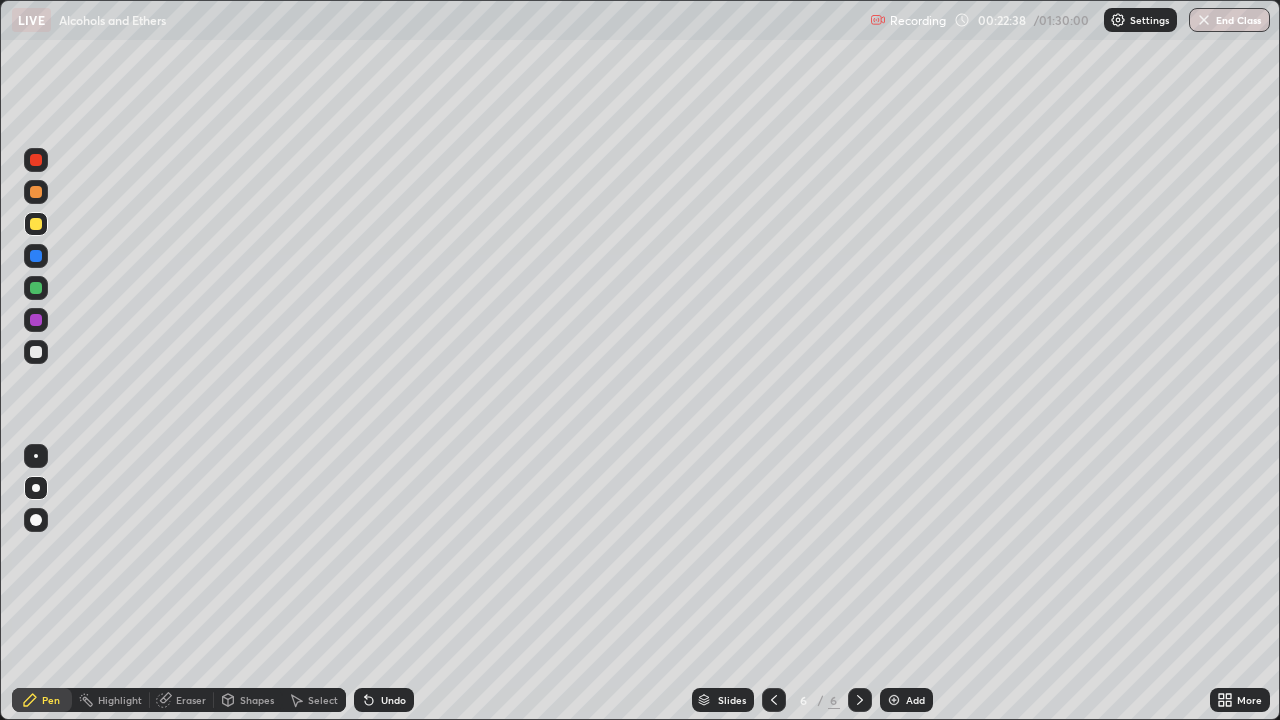 click 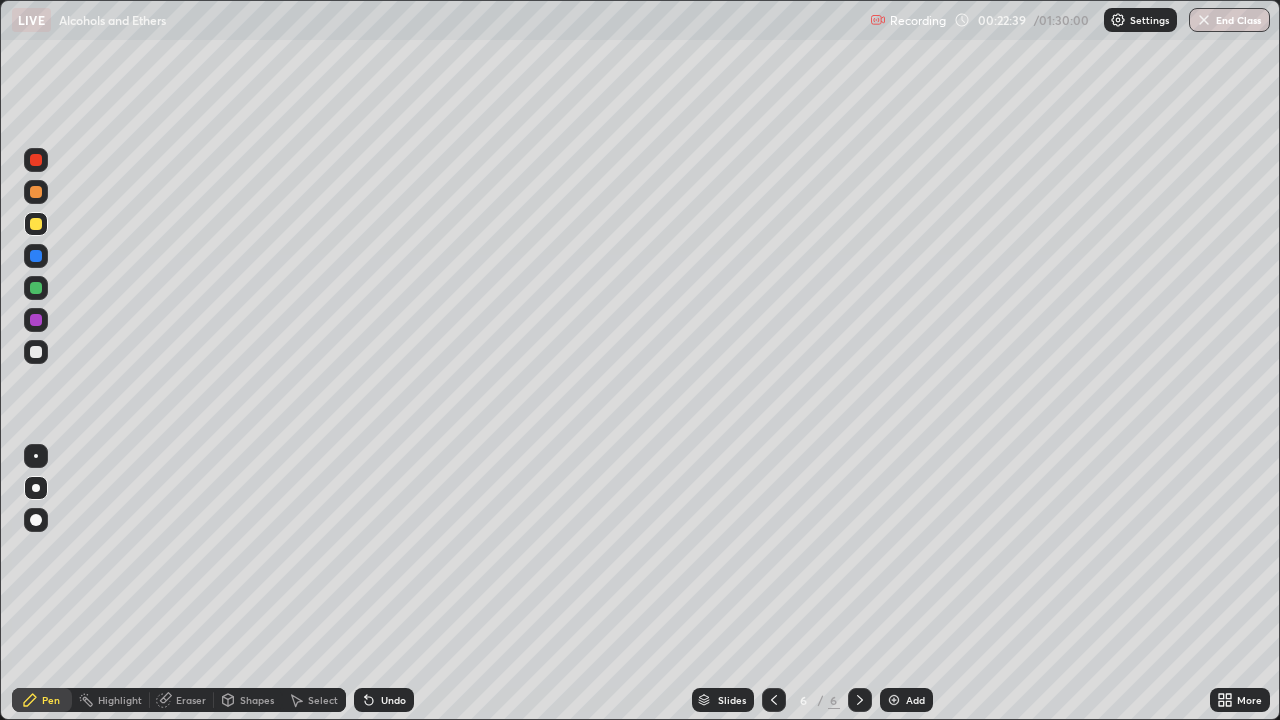 click on "Undo" at bounding box center (384, 700) 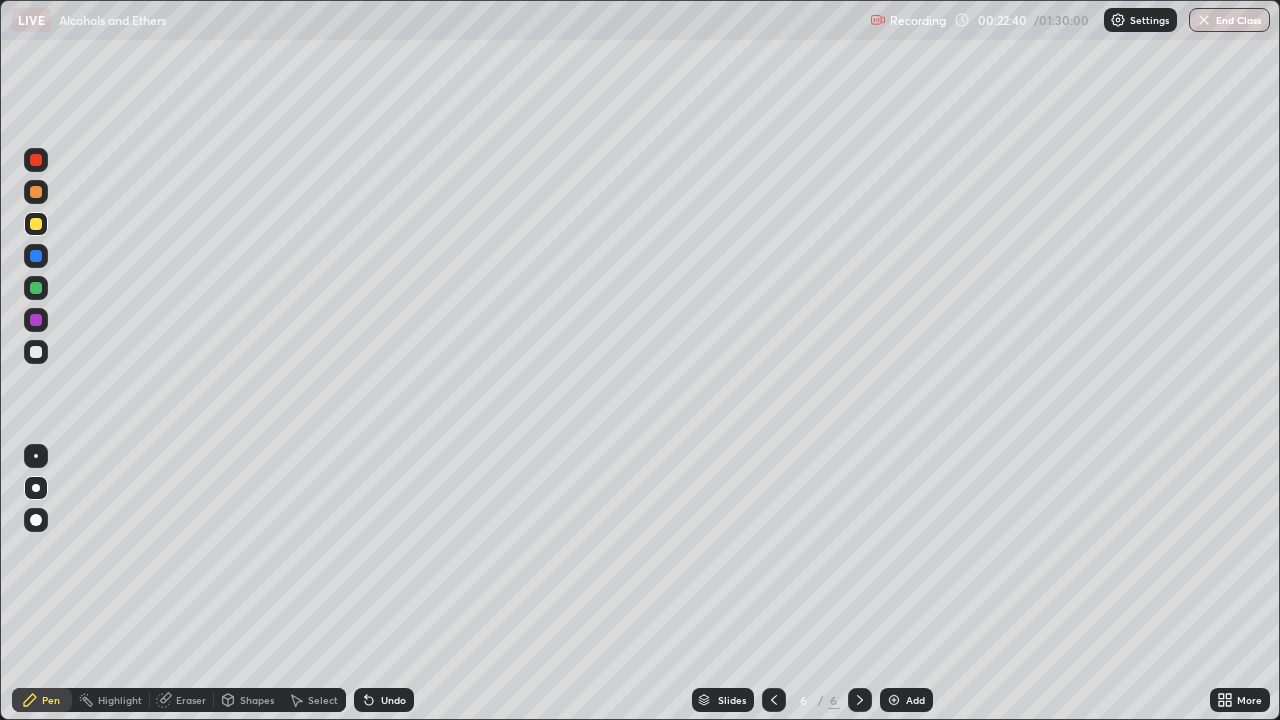 click on "Eraser" at bounding box center [182, 700] 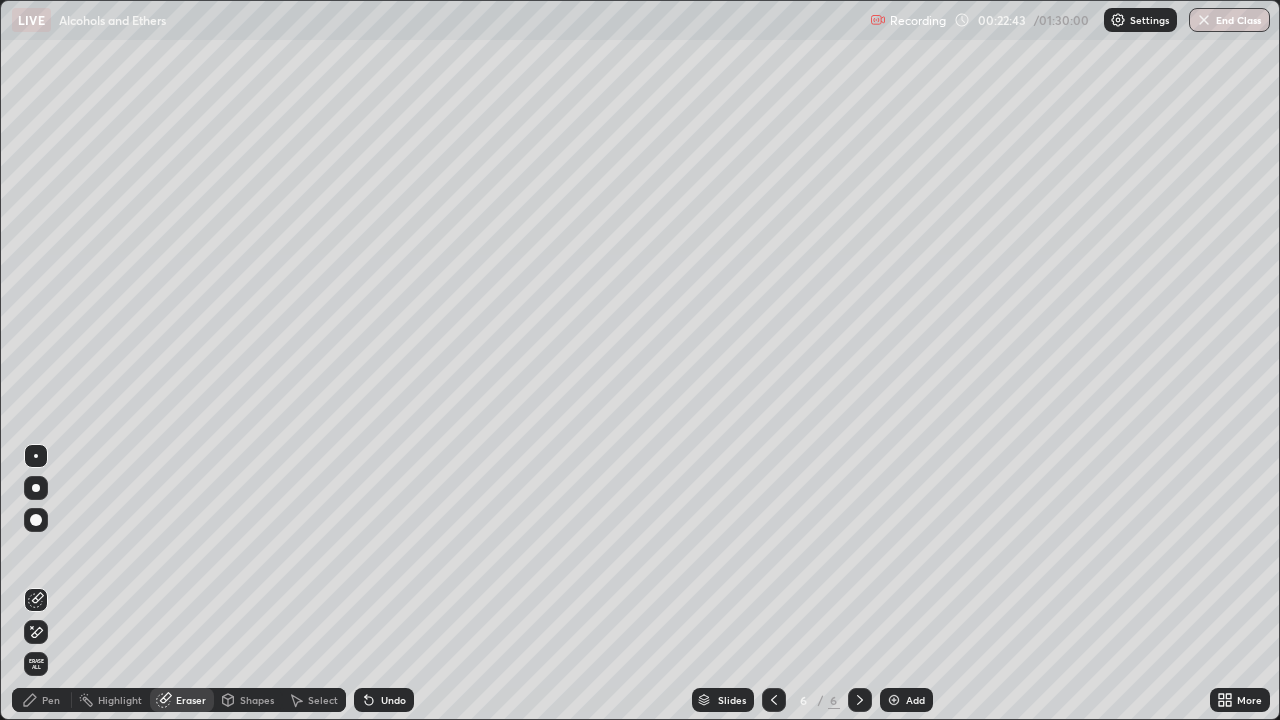 click on "Pen" at bounding box center [51, 700] 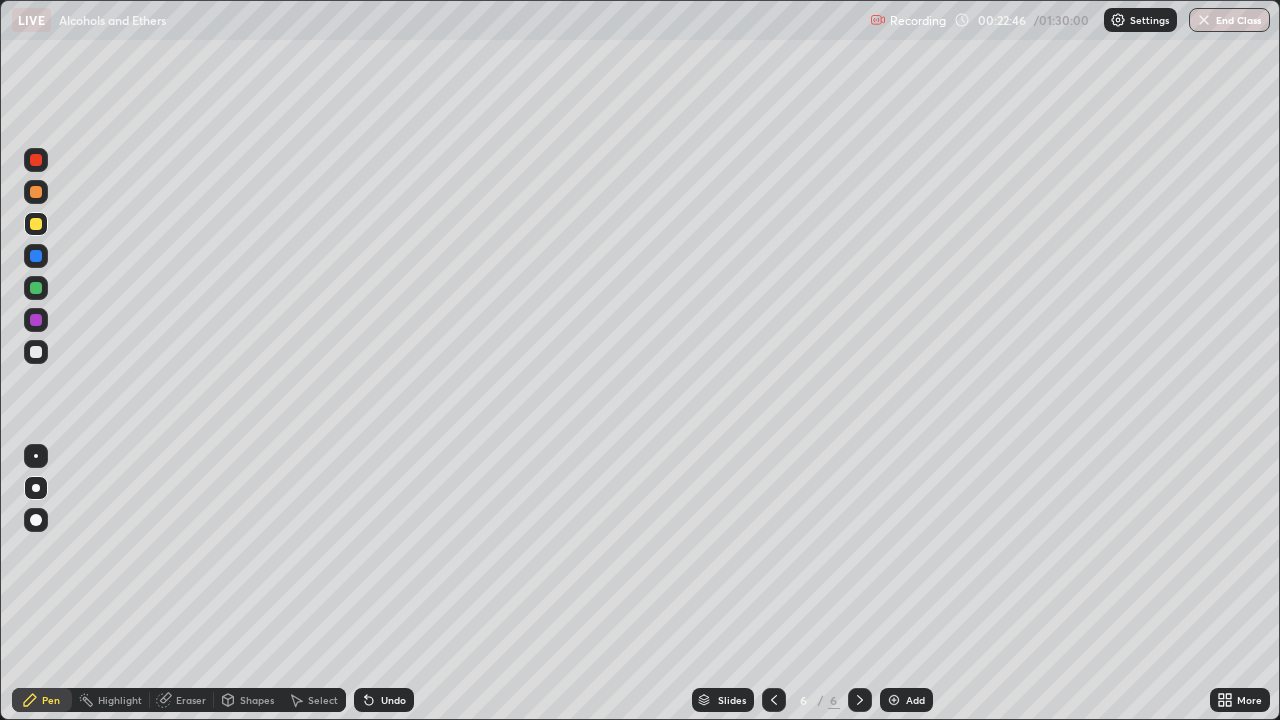 click at bounding box center (36, 352) 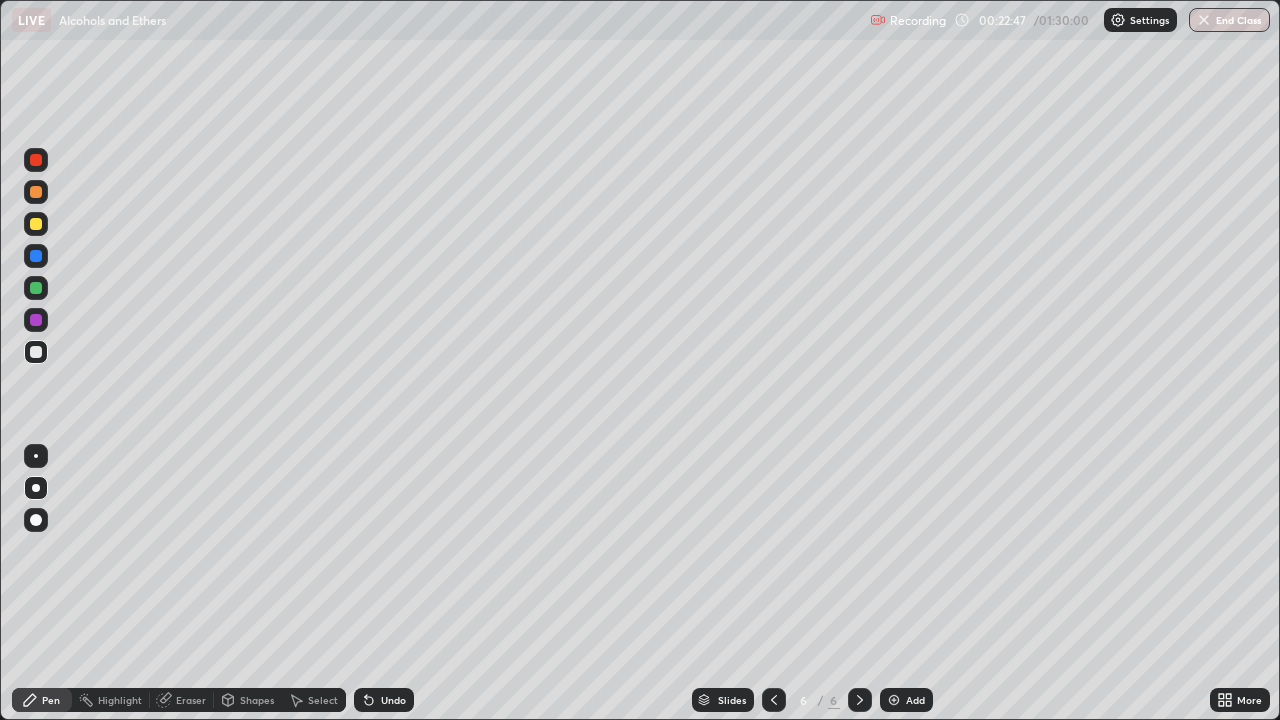 click at bounding box center [36, 288] 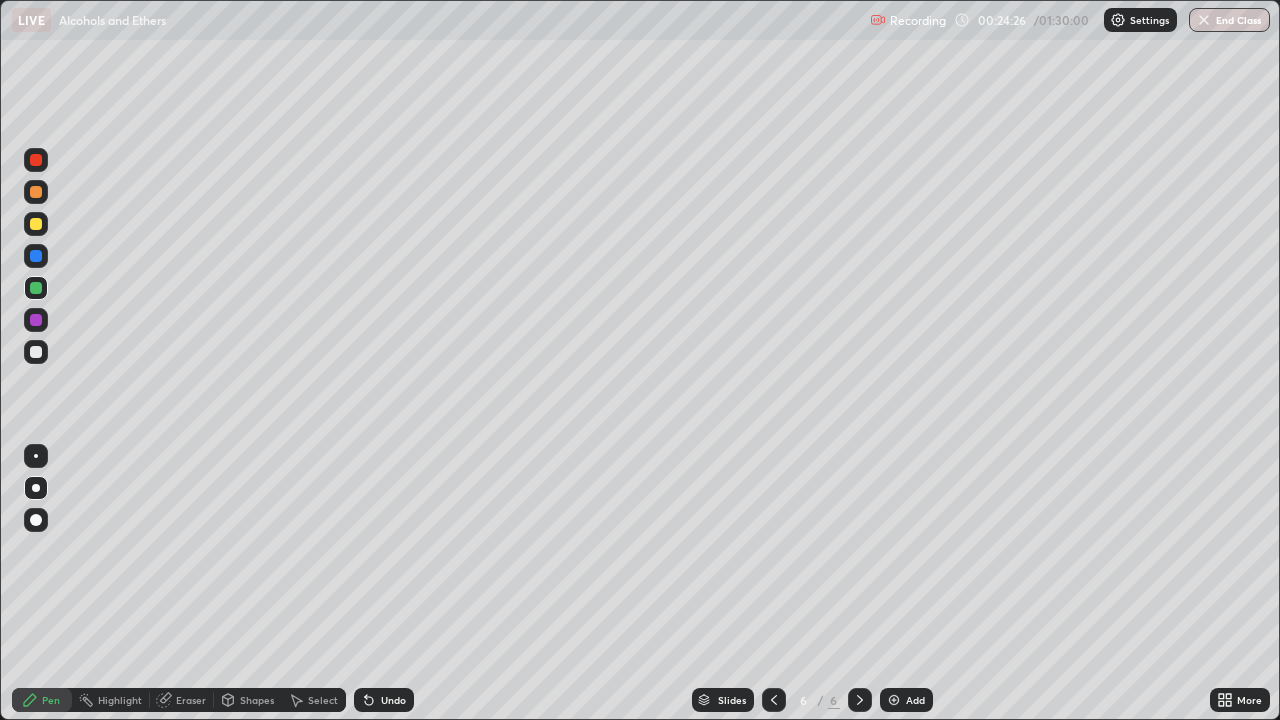 click at bounding box center (36, 352) 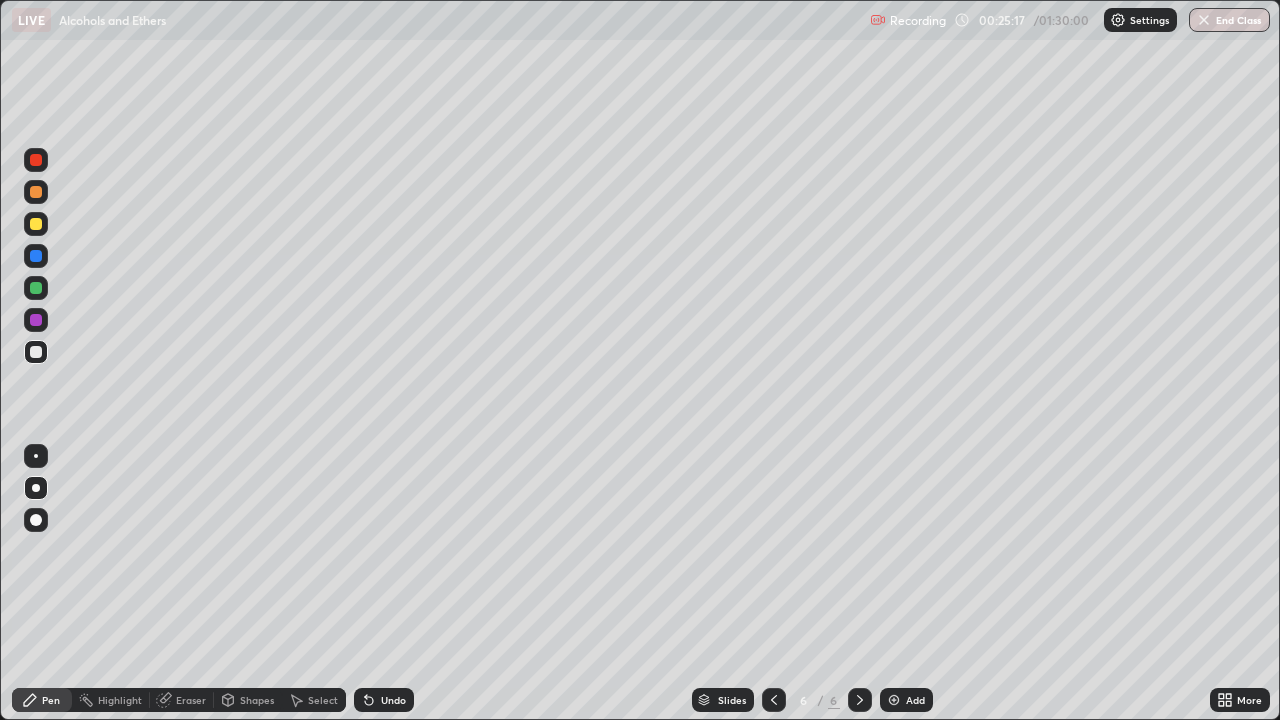 click on "Undo" at bounding box center [393, 700] 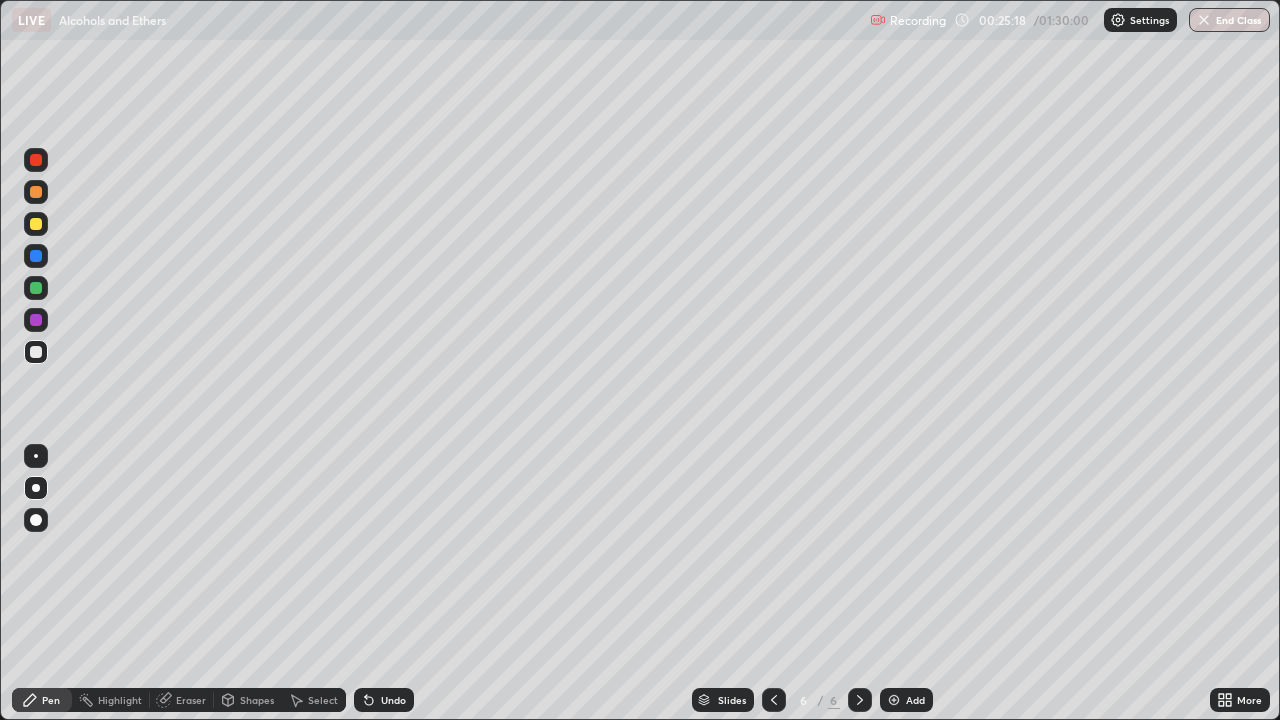 click on "Undo" at bounding box center [393, 700] 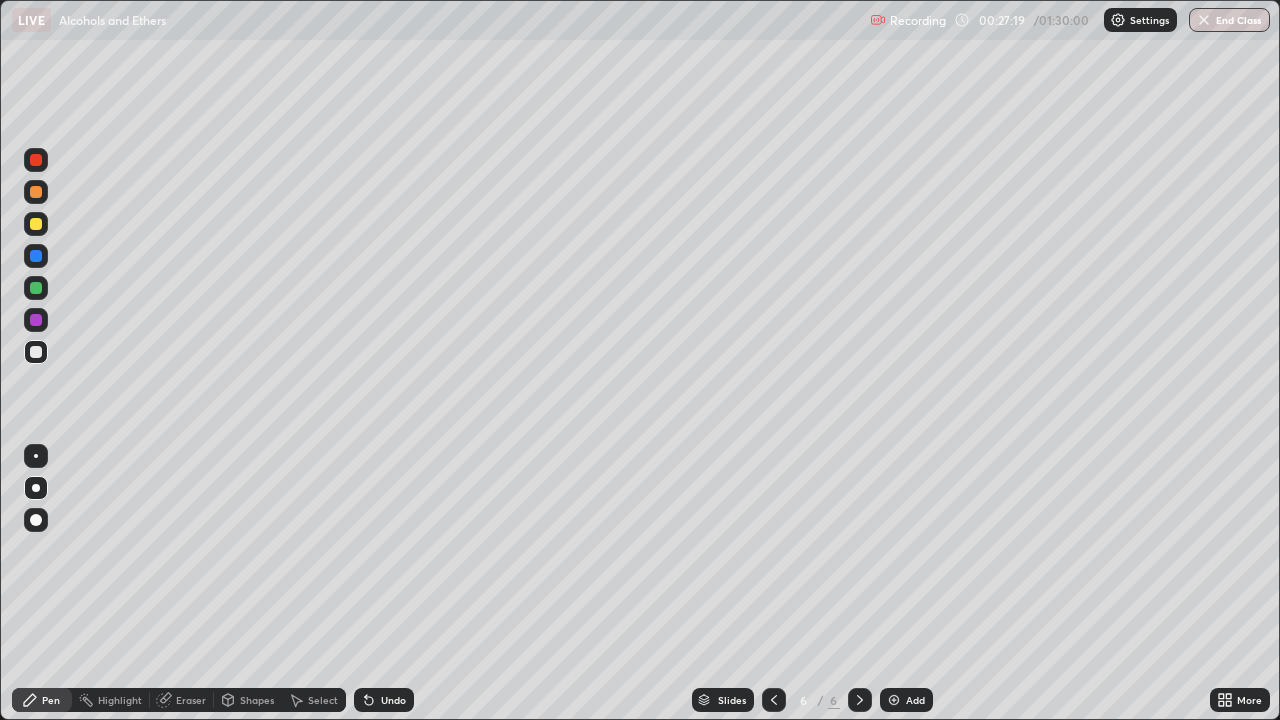click at bounding box center (894, 700) 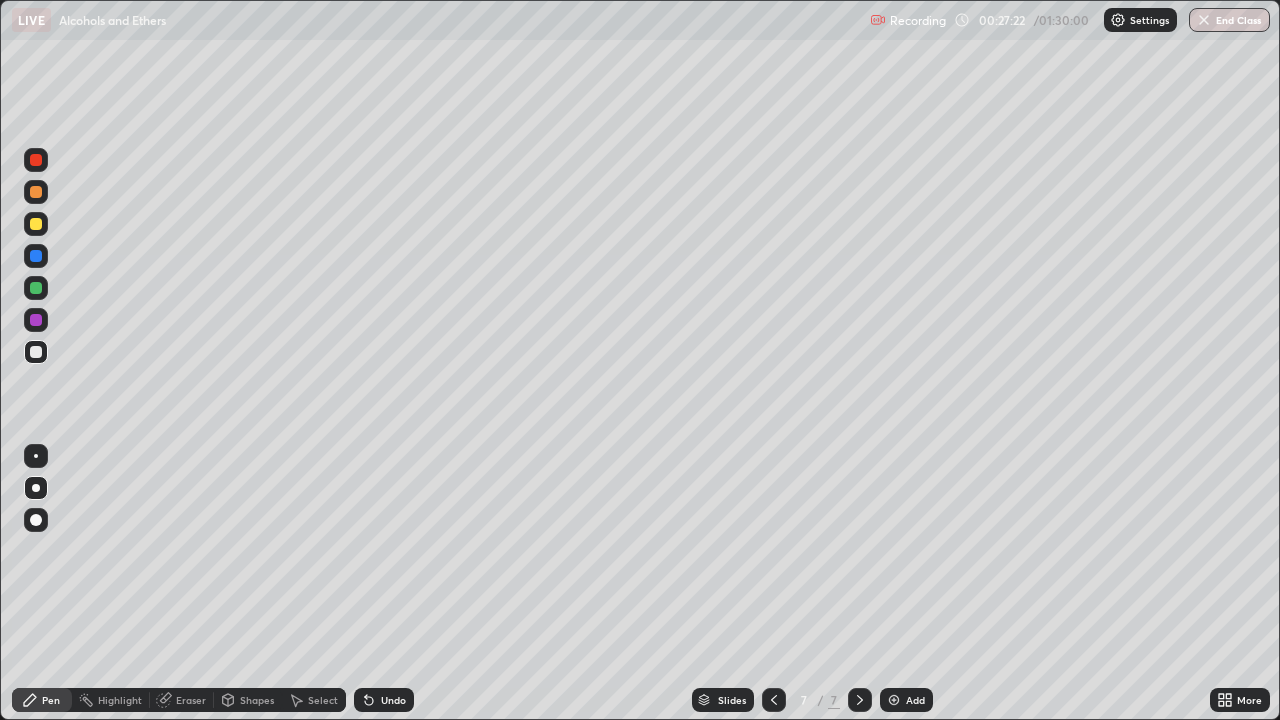 click at bounding box center (36, 224) 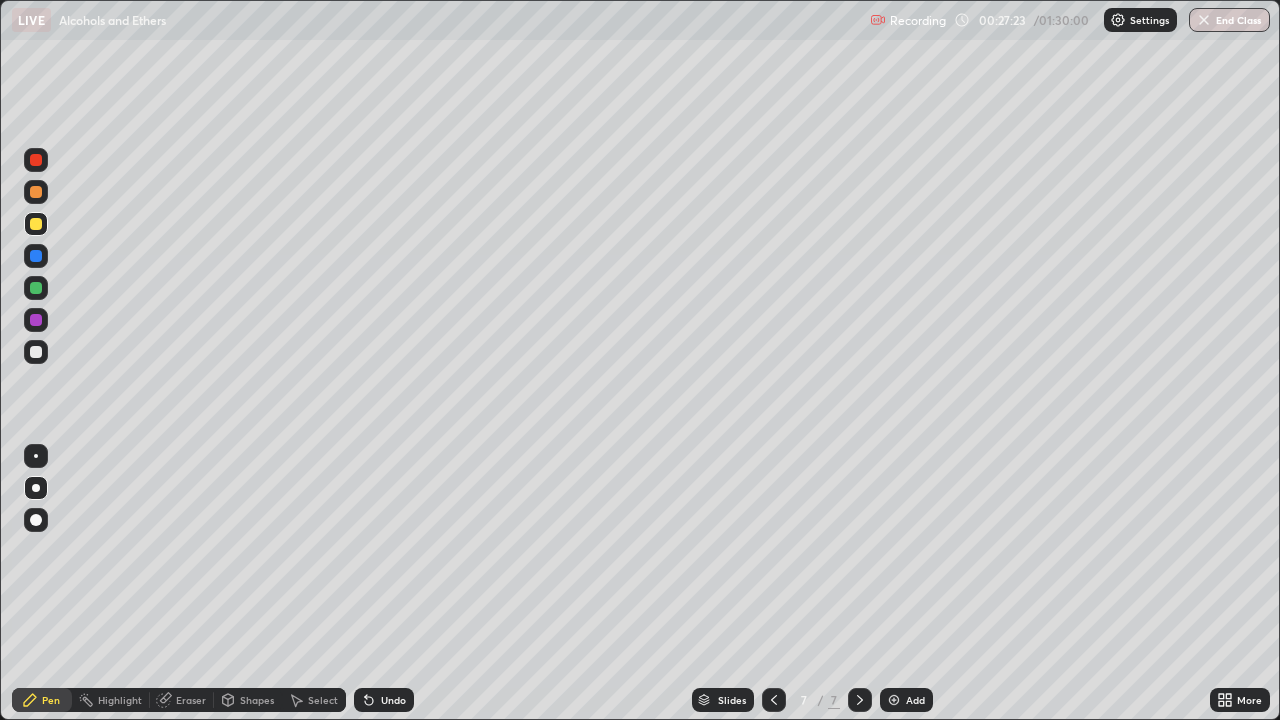 click at bounding box center (36, 520) 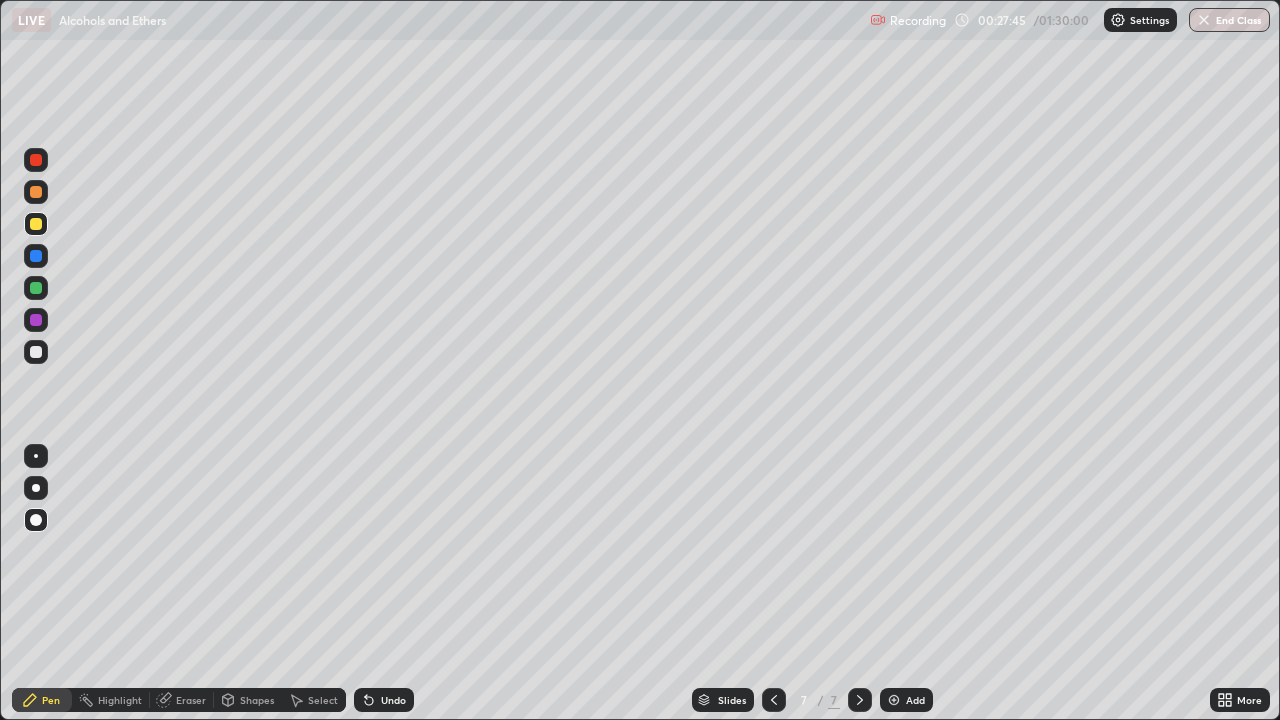 click at bounding box center [36, 352] 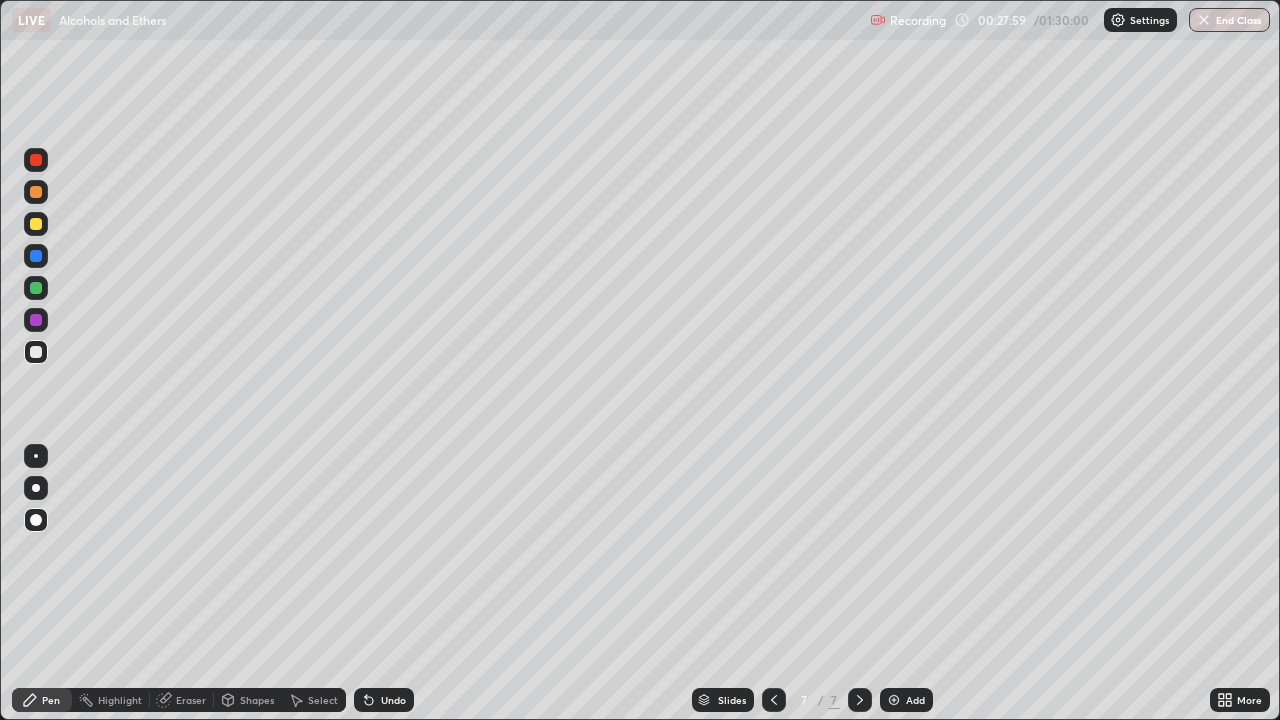 click 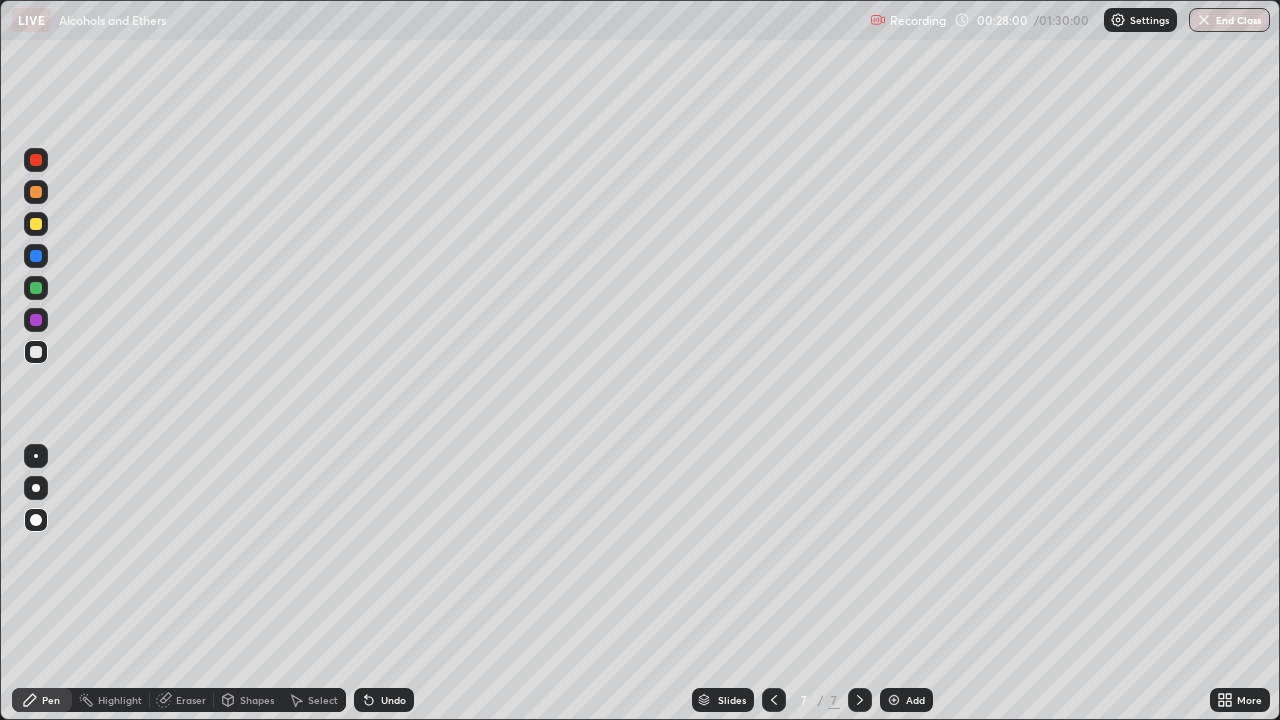 click 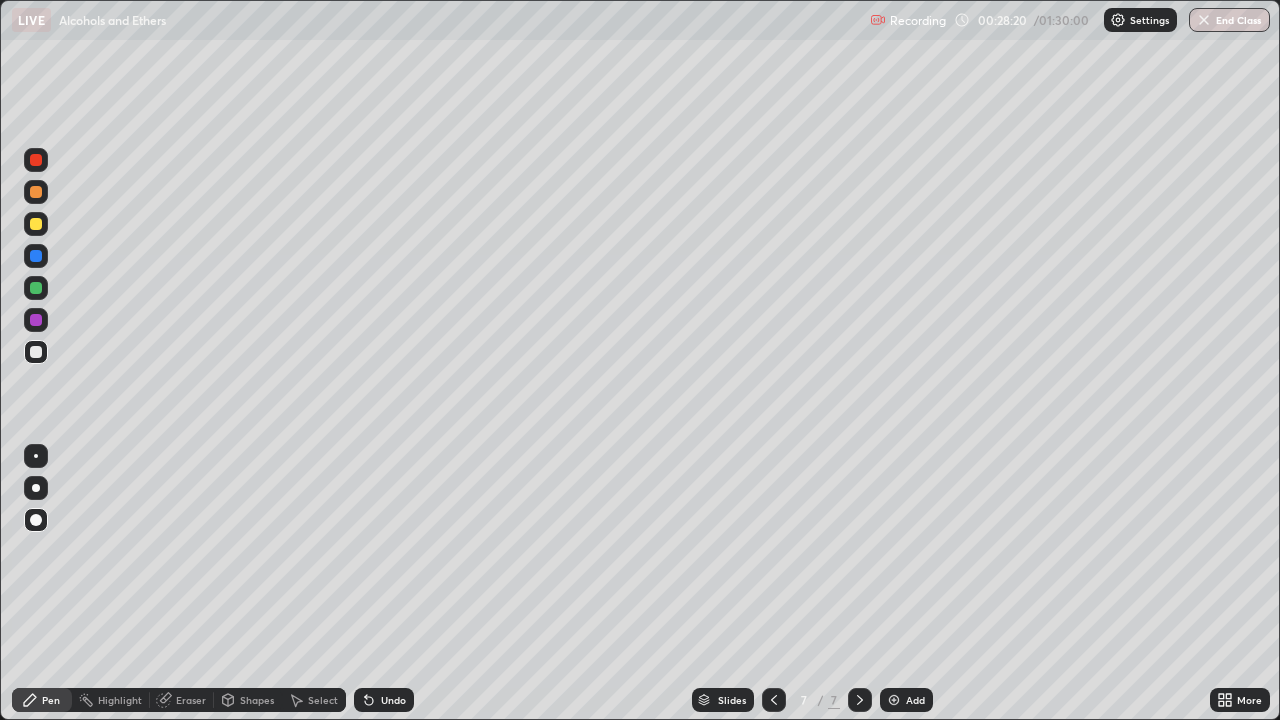 click on "Undo" at bounding box center [393, 700] 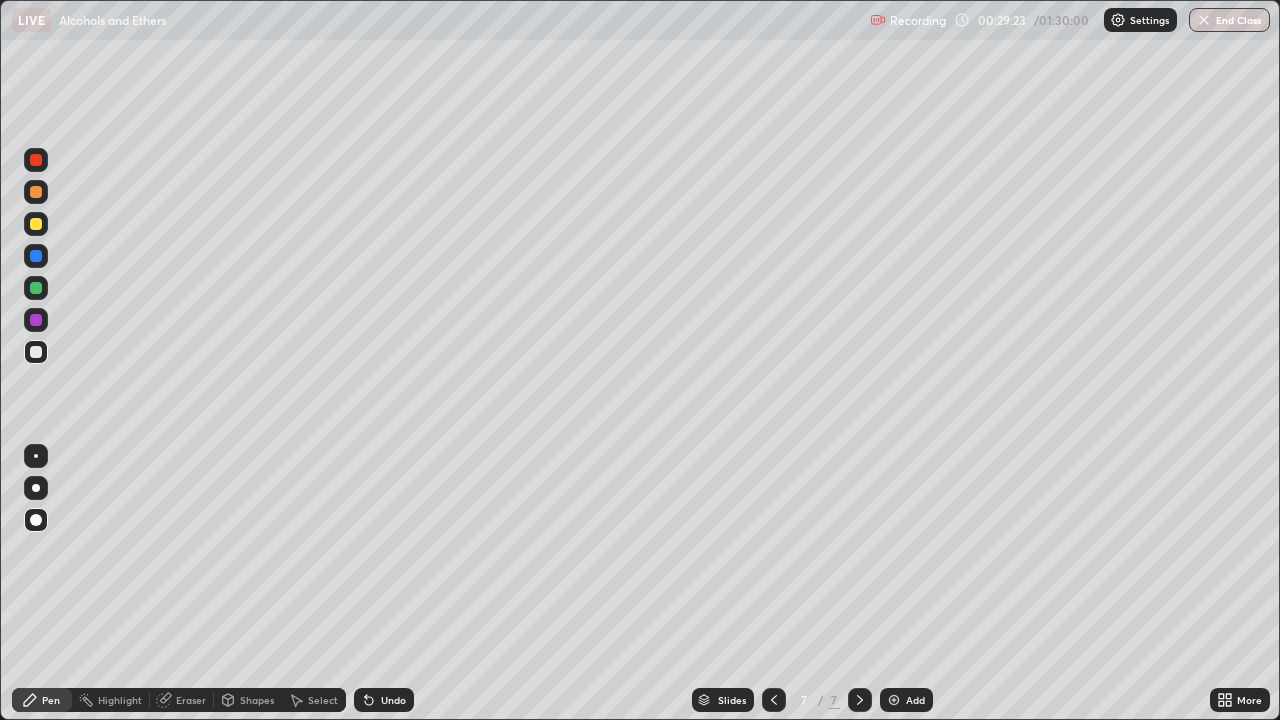 click on "Undo" at bounding box center (393, 700) 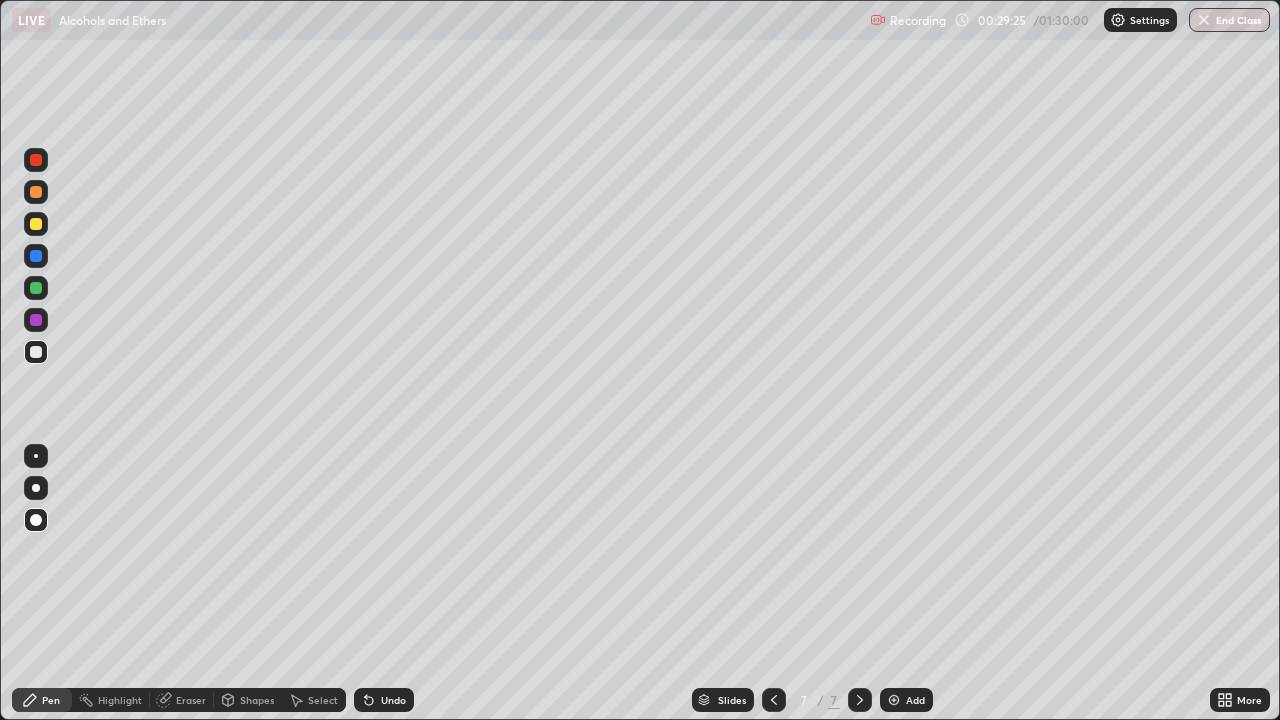 click on "Undo" at bounding box center [393, 700] 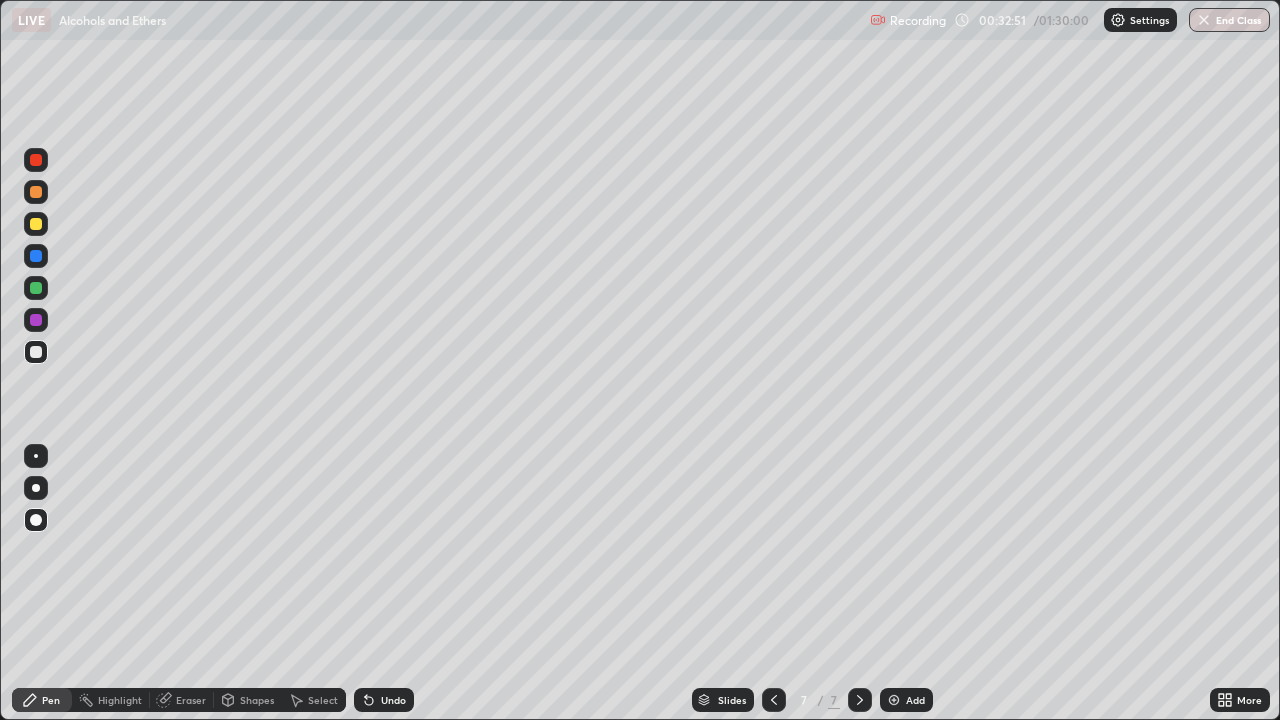 click at bounding box center [894, 700] 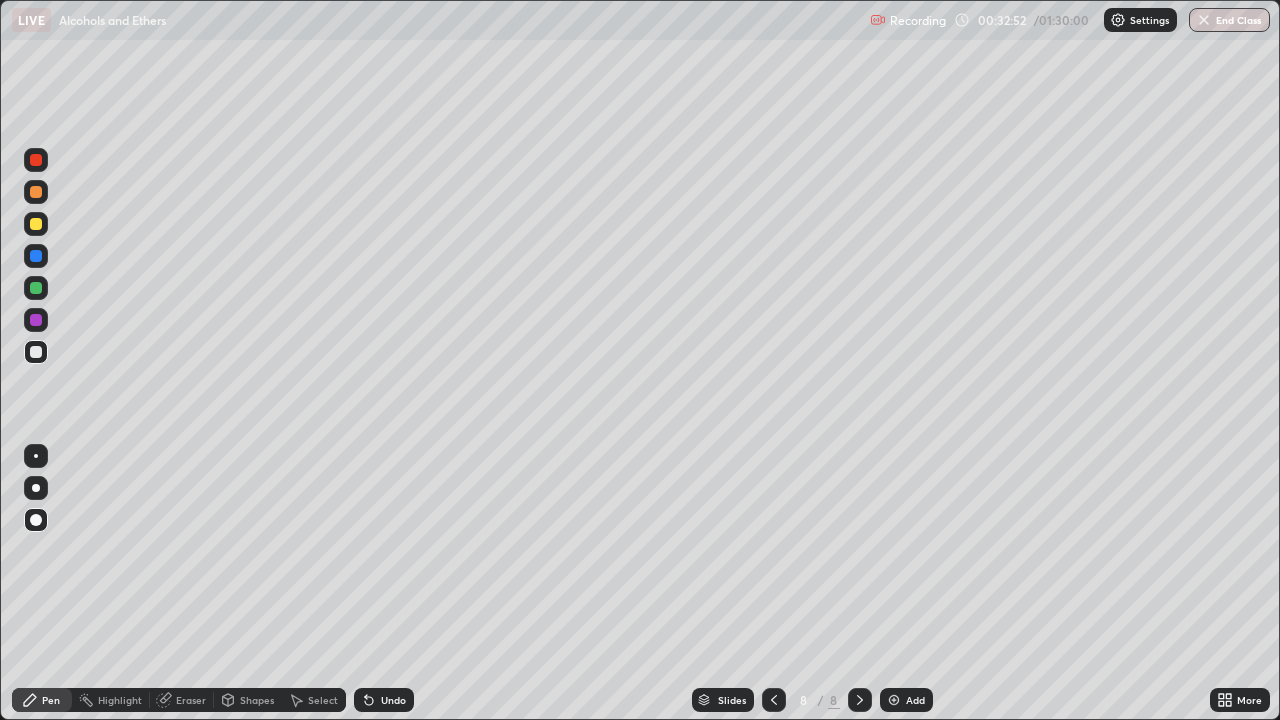 click at bounding box center (36, 224) 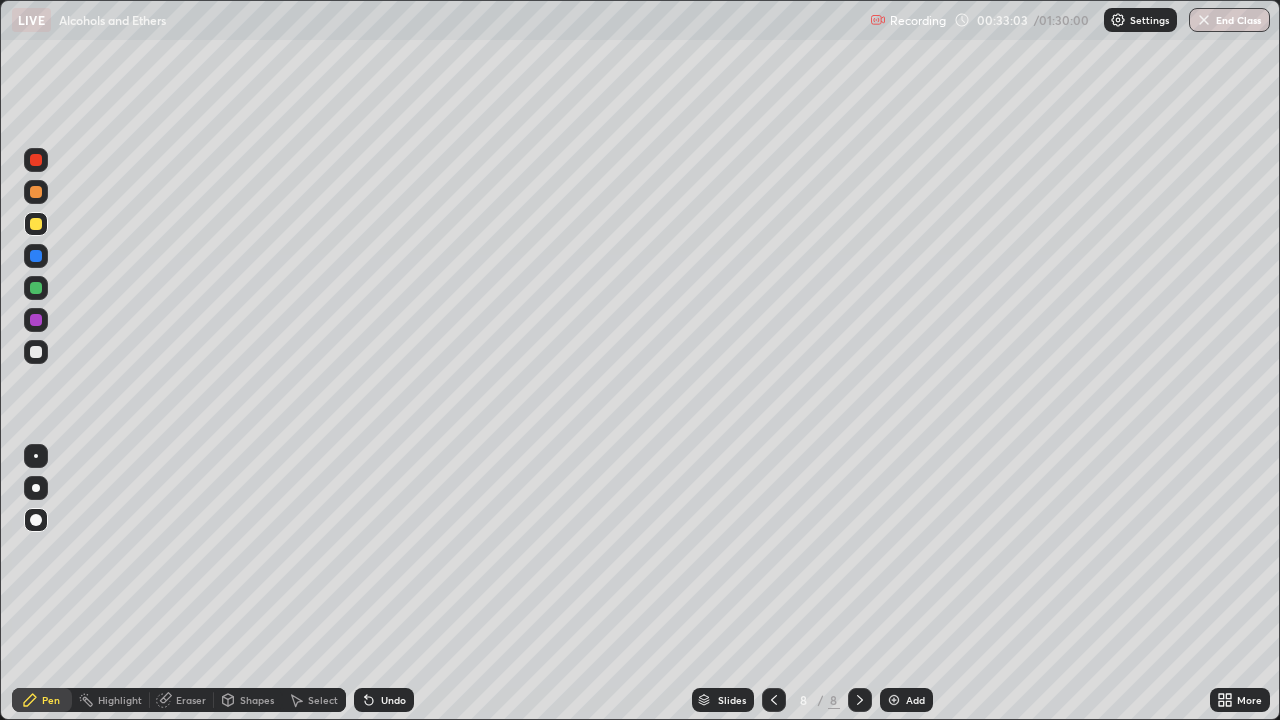 click at bounding box center (36, 352) 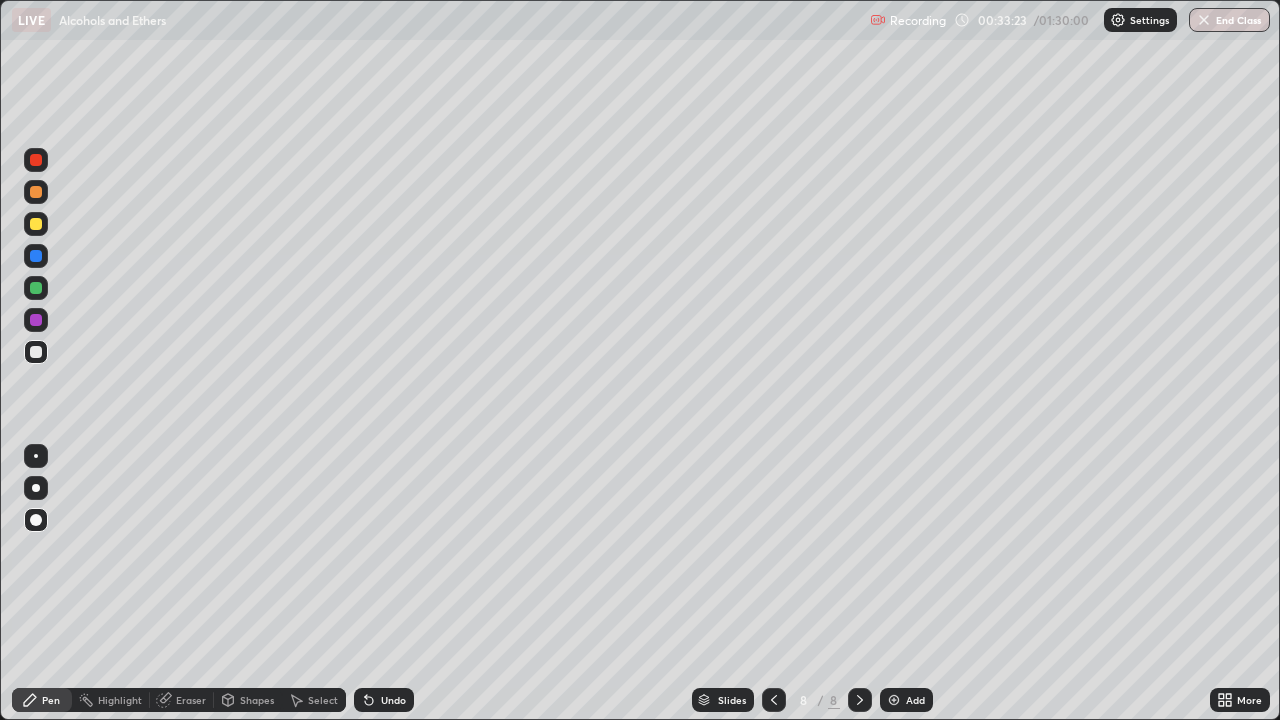 click at bounding box center [36, 352] 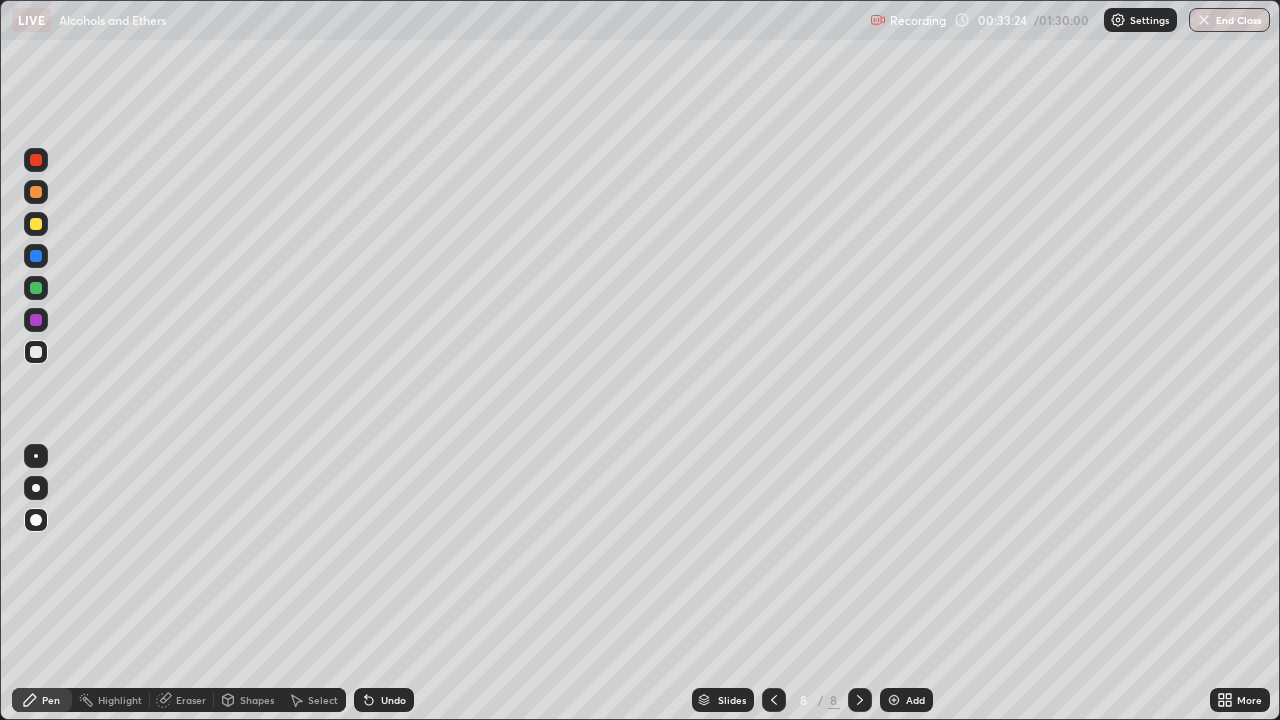click at bounding box center (36, 224) 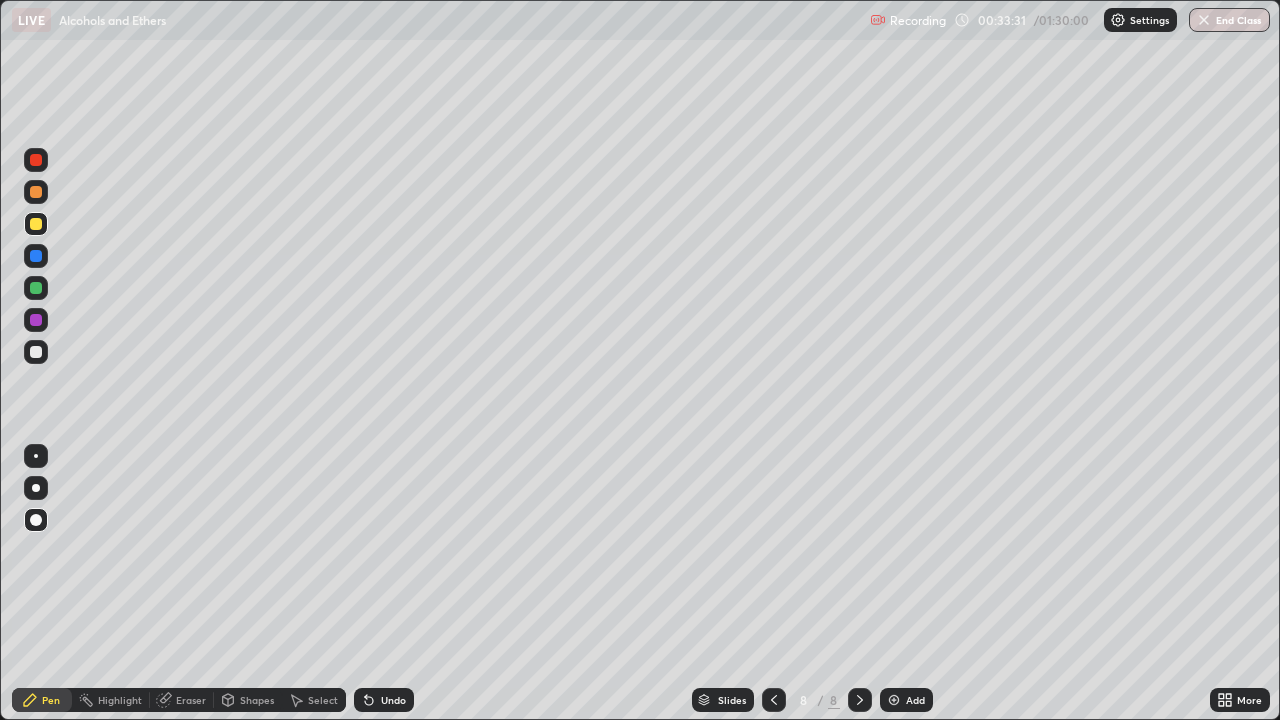 click at bounding box center [36, 160] 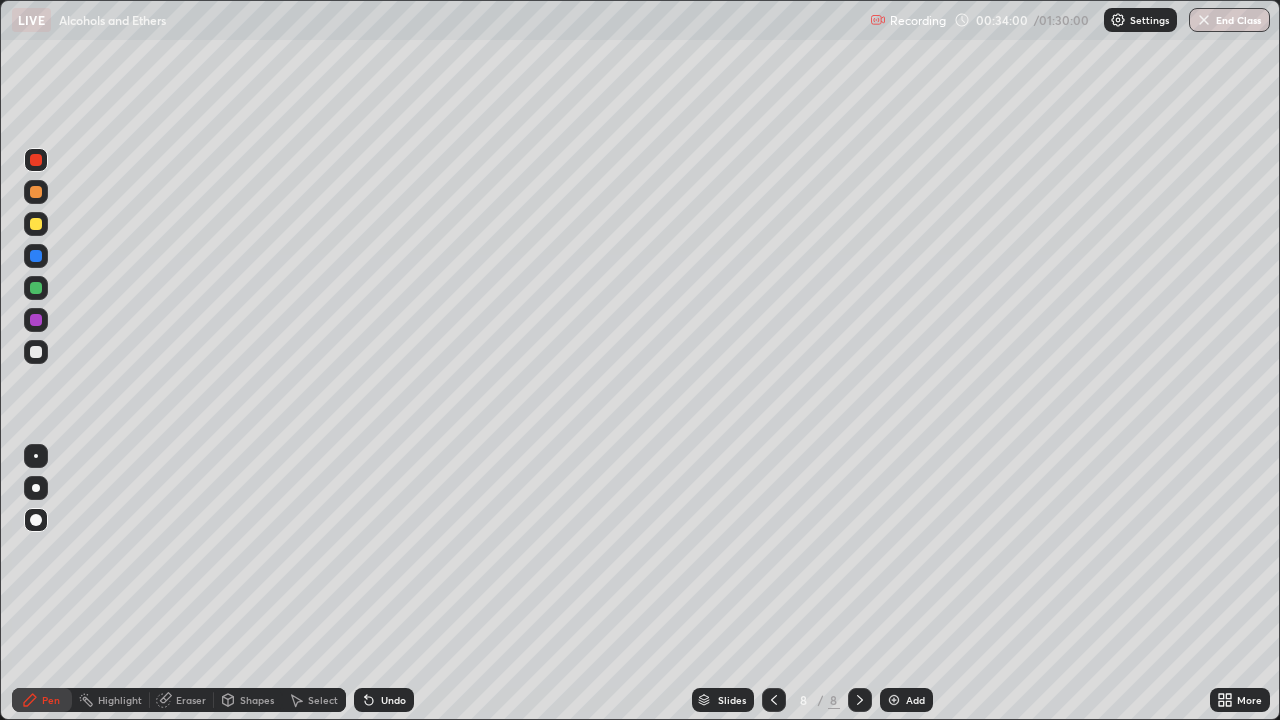 click at bounding box center [36, 224] 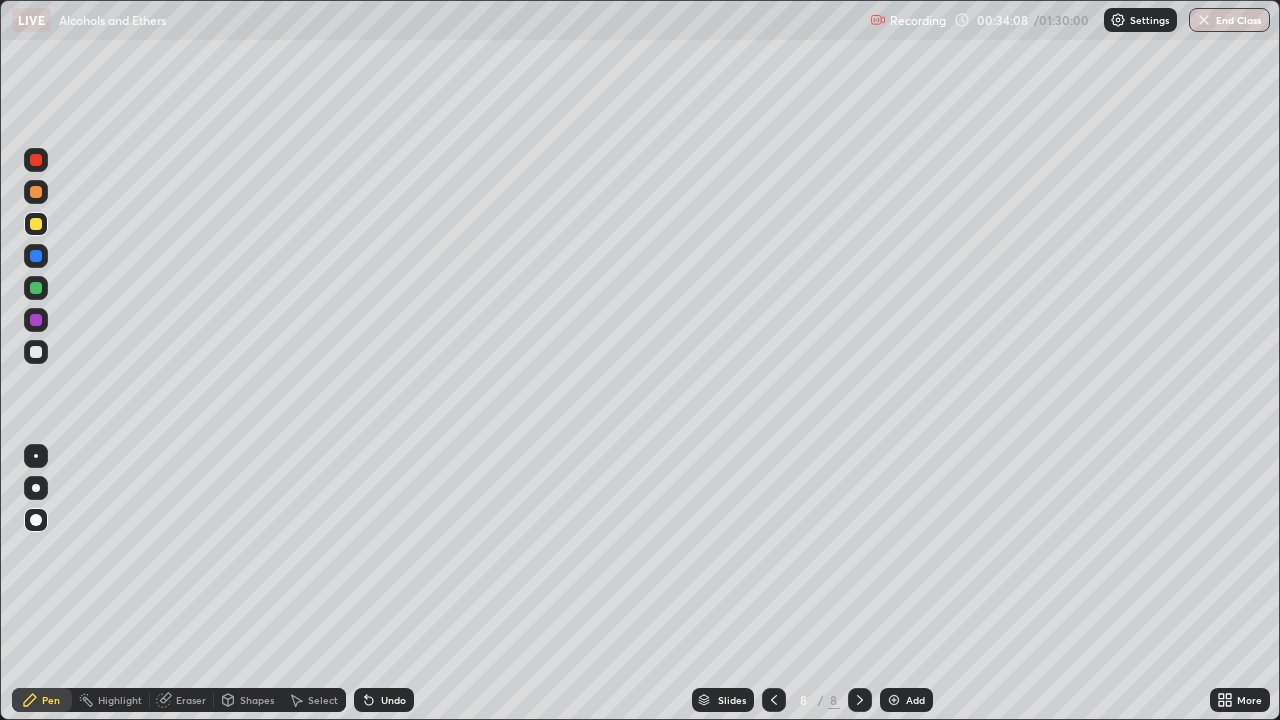 click at bounding box center (36, 352) 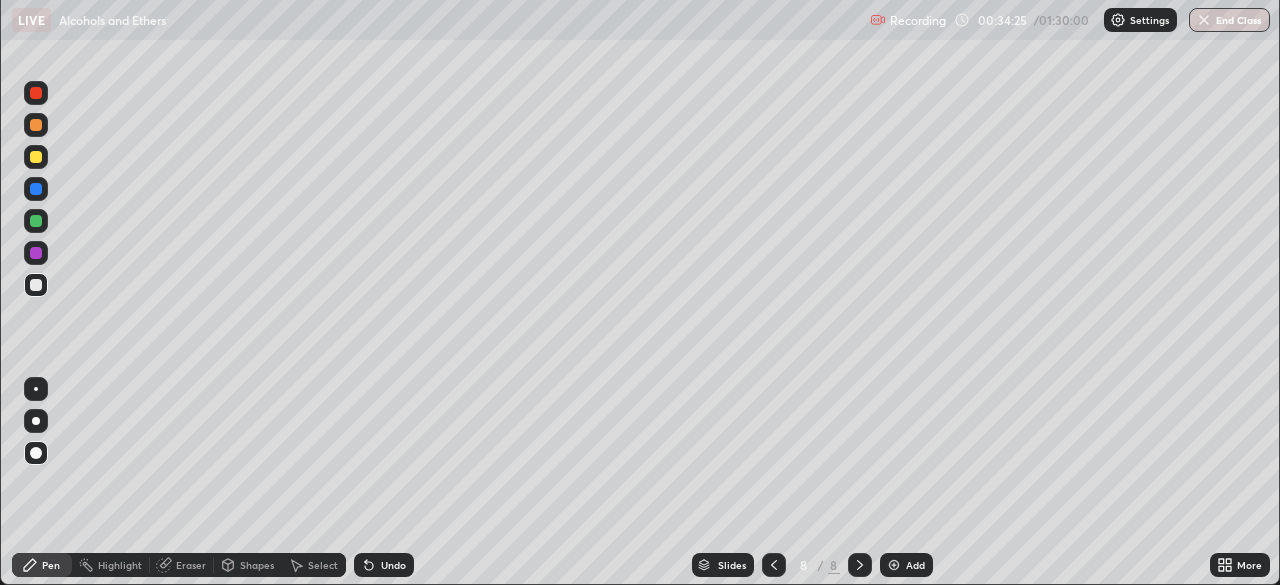 scroll, scrollTop: 585, scrollLeft: 1280, axis: both 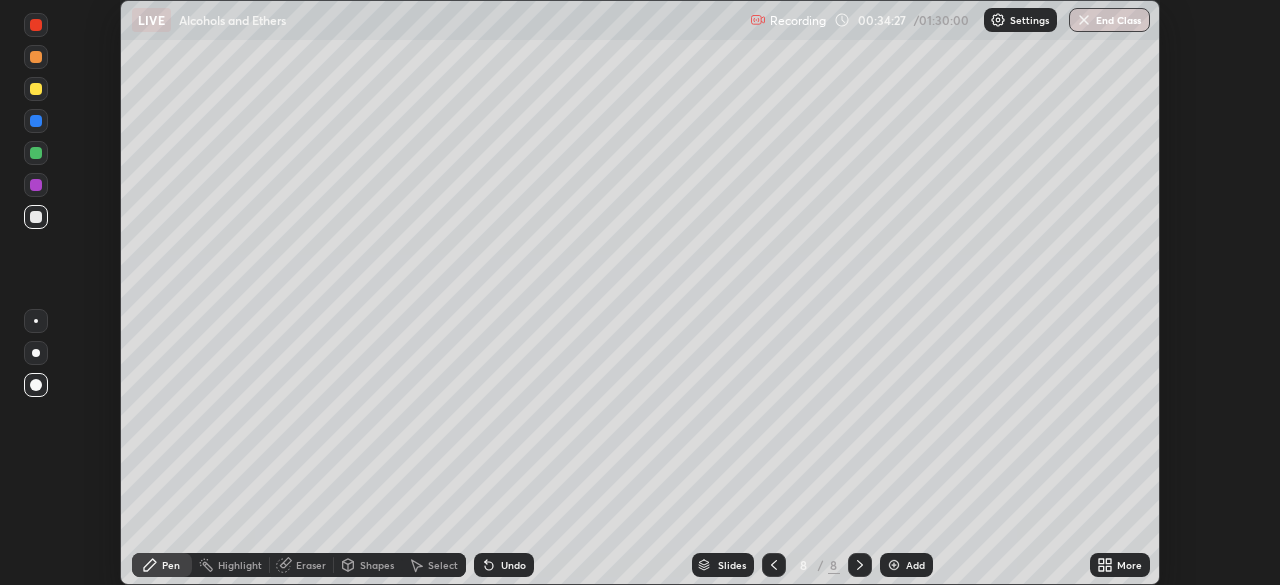 click at bounding box center [36, 25] 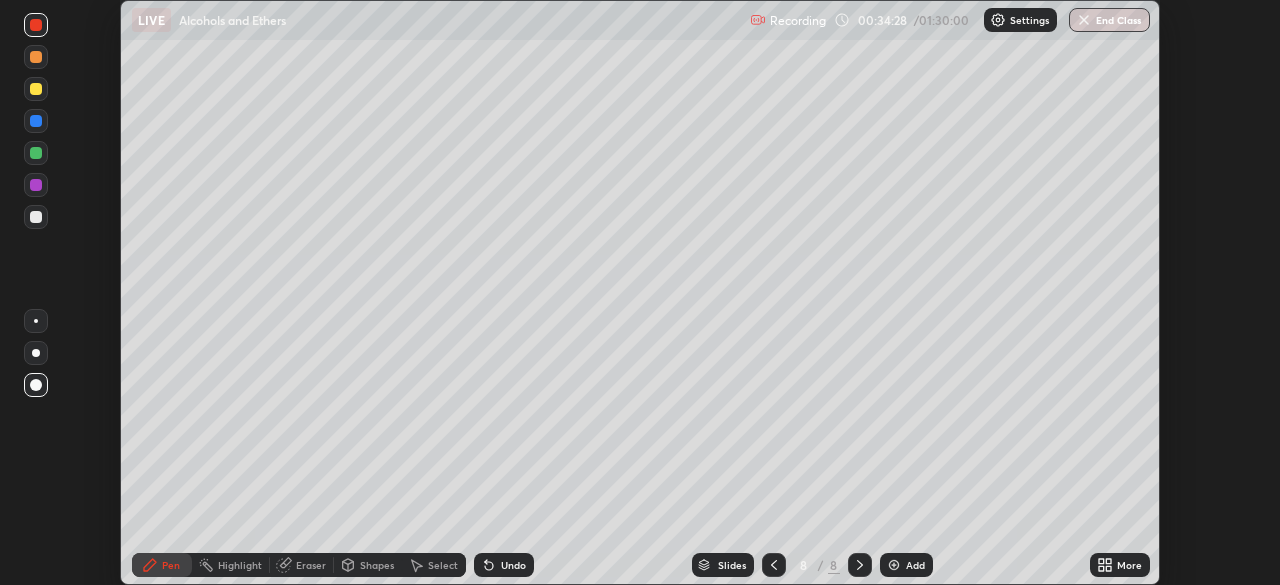 click at bounding box center [36, 25] 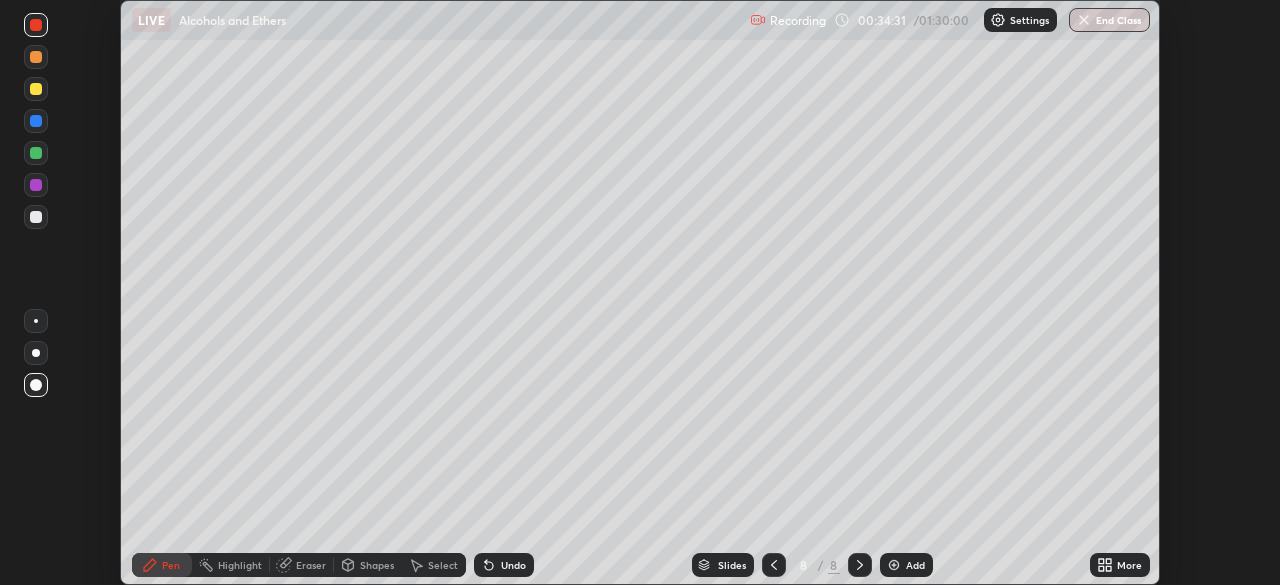 click 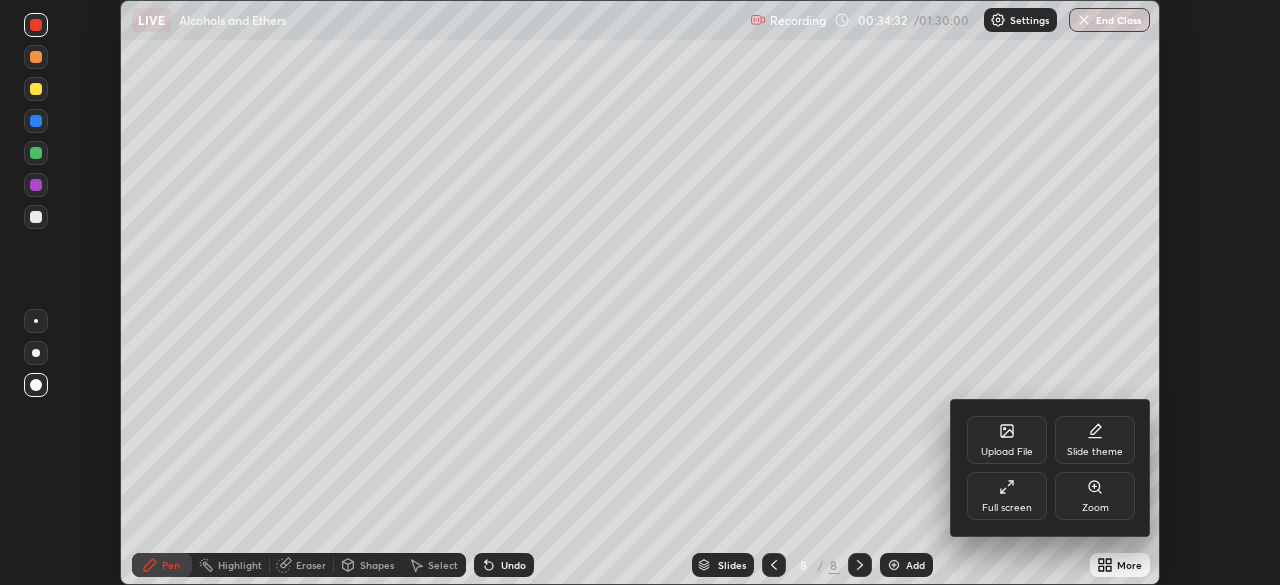 click on "Full screen" at bounding box center (1007, 496) 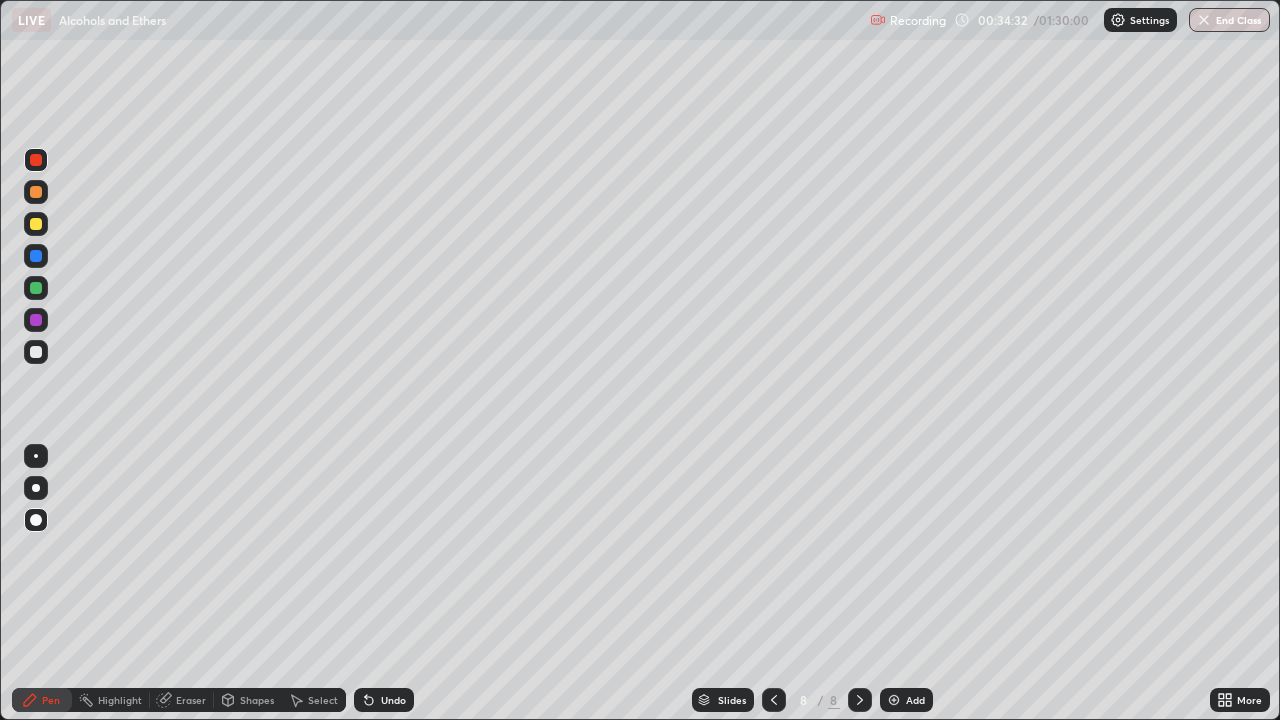 scroll, scrollTop: 99280, scrollLeft: 98720, axis: both 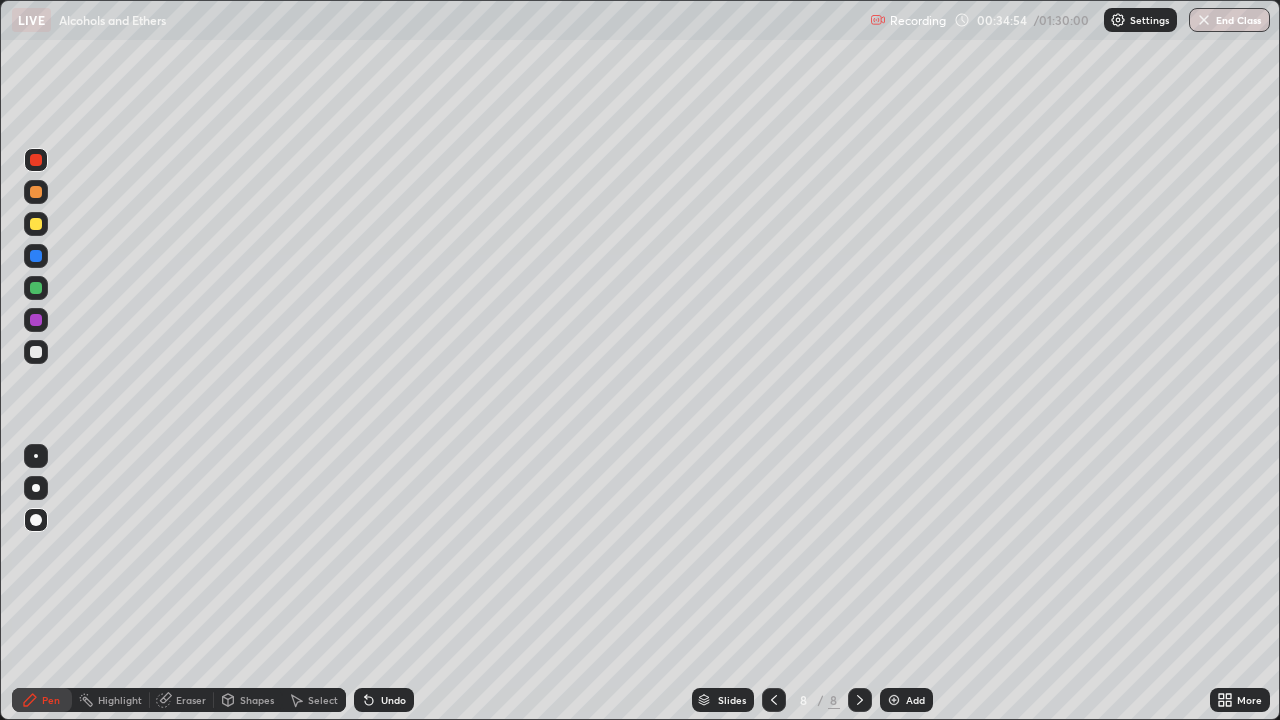 click at bounding box center (36, 352) 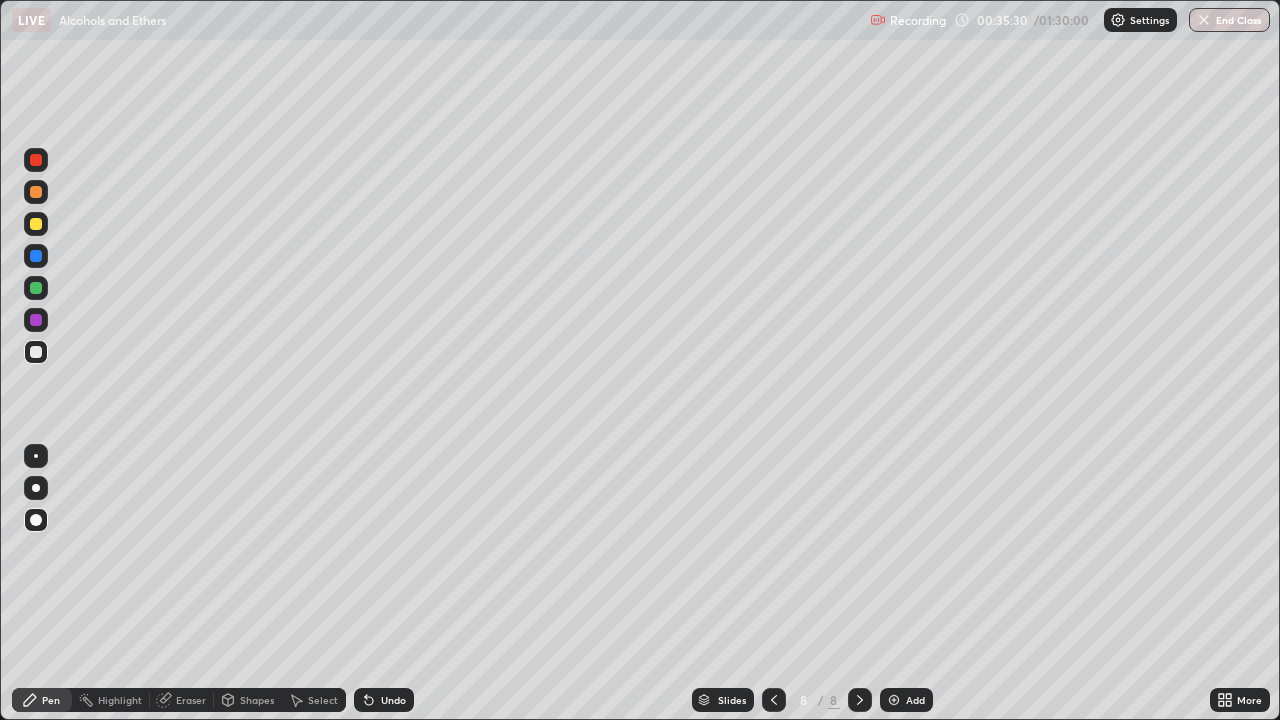 click on "Undo" at bounding box center (384, 700) 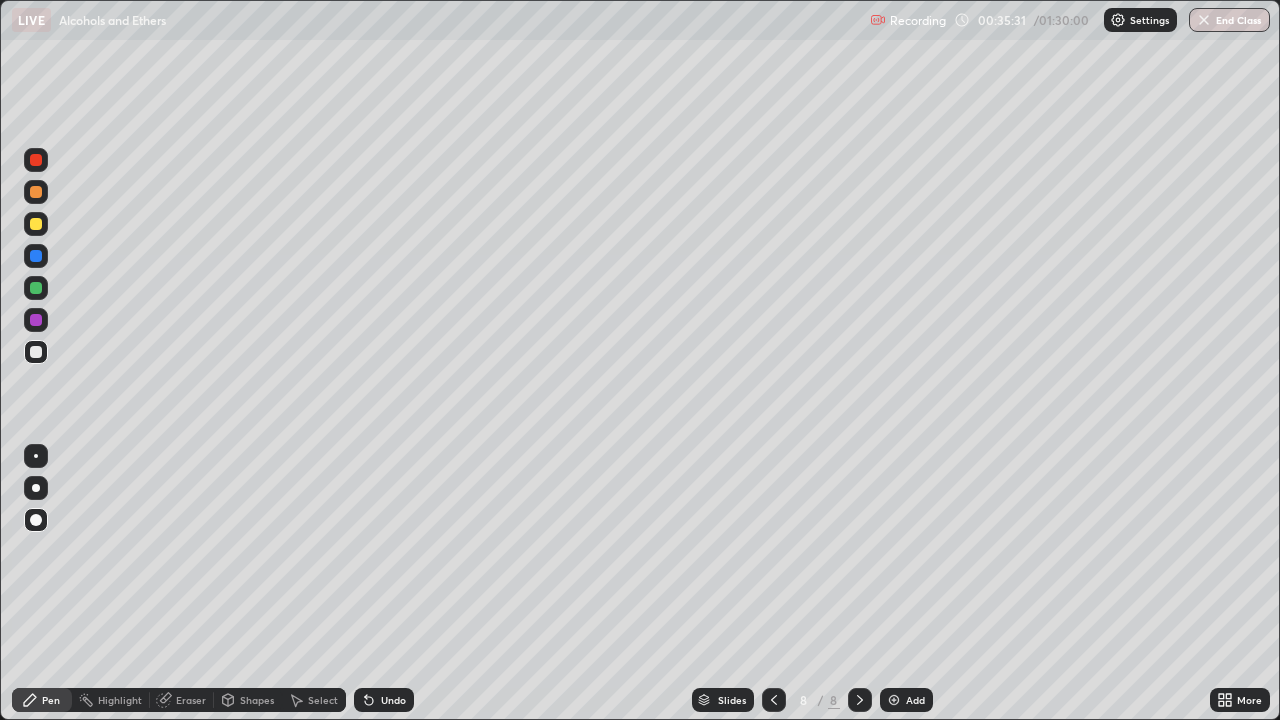 click on "Undo" at bounding box center [393, 700] 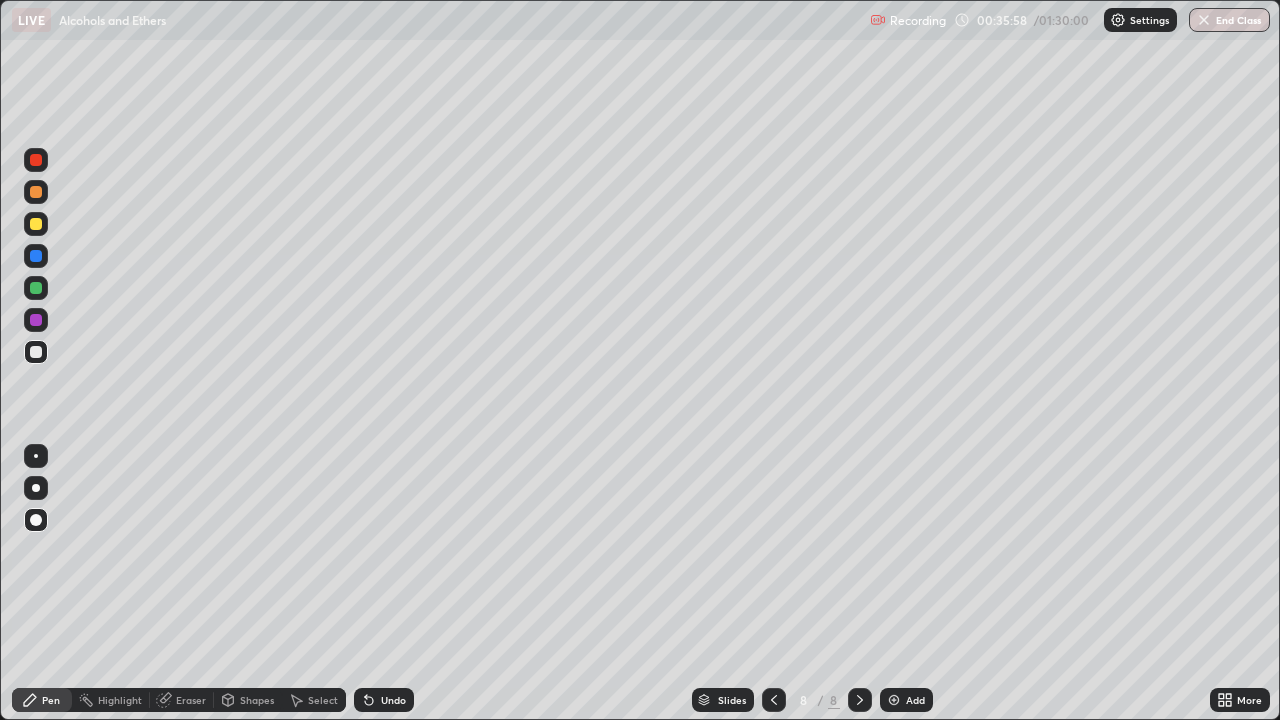 click on "Undo" at bounding box center [384, 700] 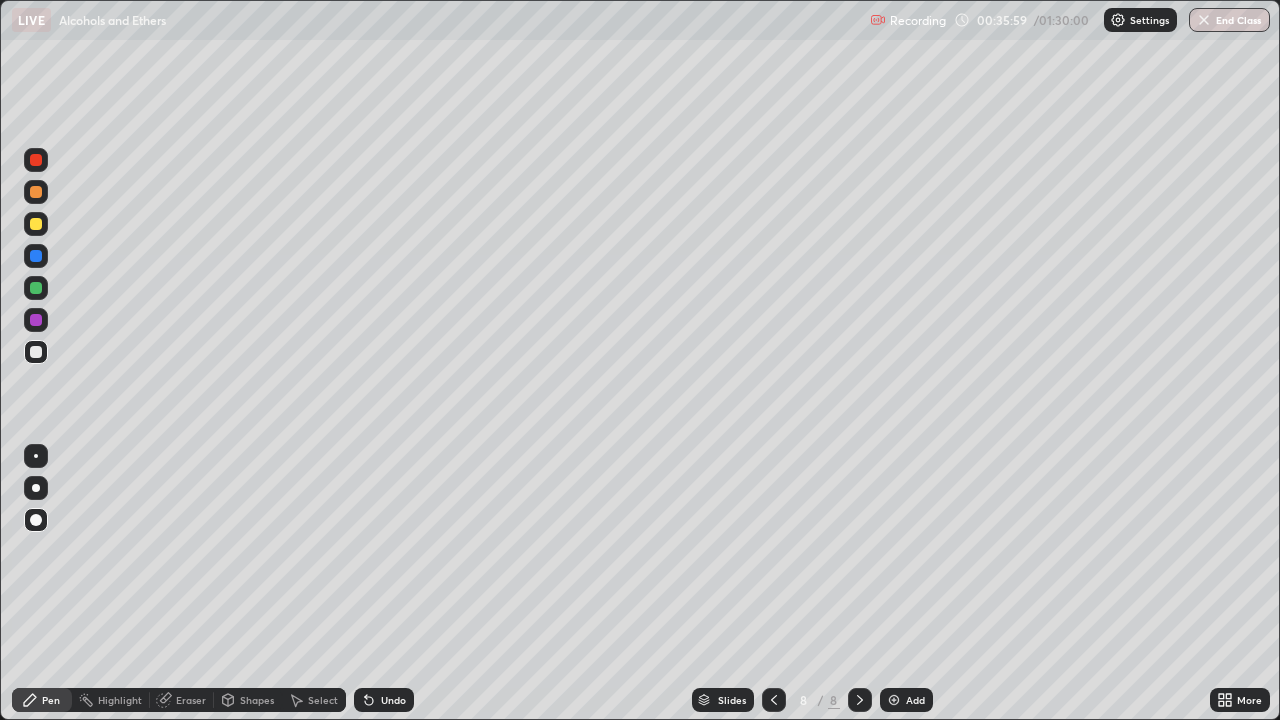 click on "Undo" at bounding box center (384, 700) 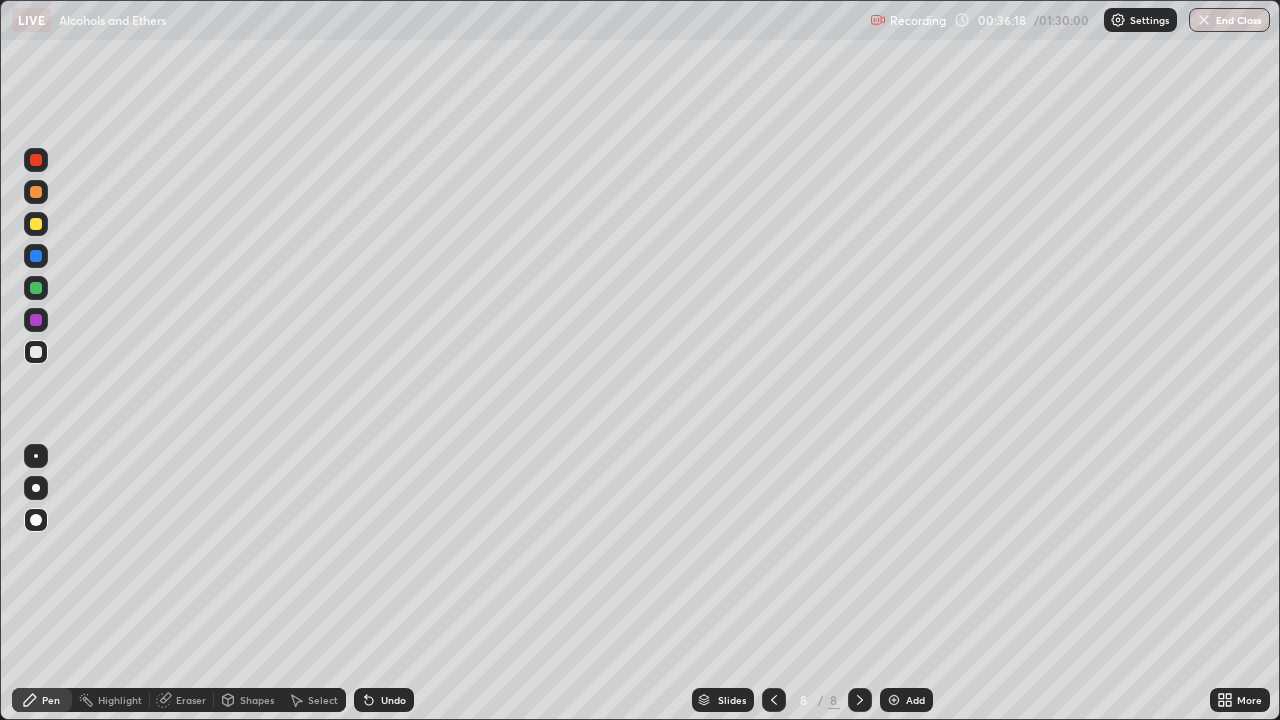 click at bounding box center [36, 160] 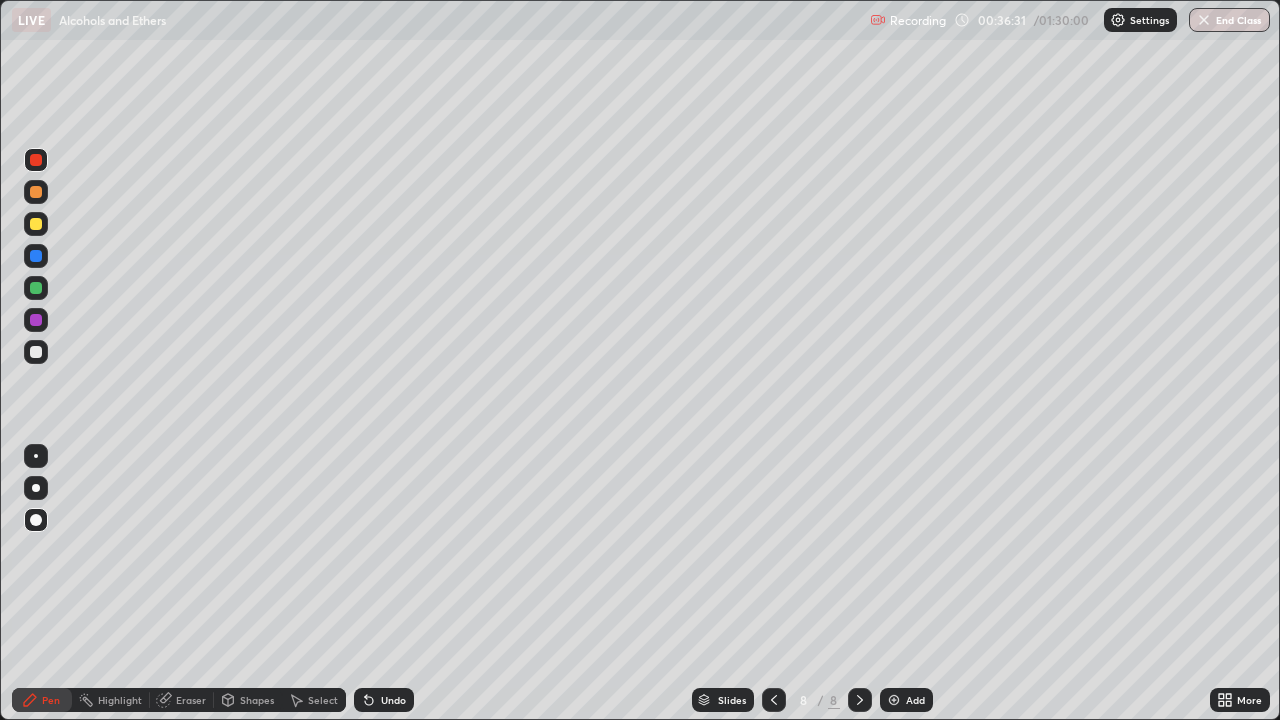 click at bounding box center [36, 352] 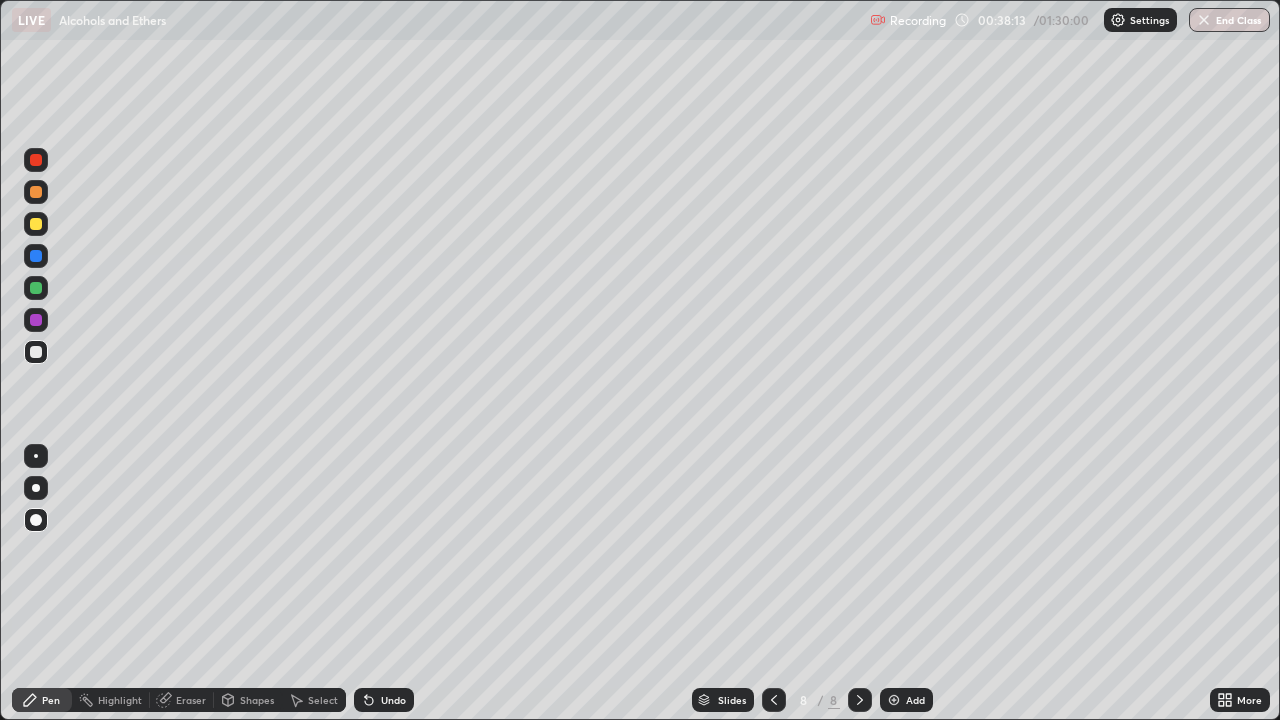 click at bounding box center (36, 224) 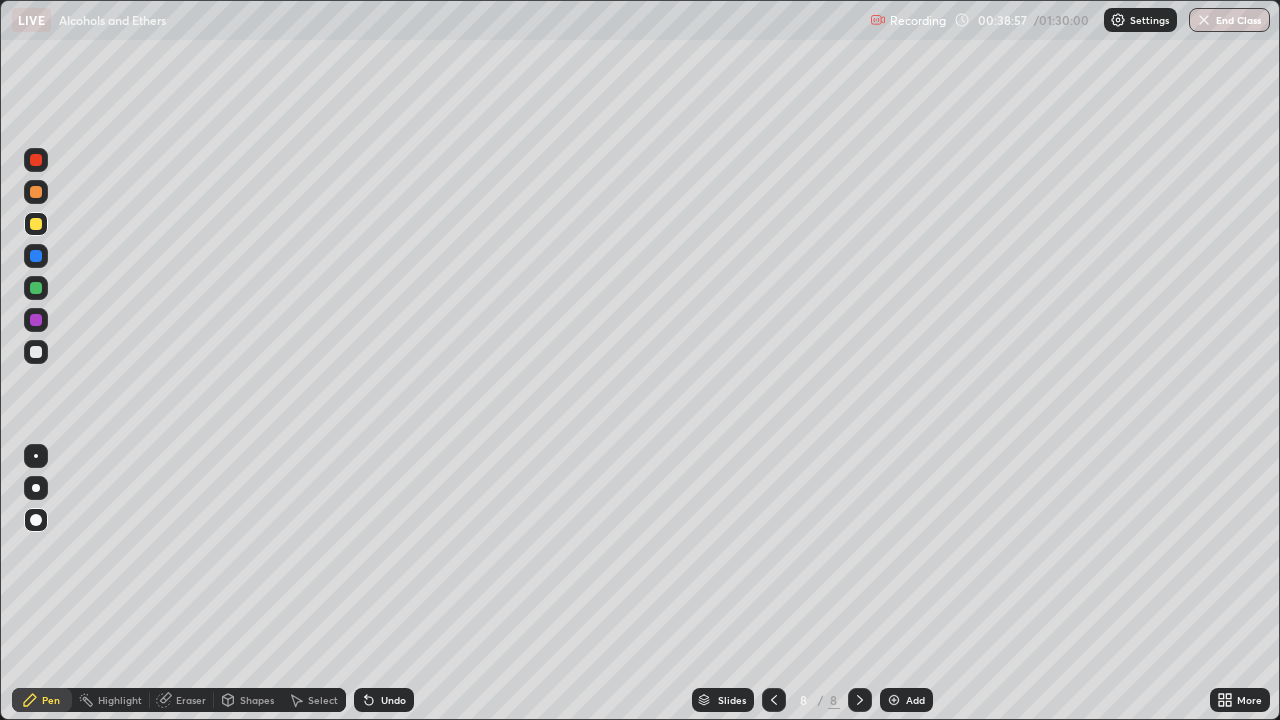 click on "Undo" at bounding box center (393, 700) 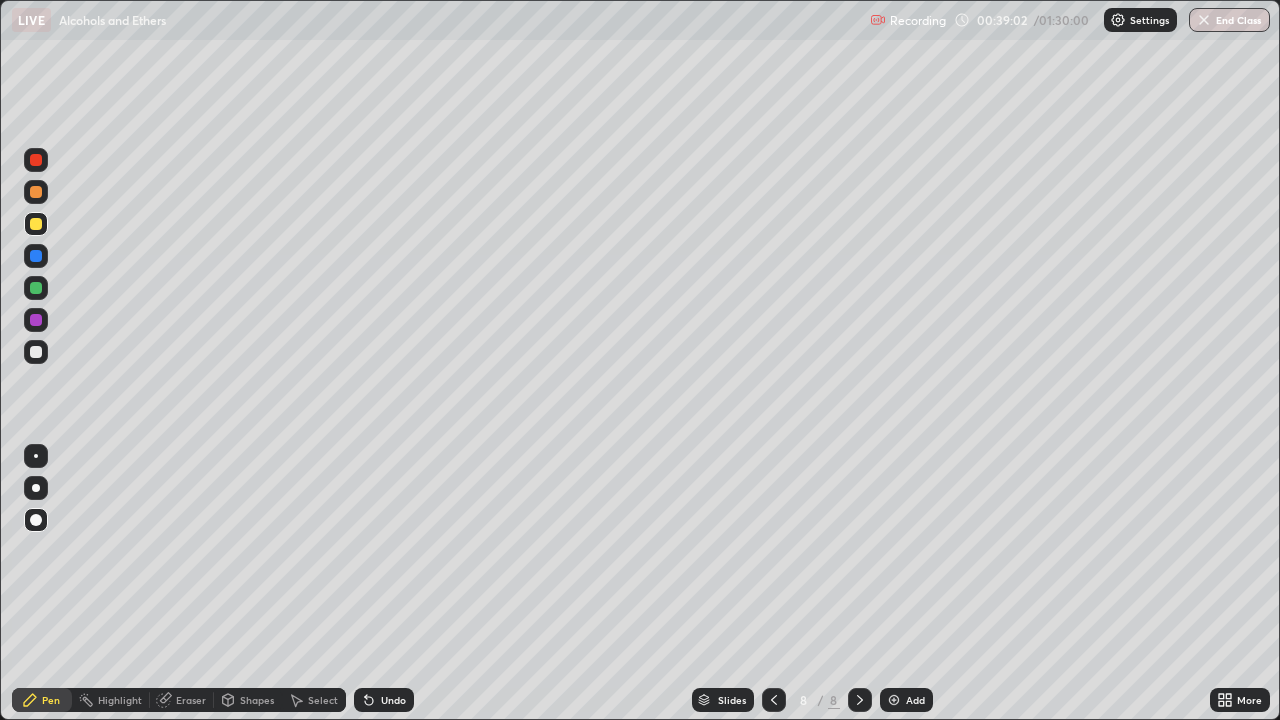 click at bounding box center [36, 160] 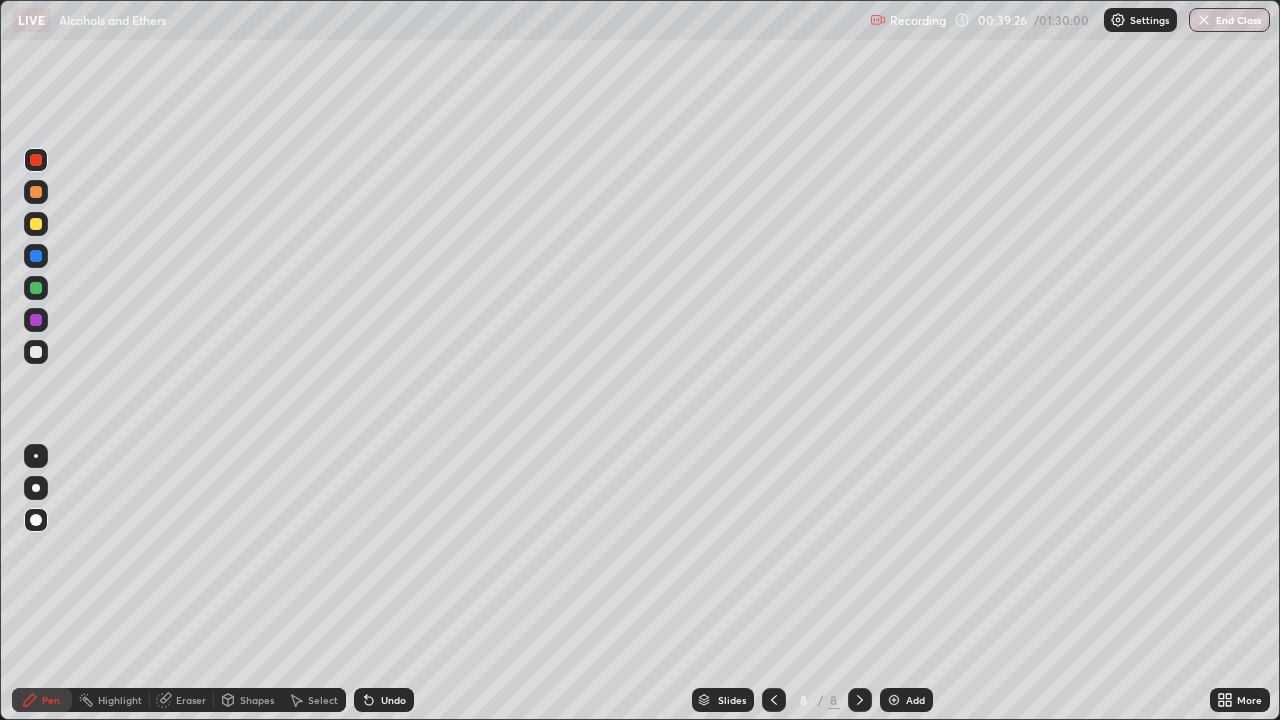 click at bounding box center [36, 224] 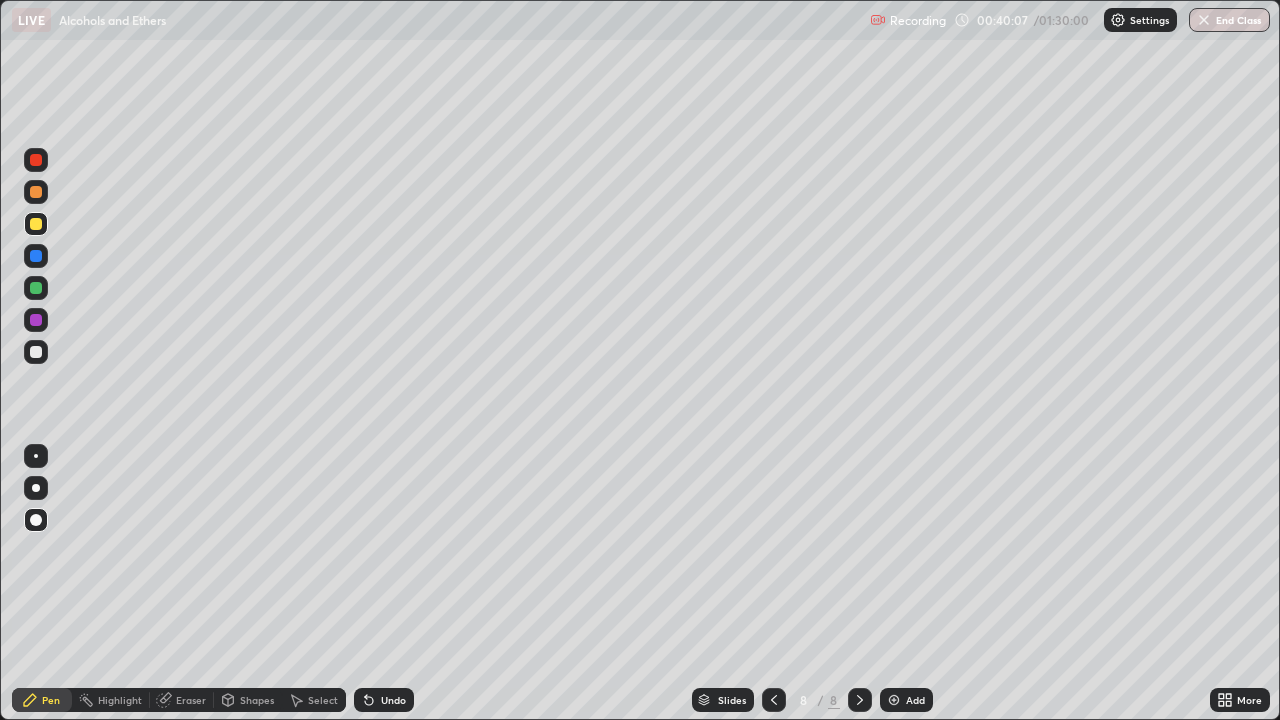 click on "Slides 8 / 8 Add" at bounding box center [812, 700] 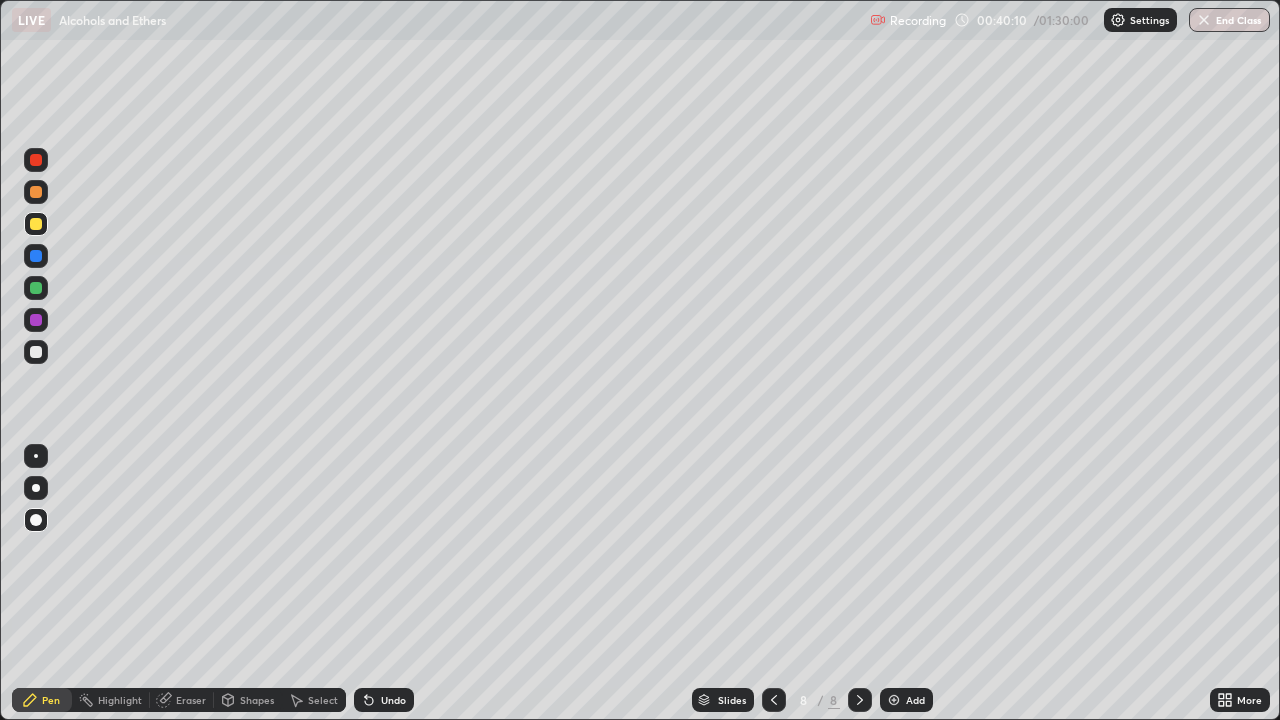 click on "Slides 8 / 8 Add" at bounding box center [812, 700] 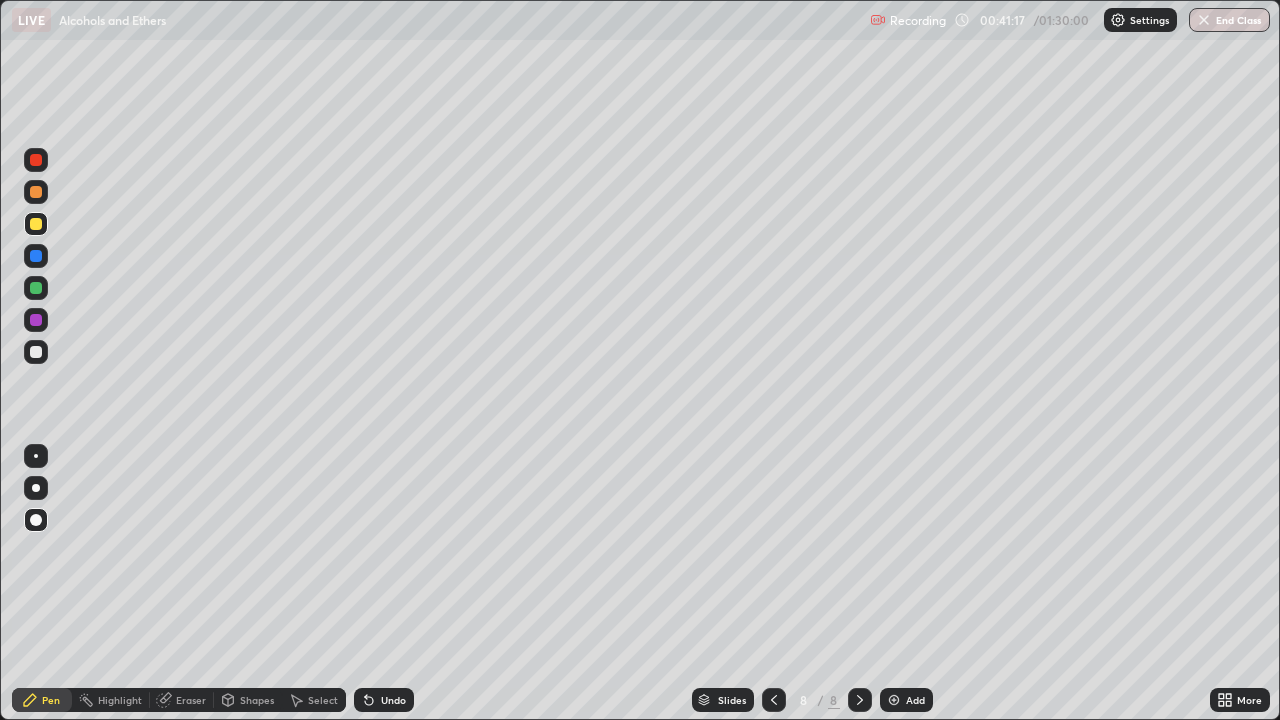 click at bounding box center (894, 700) 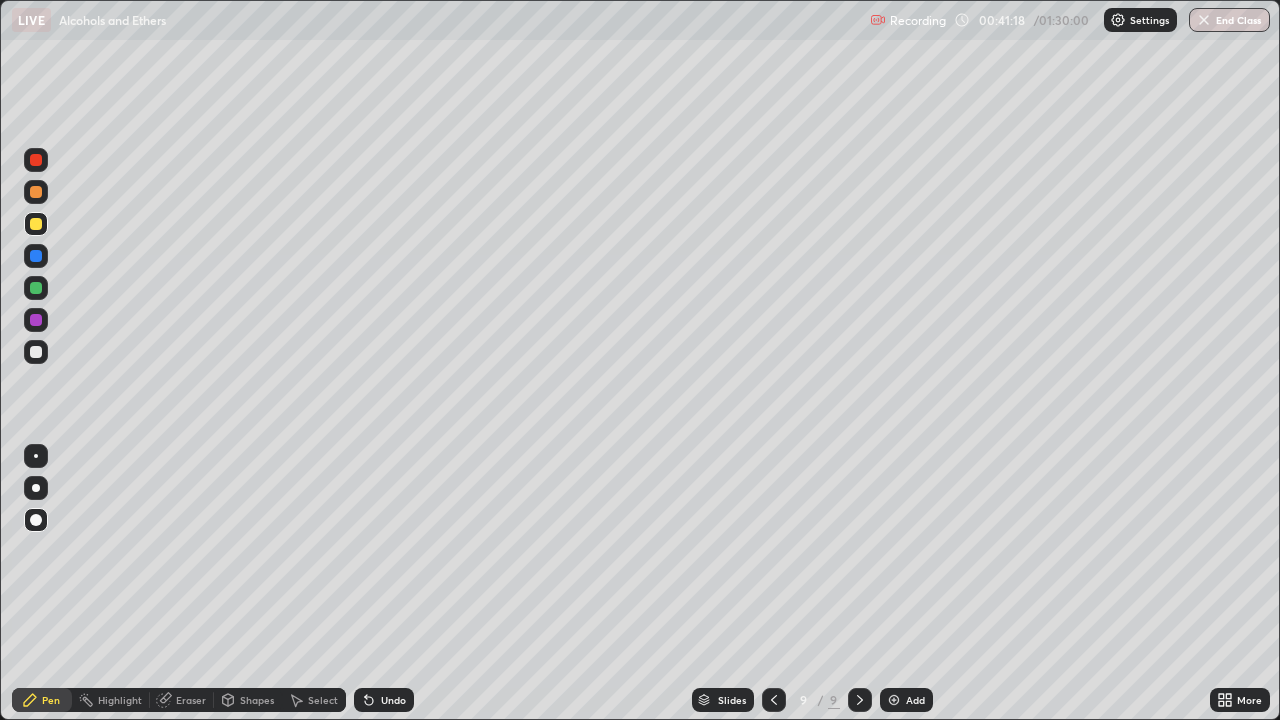 click 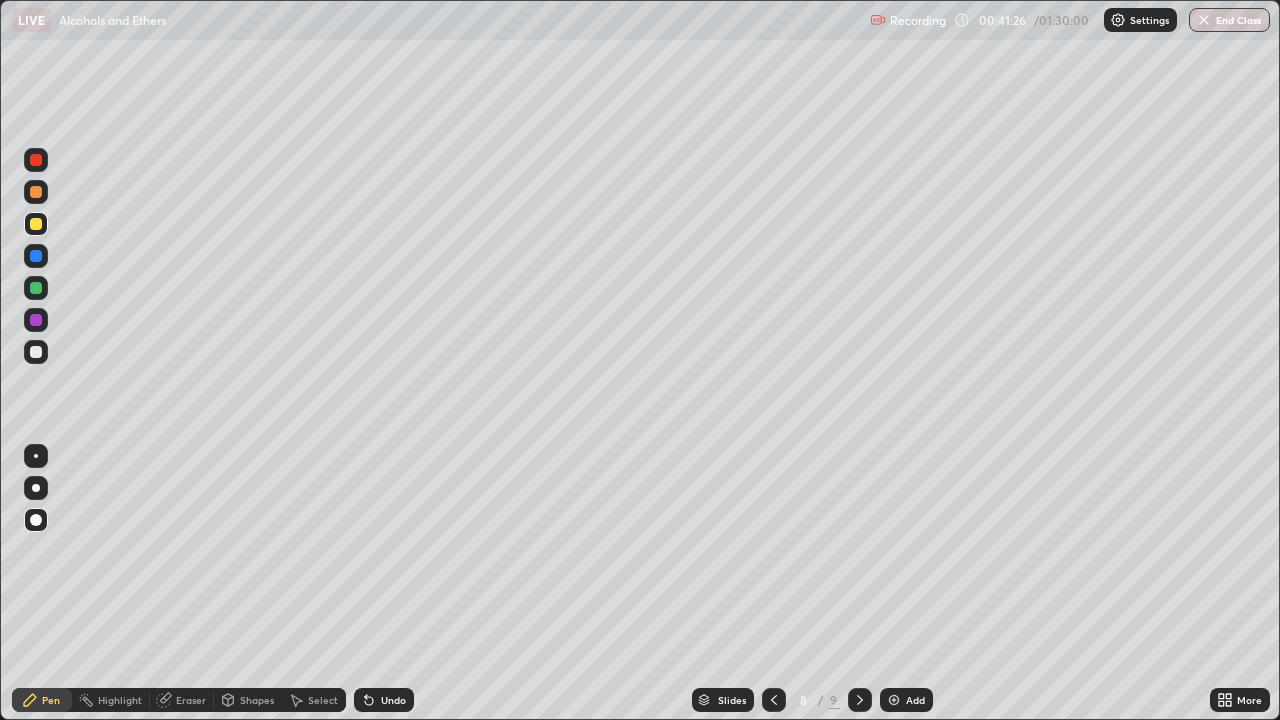 click 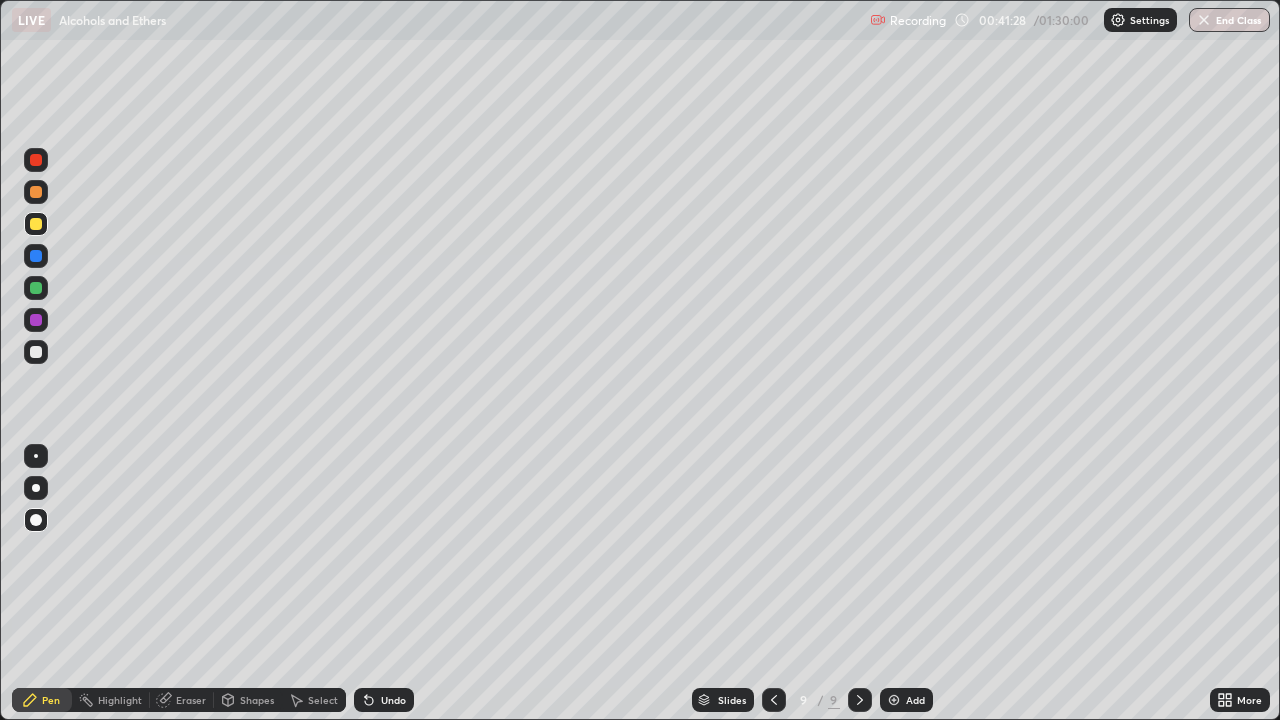 click at bounding box center [36, 192] 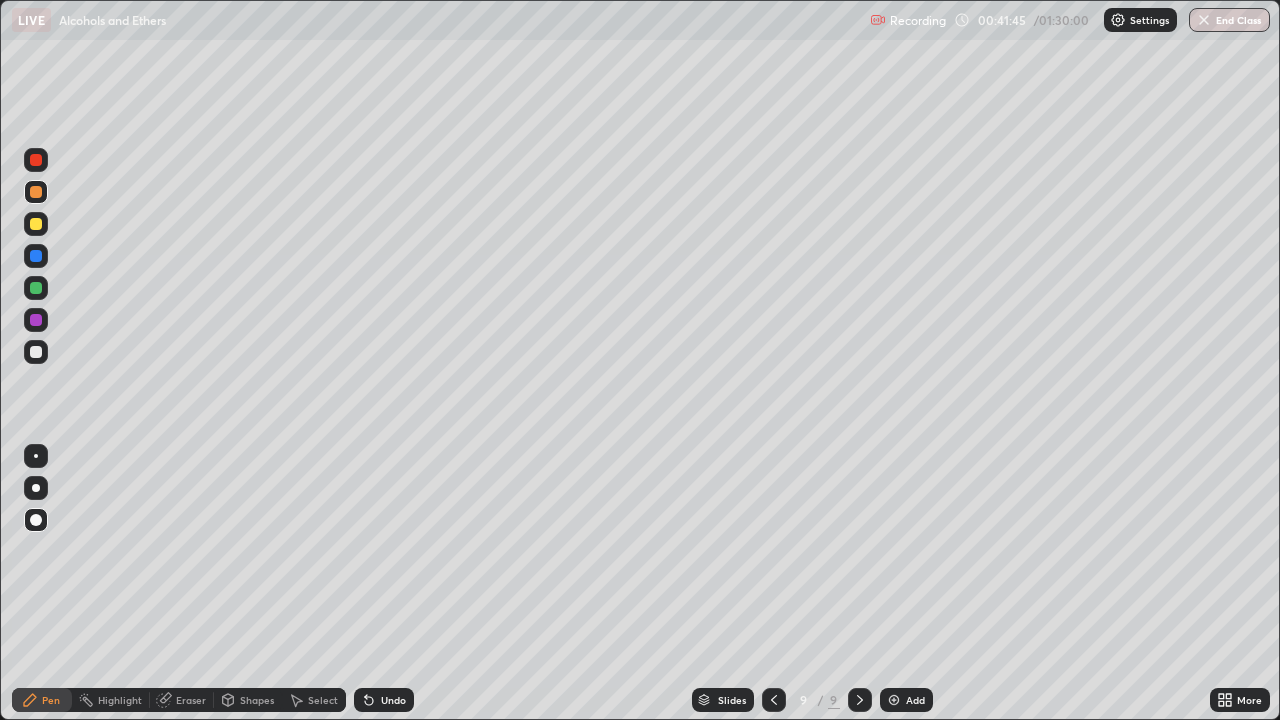 click at bounding box center (36, 224) 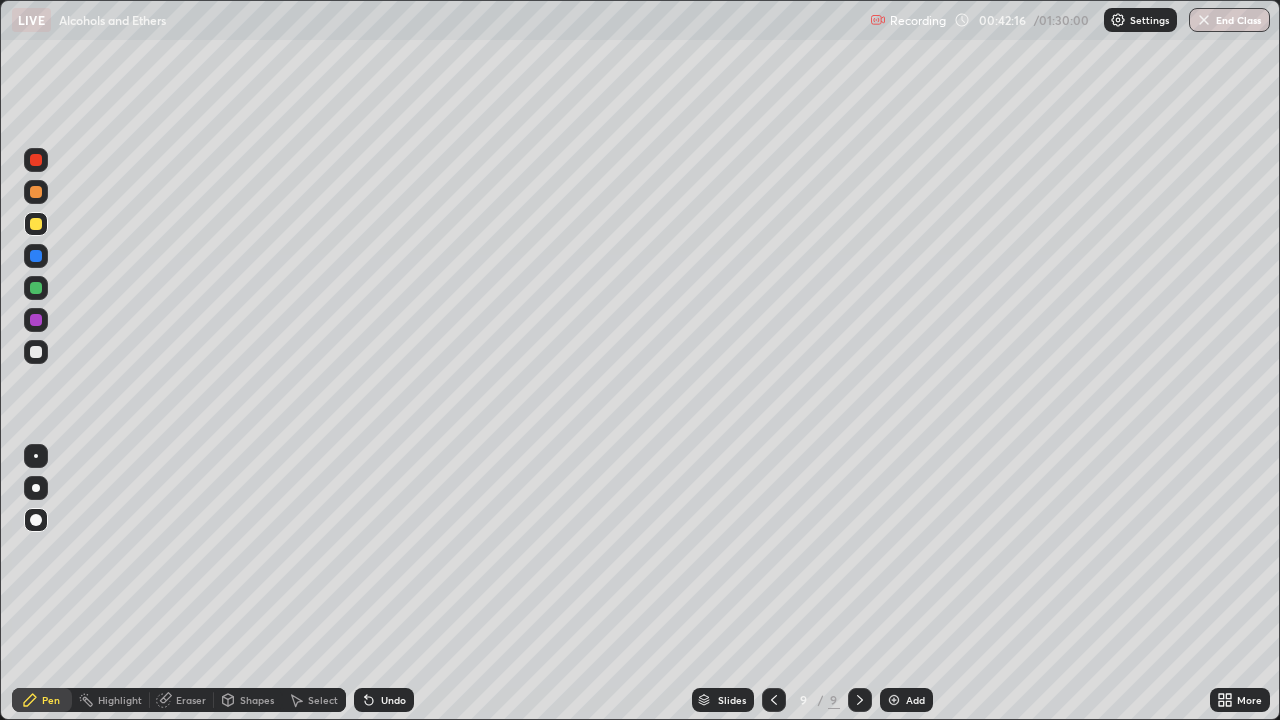 click at bounding box center [36, 352] 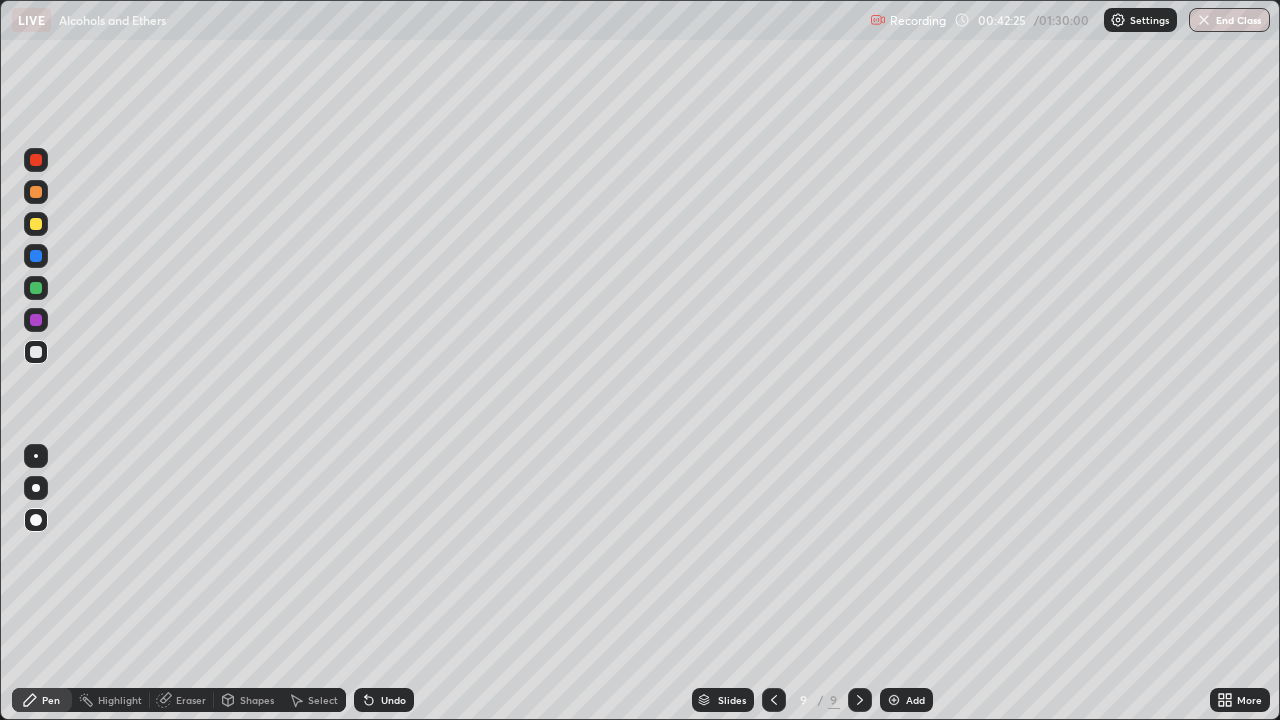 click at bounding box center (36, 160) 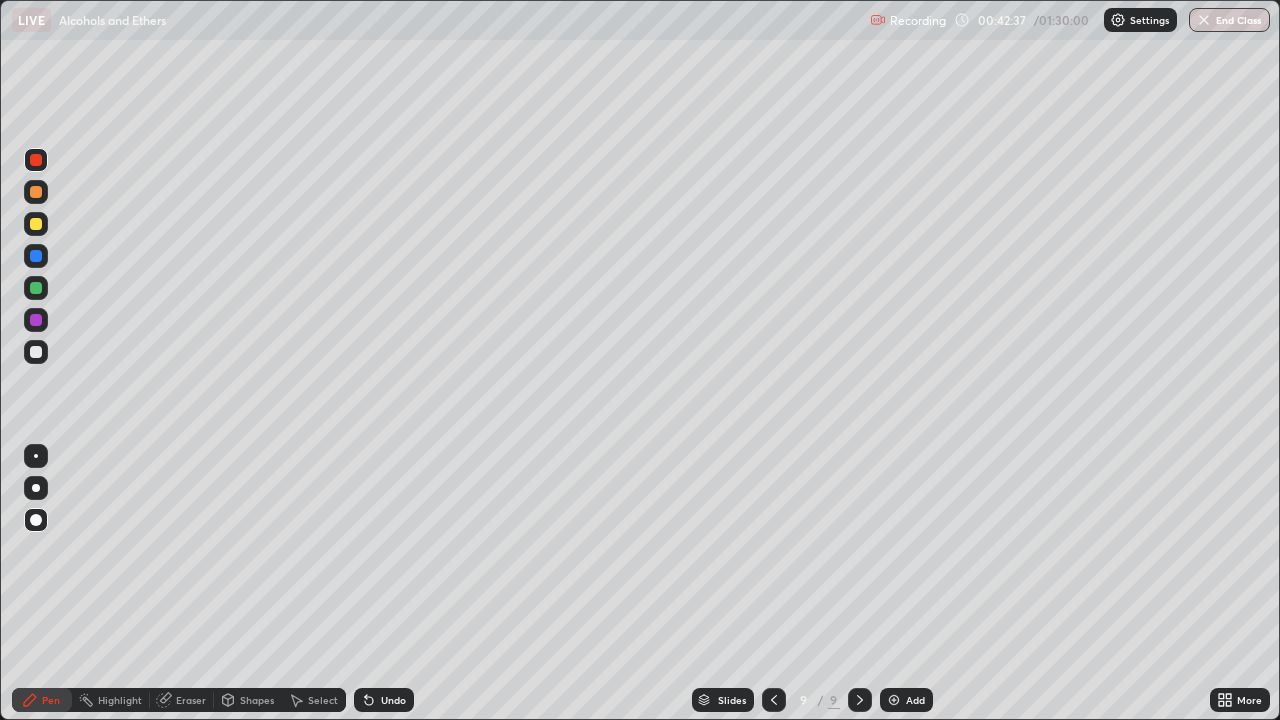 click at bounding box center [36, 352] 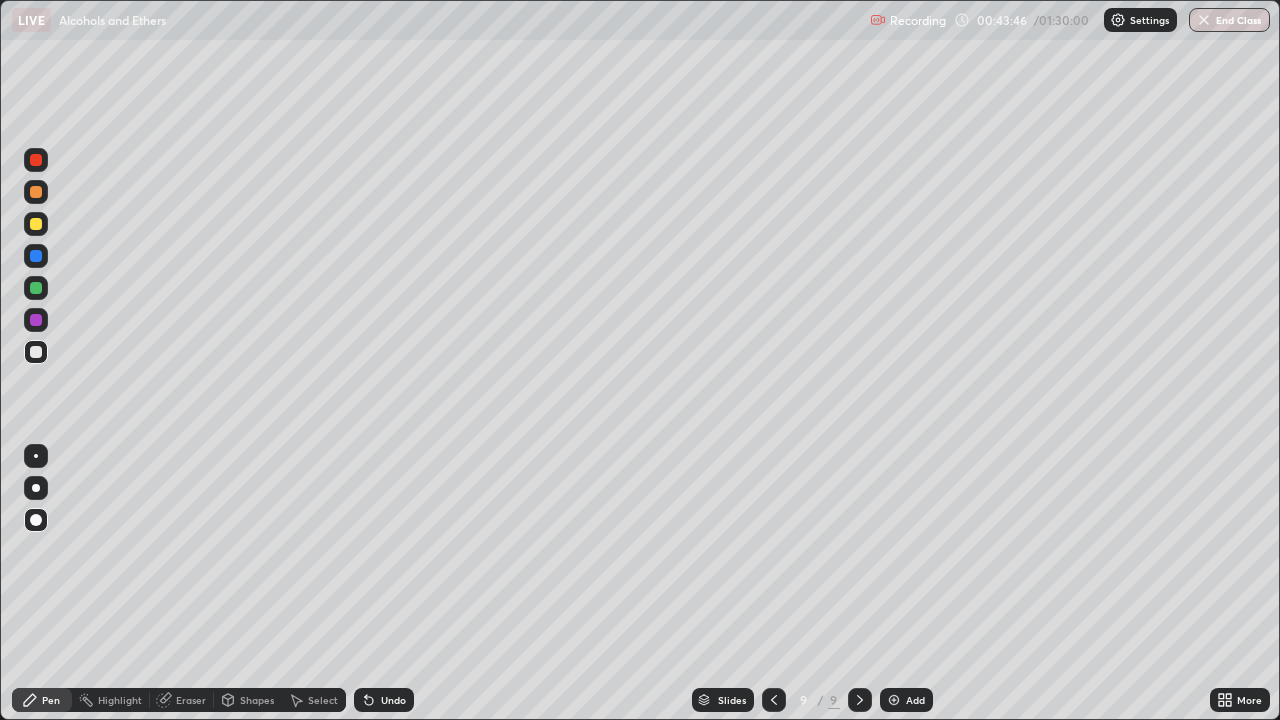 click at bounding box center [36, 288] 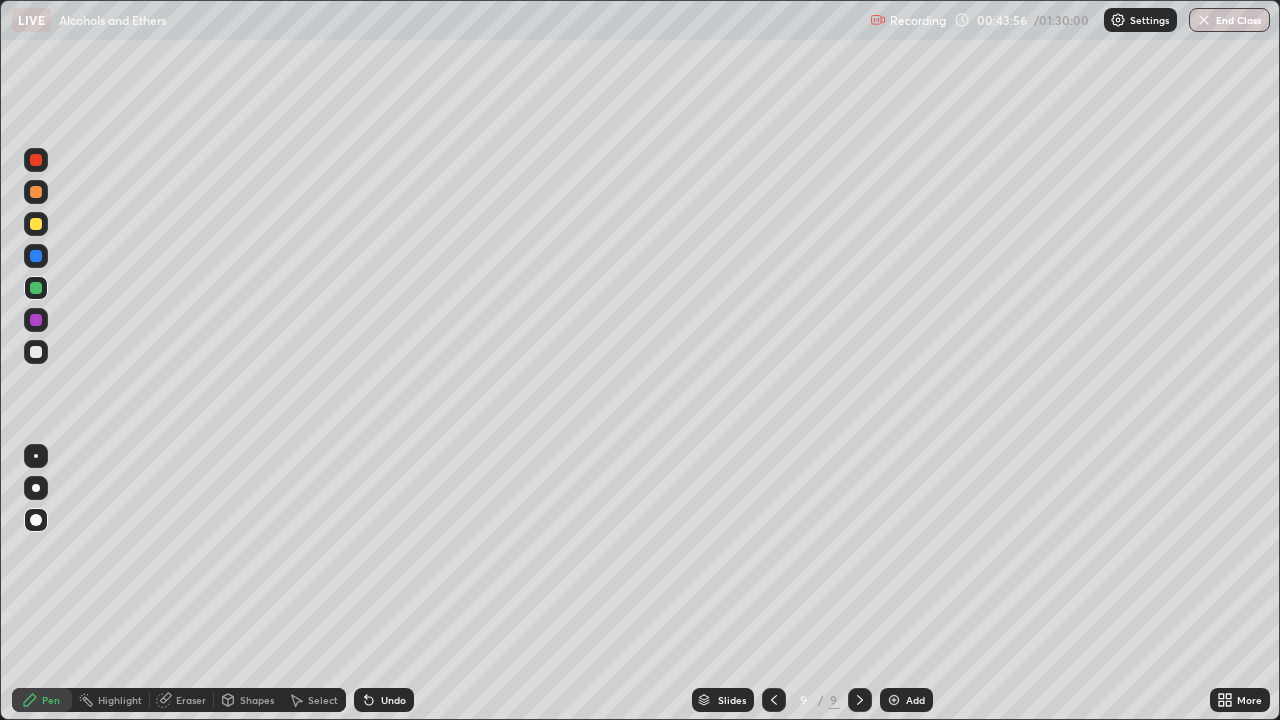 click at bounding box center (36, 352) 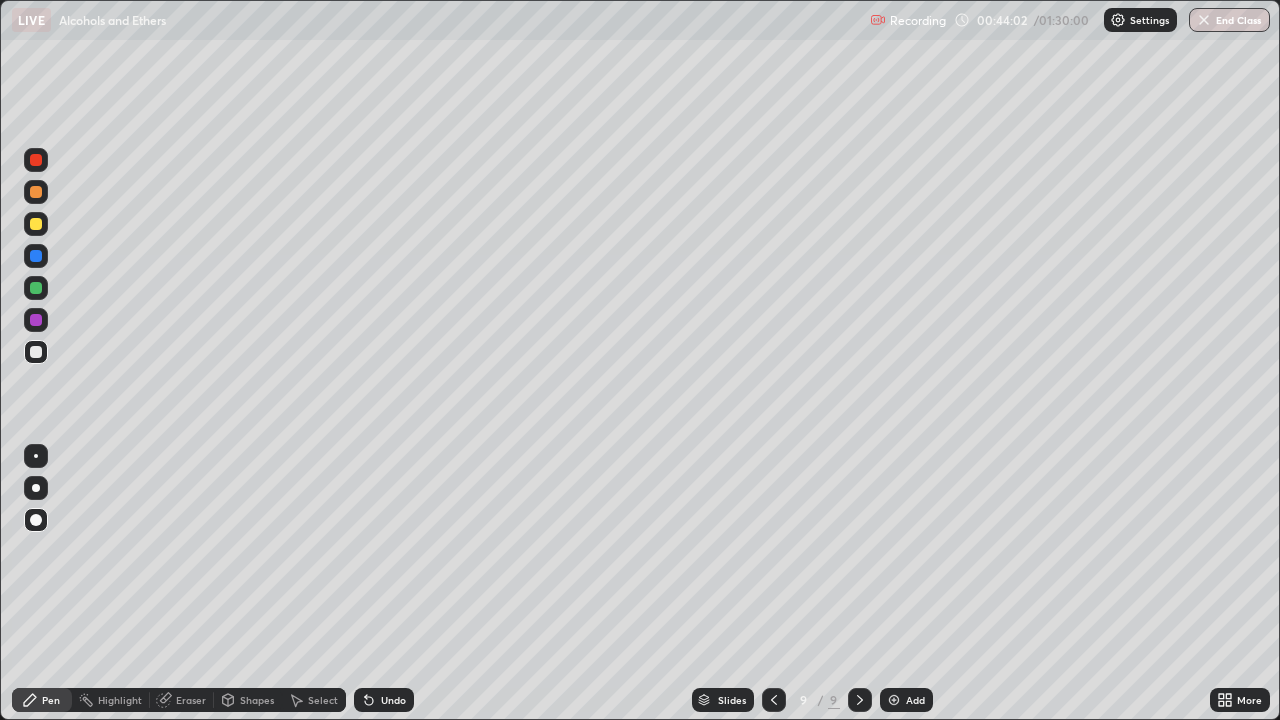 click on "Undo" at bounding box center (393, 700) 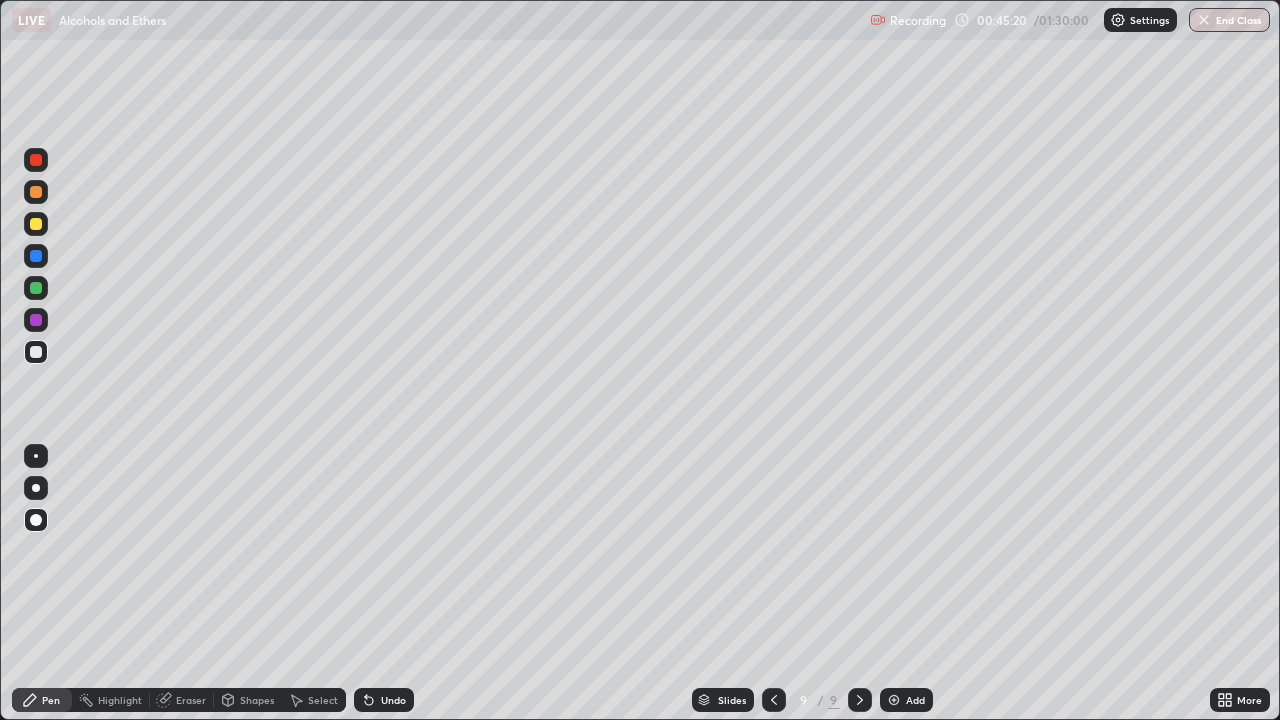 click at bounding box center [36, 224] 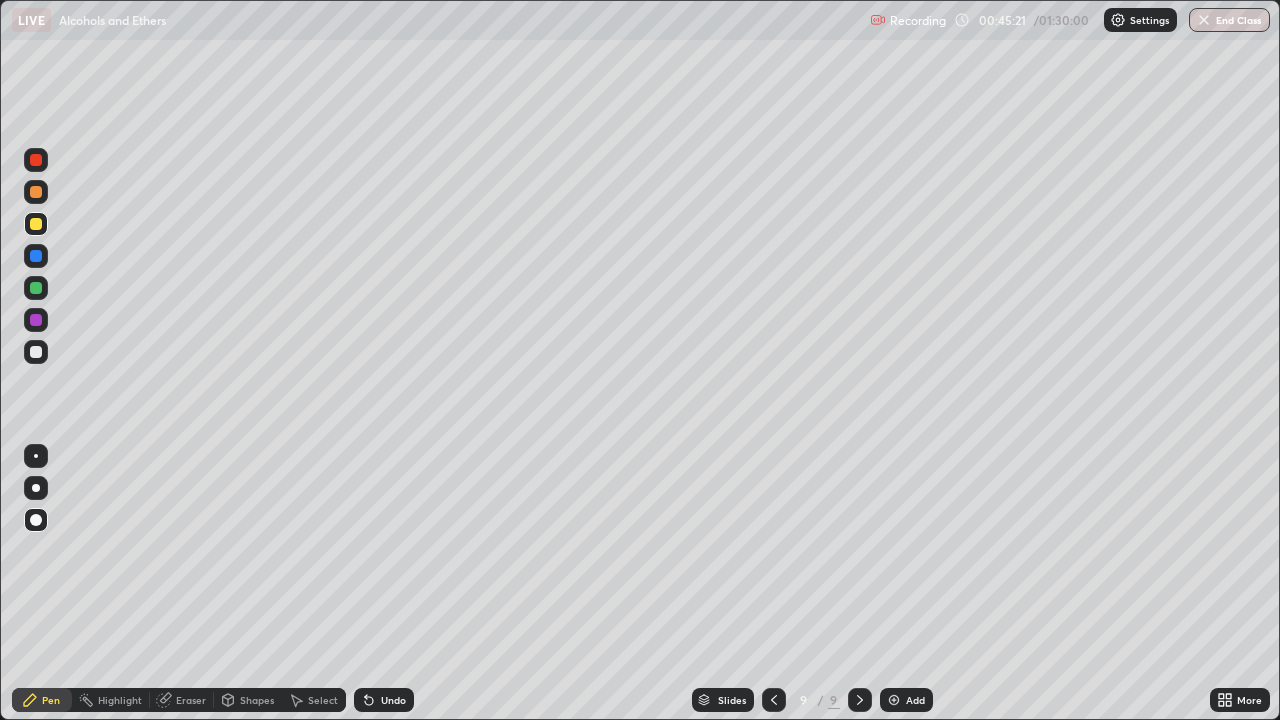 click at bounding box center (36, 160) 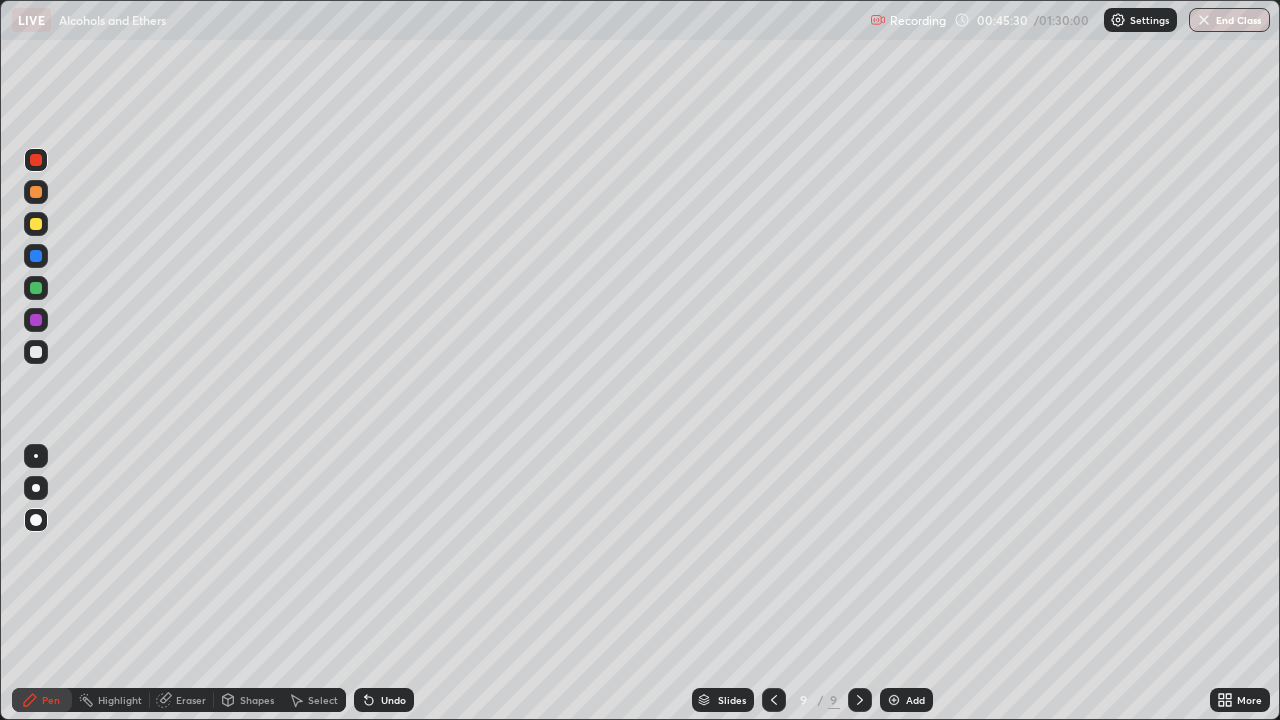 click at bounding box center (36, 352) 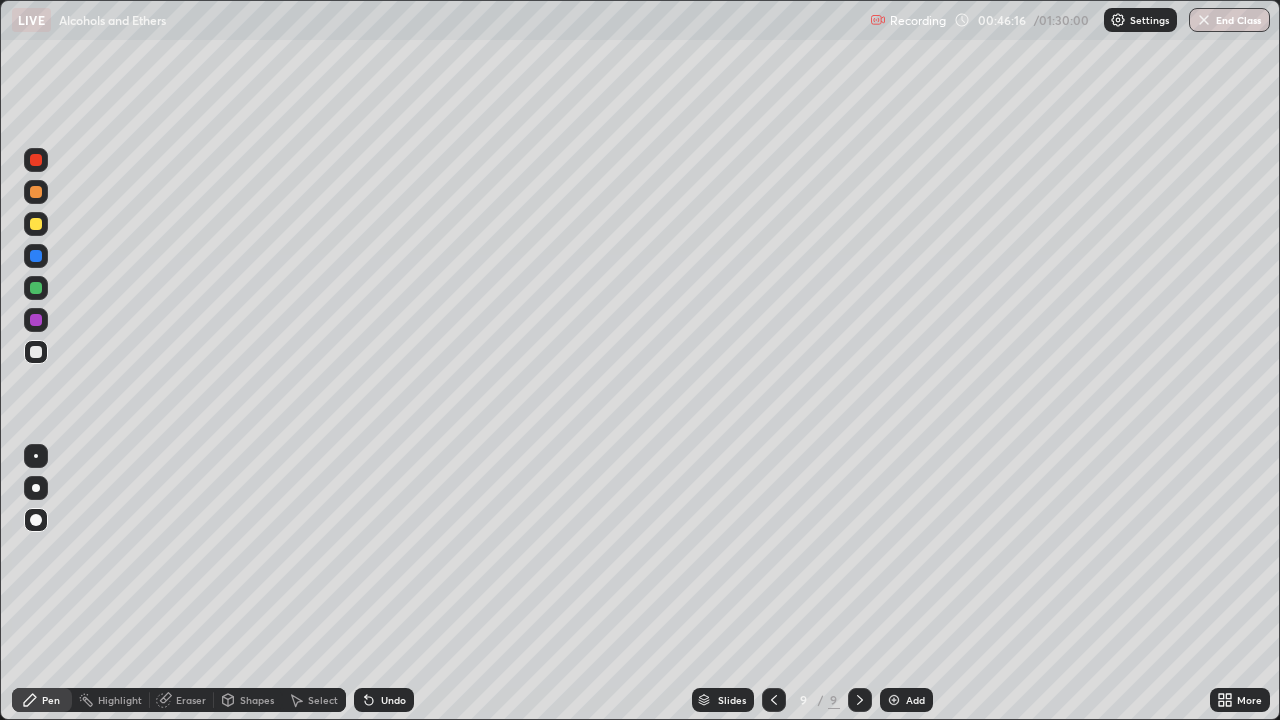 click on "Undo" at bounding box center [384, 700] 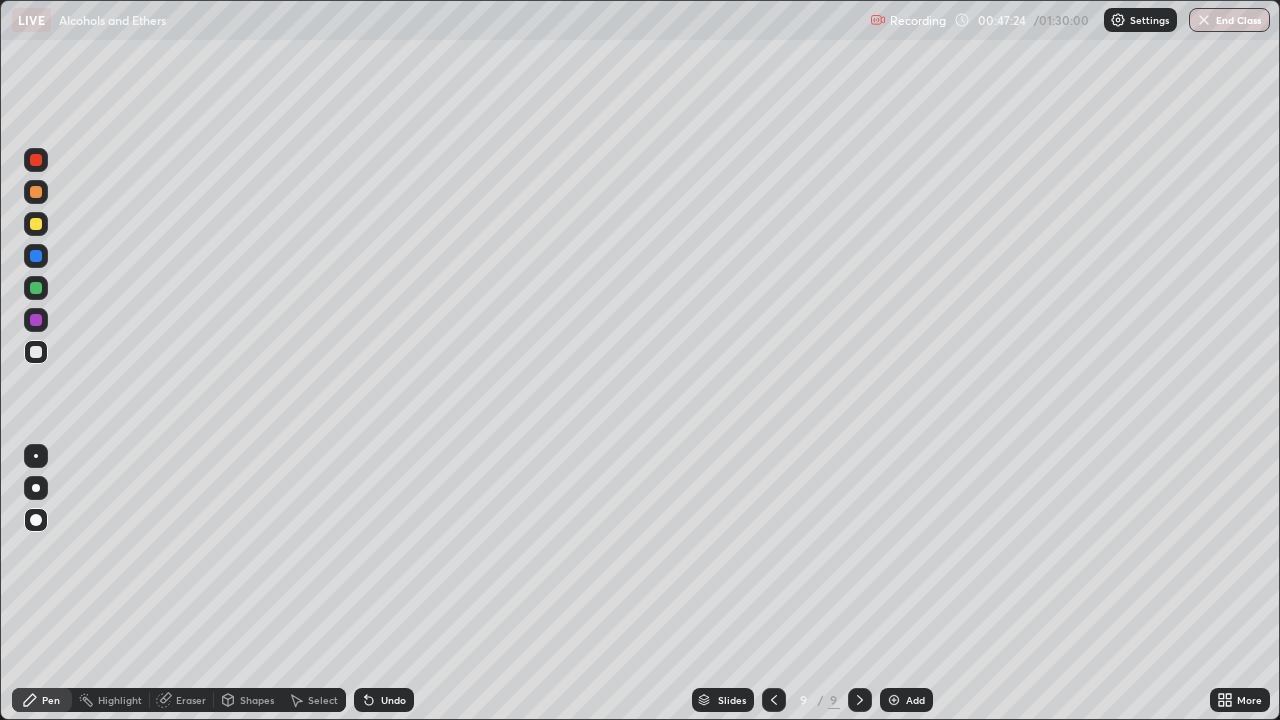 click on "Undo" at bounding box center [393, 700] 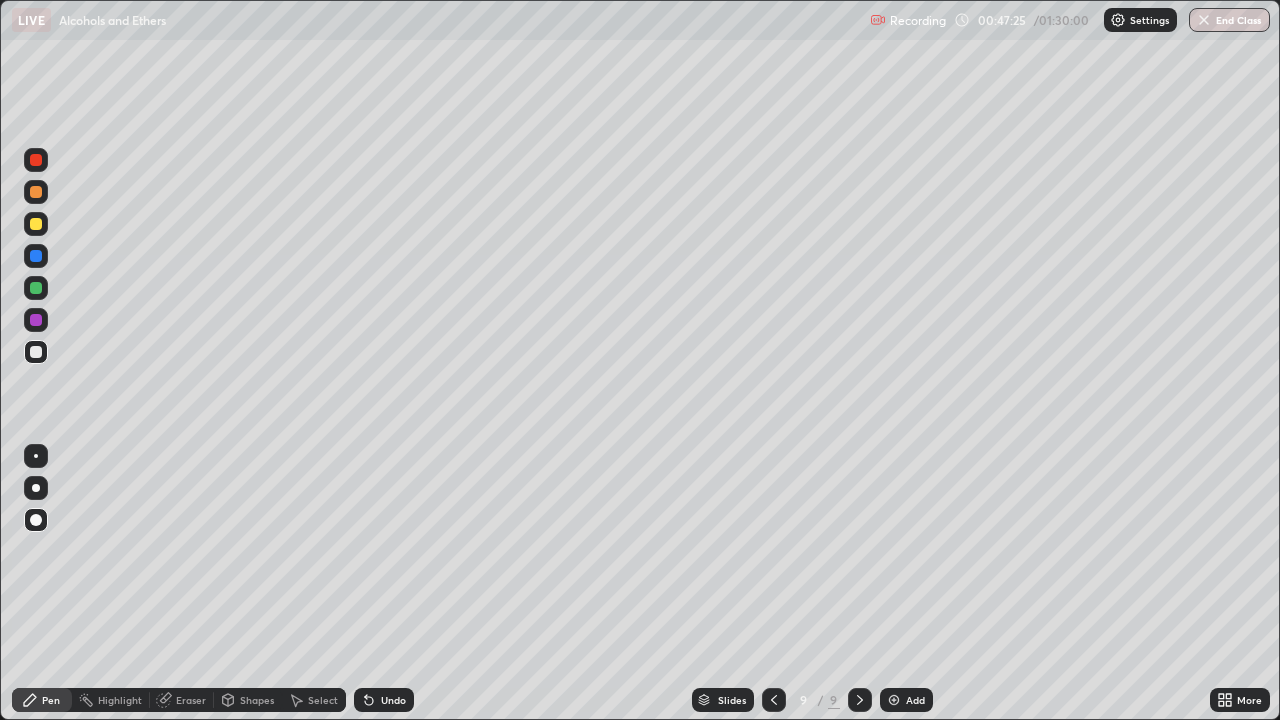 click on "Undo" at bounding box center [393, 700] 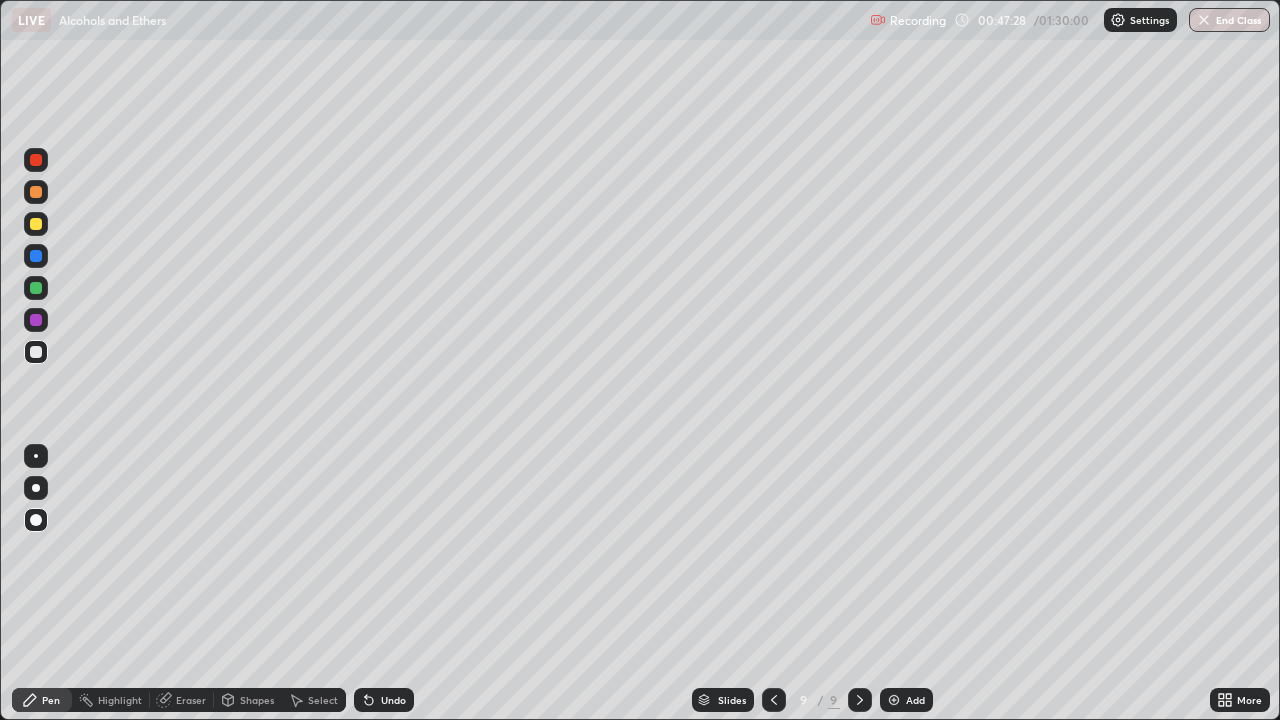 click at bounding box center [36, 224] 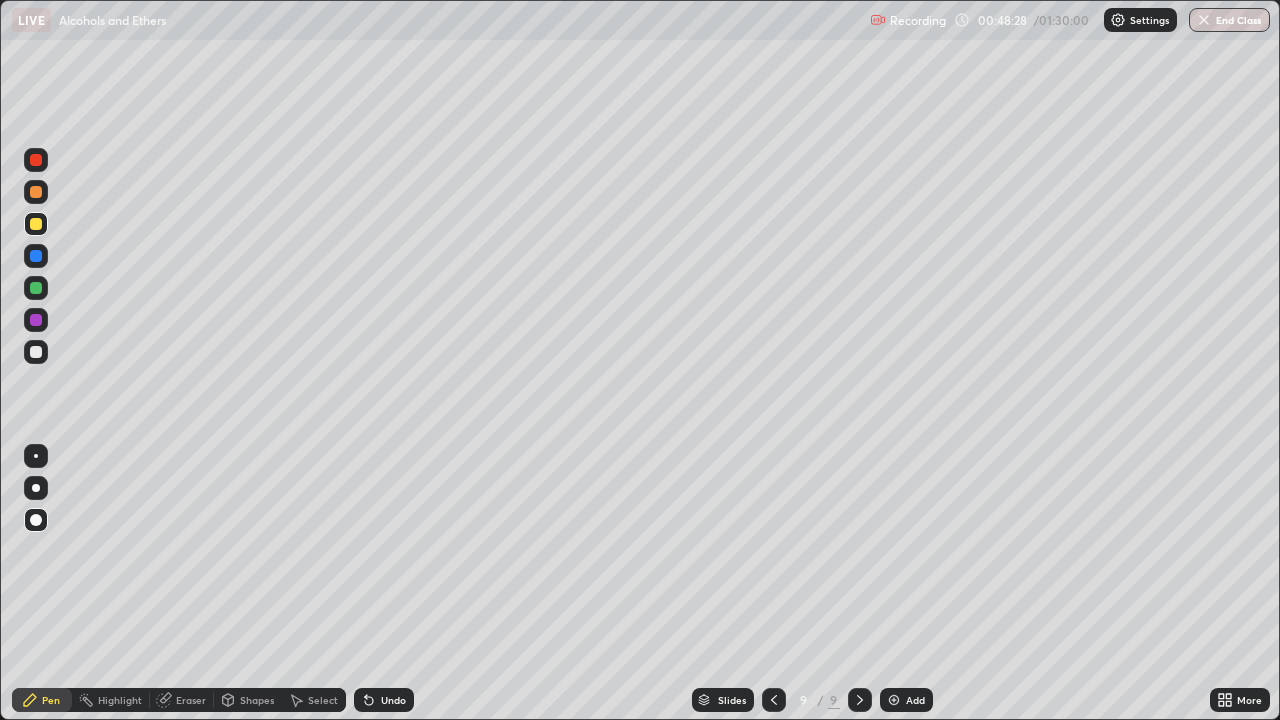 click at bounding box center [36, 352] 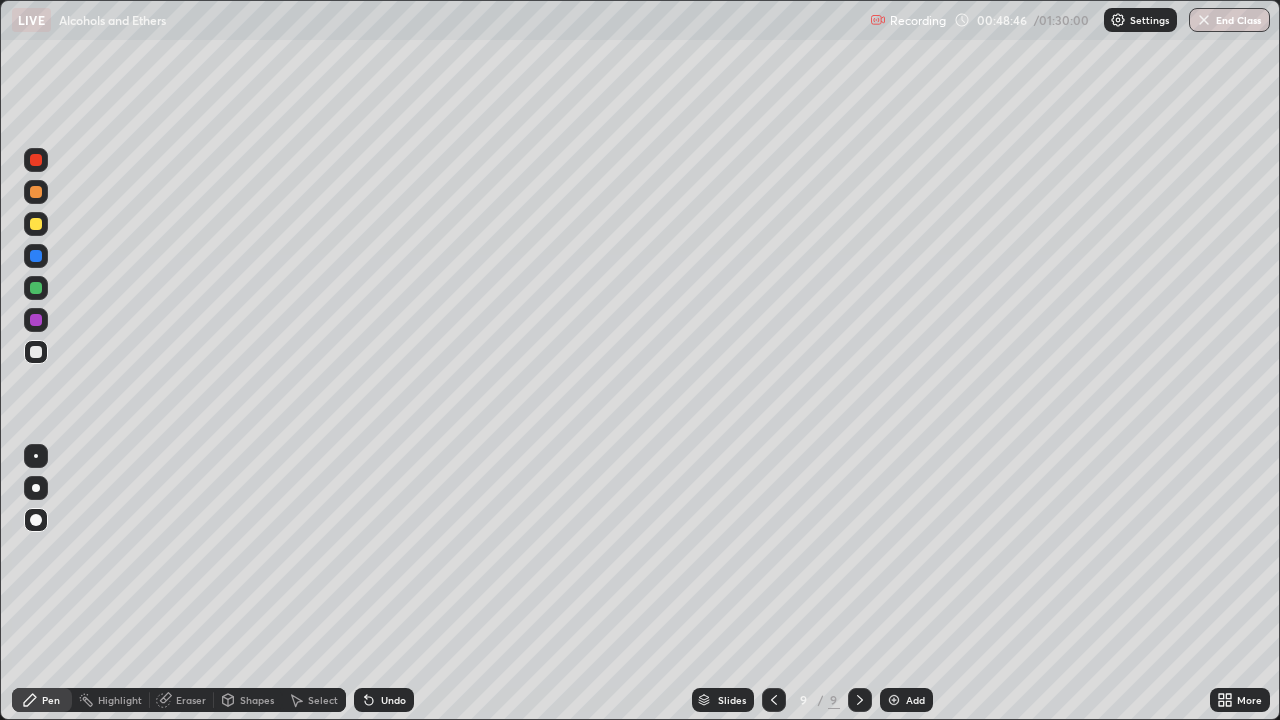 click at bounding box center [36, 288] 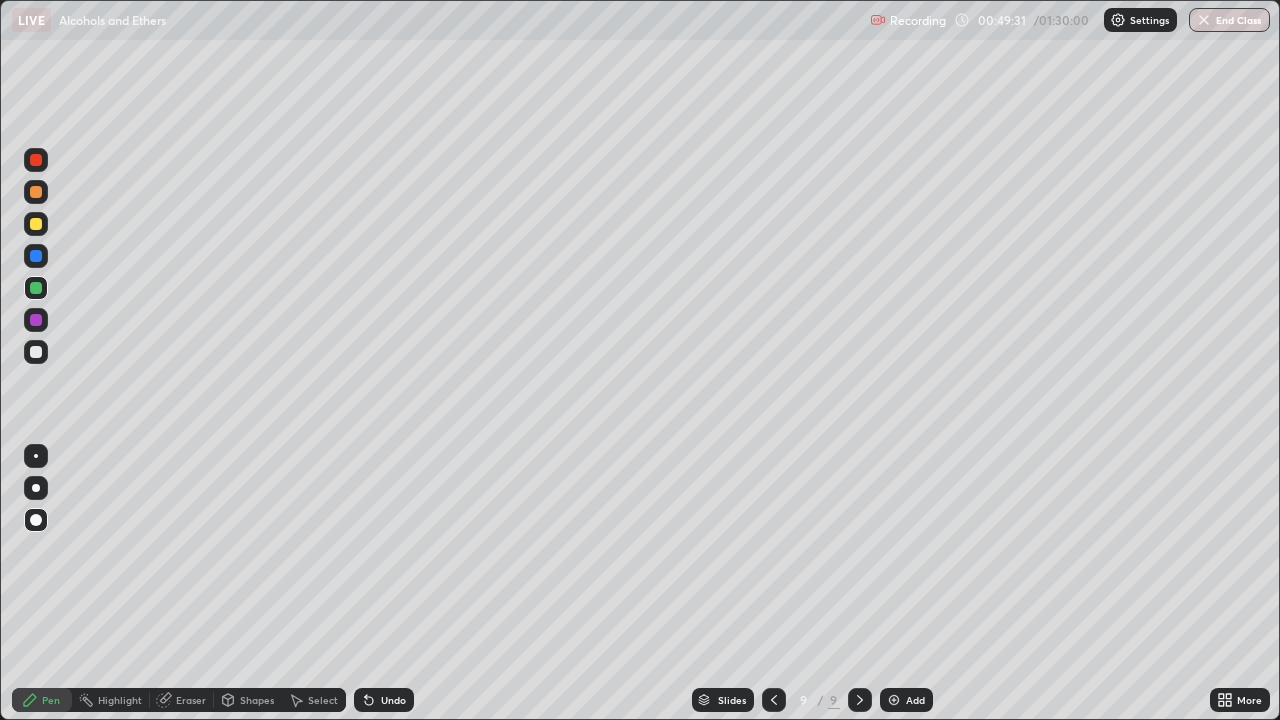 click at bounding box center (36, 320) 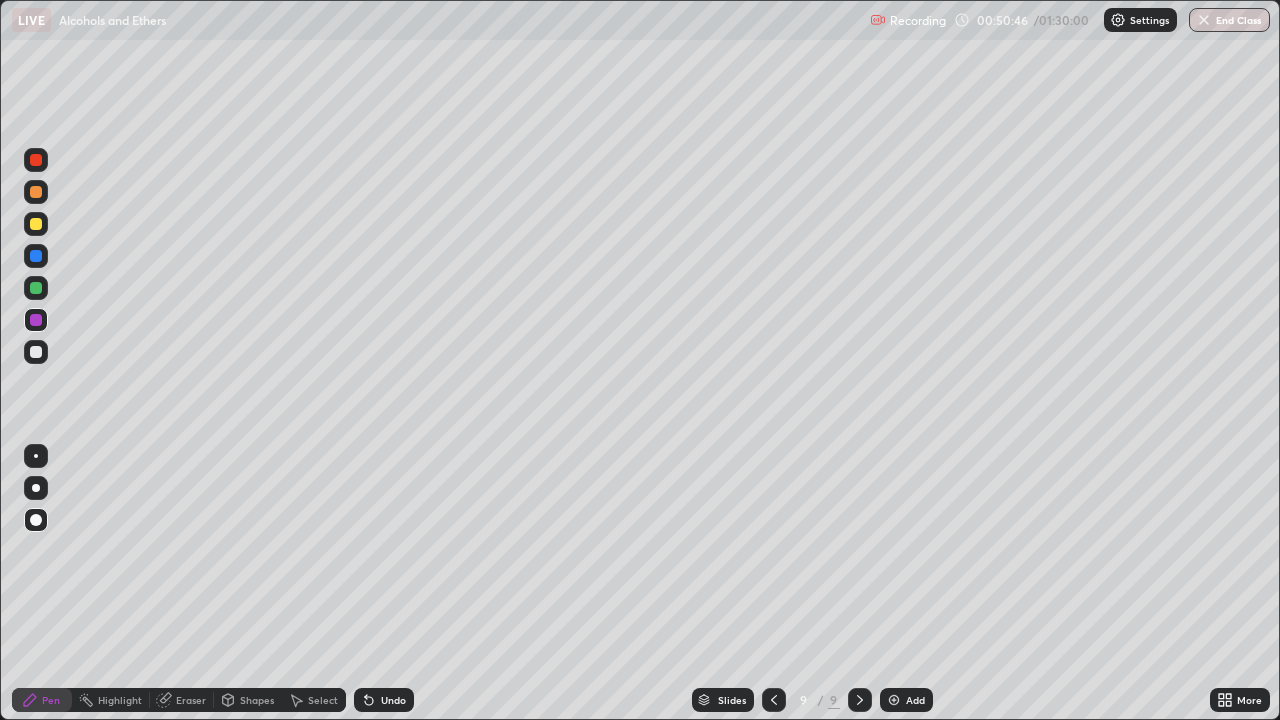 click at bounding box center (894, 700) 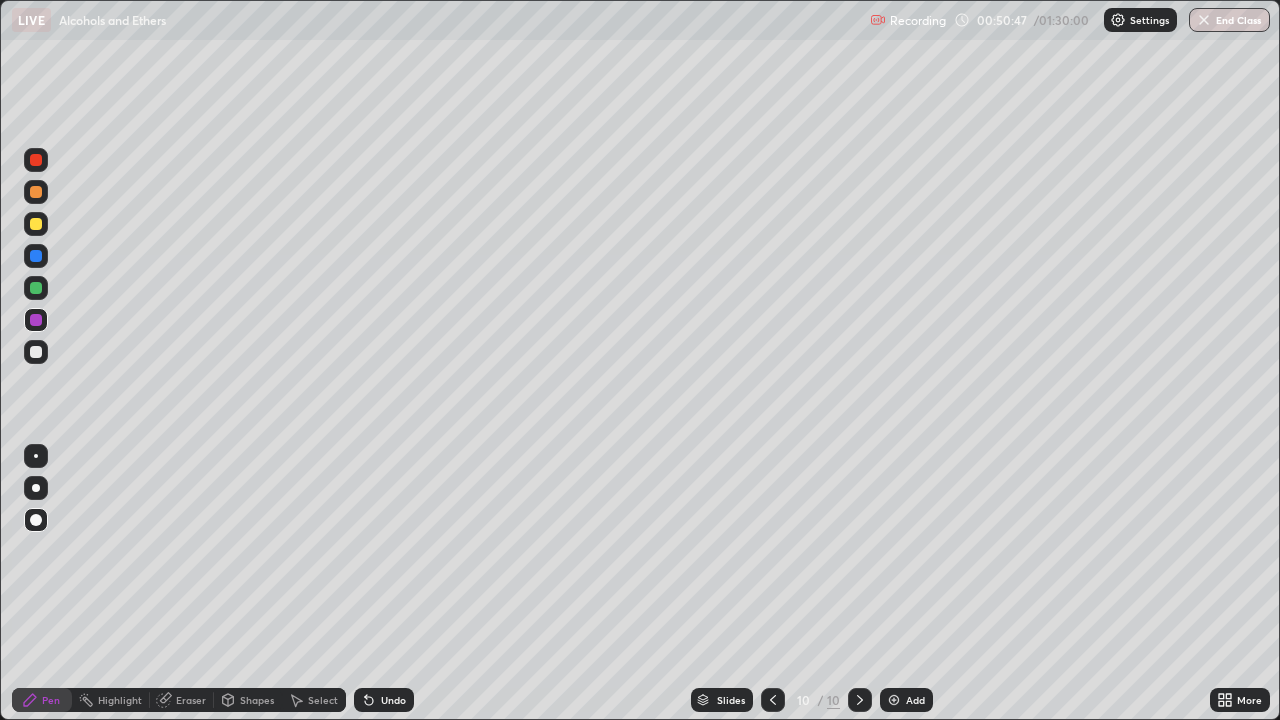 click 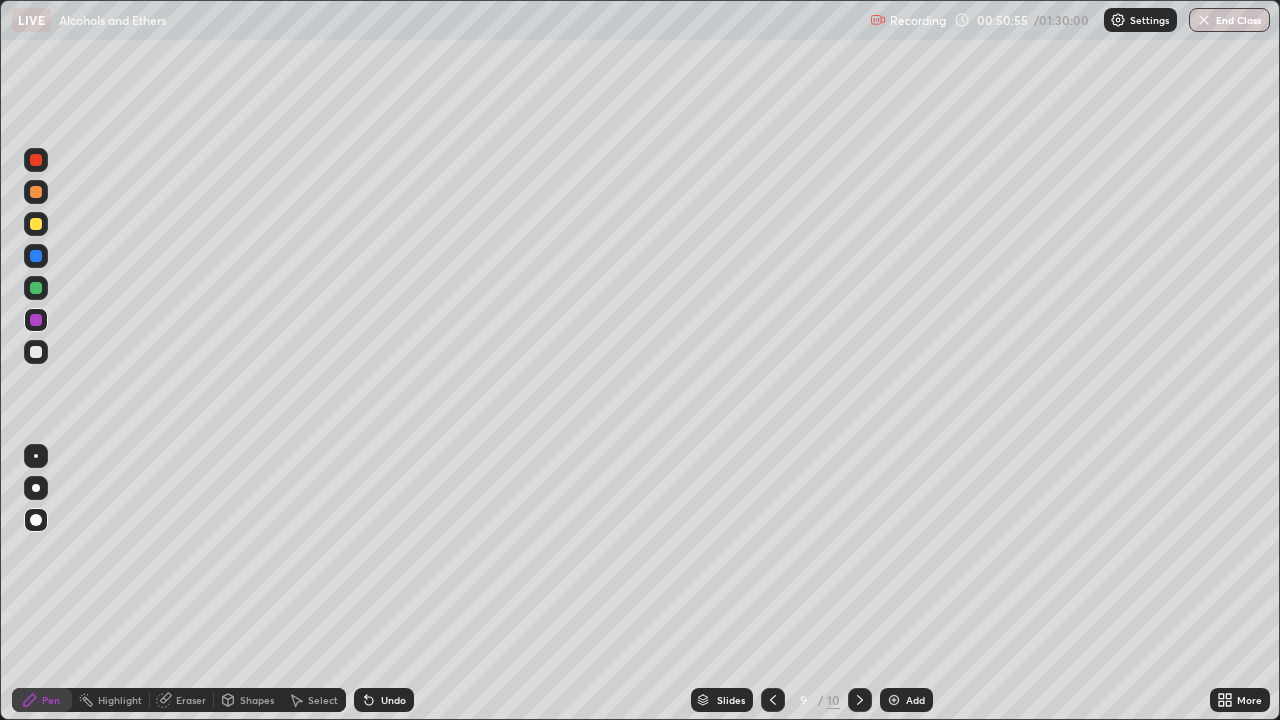 click 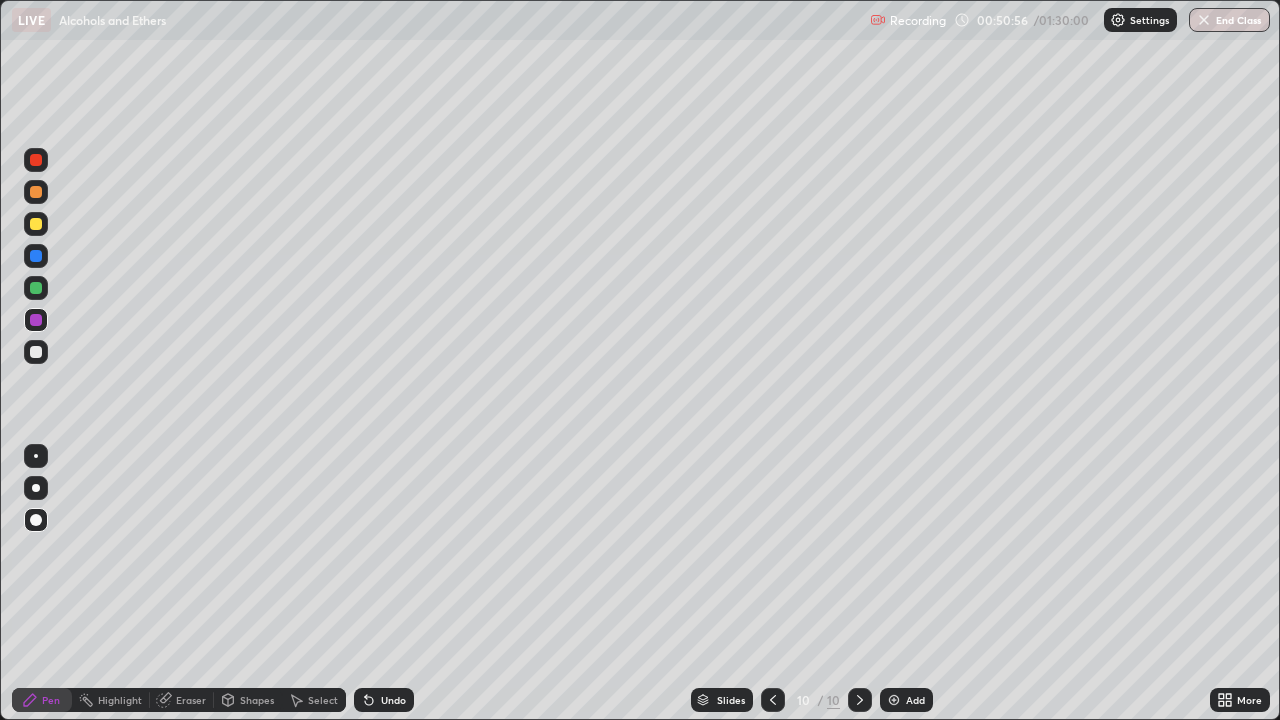 click at bounding box center (36, 224) 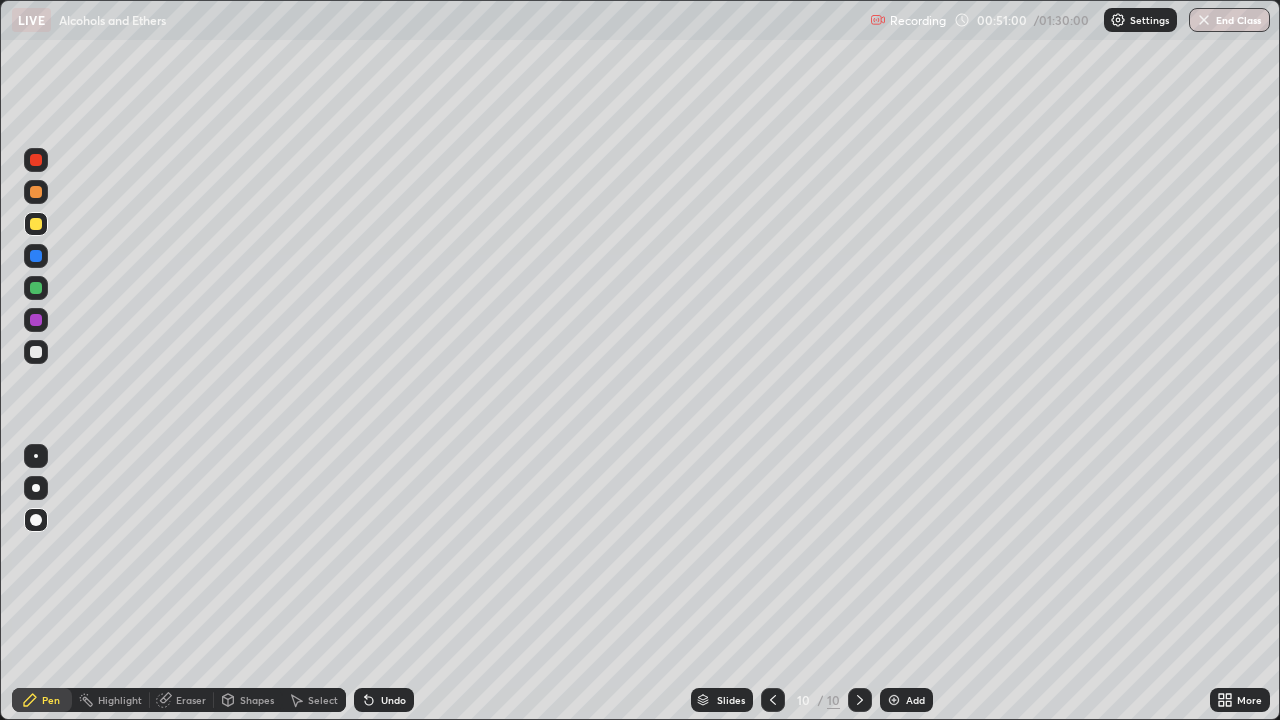 click at bounding box center (36, 288) 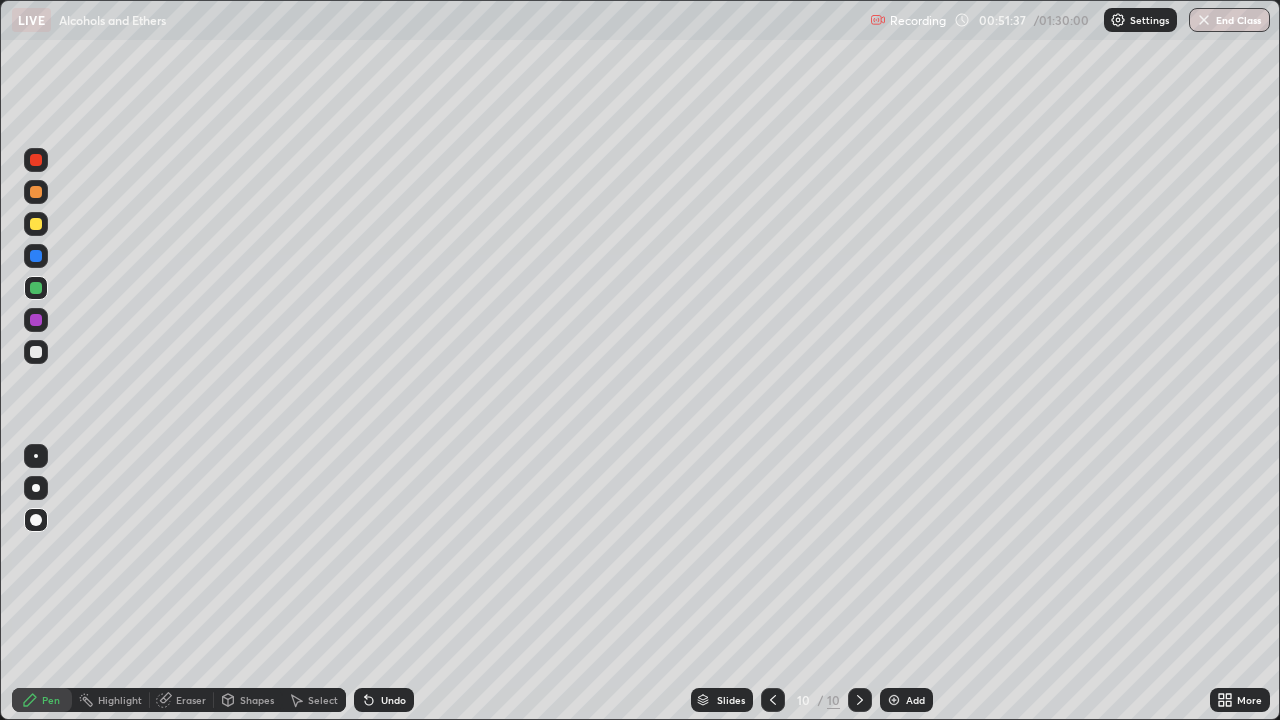 click on "Undo" at bounding box center [393, 700] 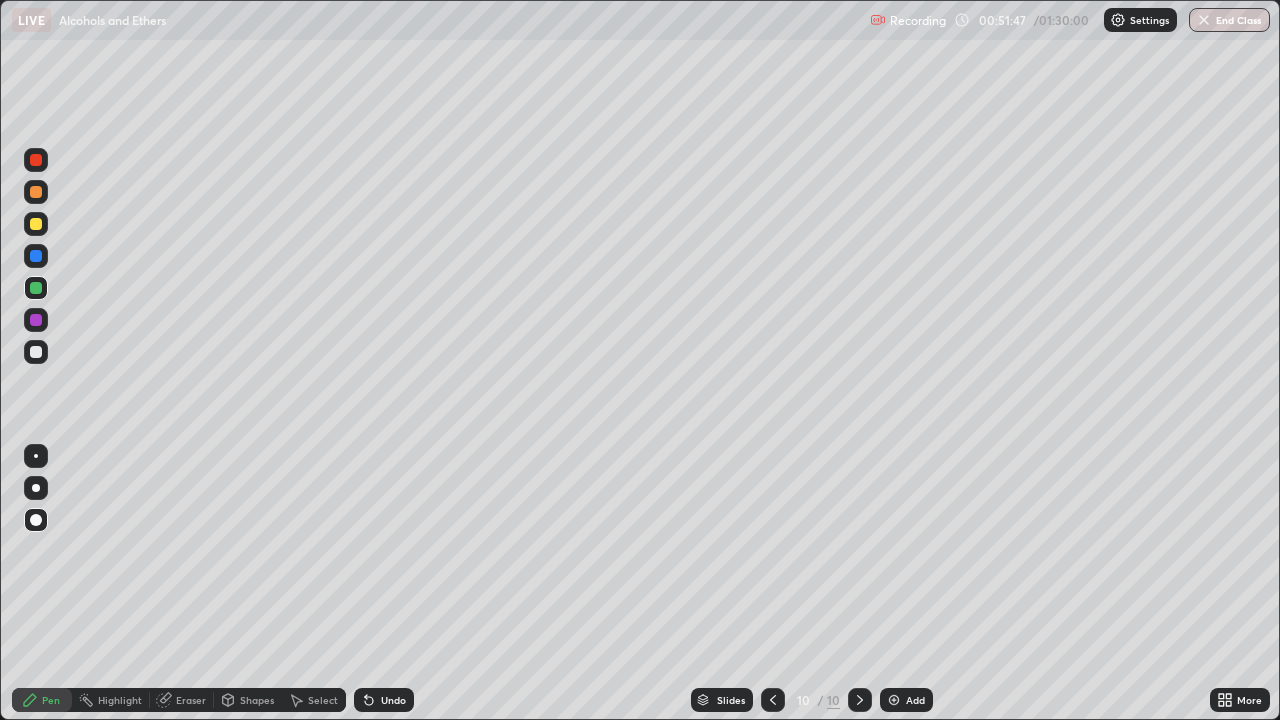 click at bounding box center [36, 160] 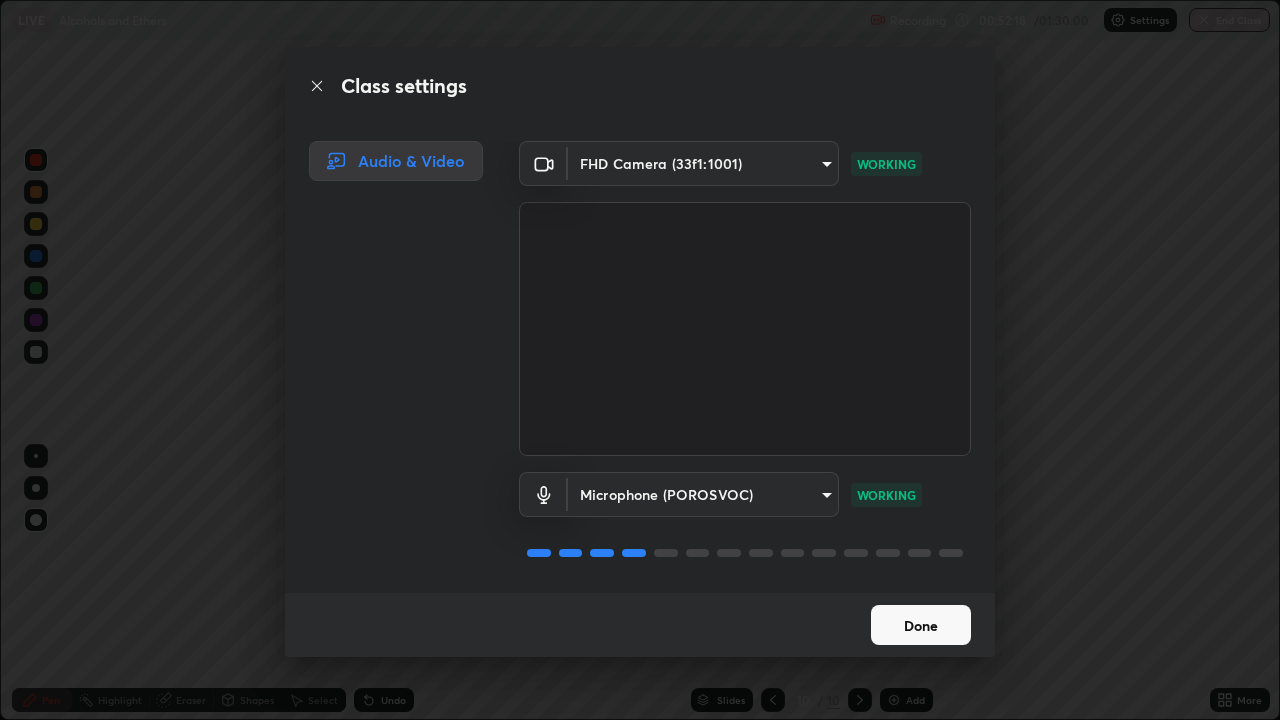 click on "Done" at bounding box center (921, 625) 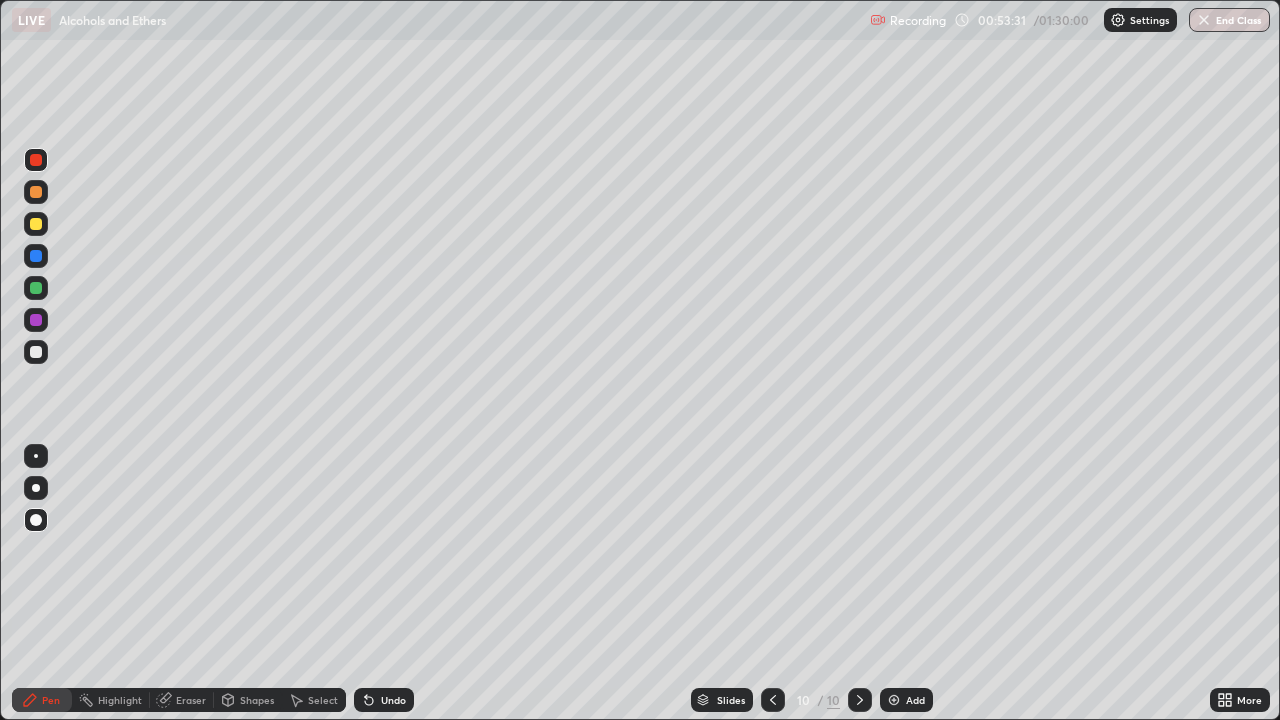 click at bounding box center (36, 352) 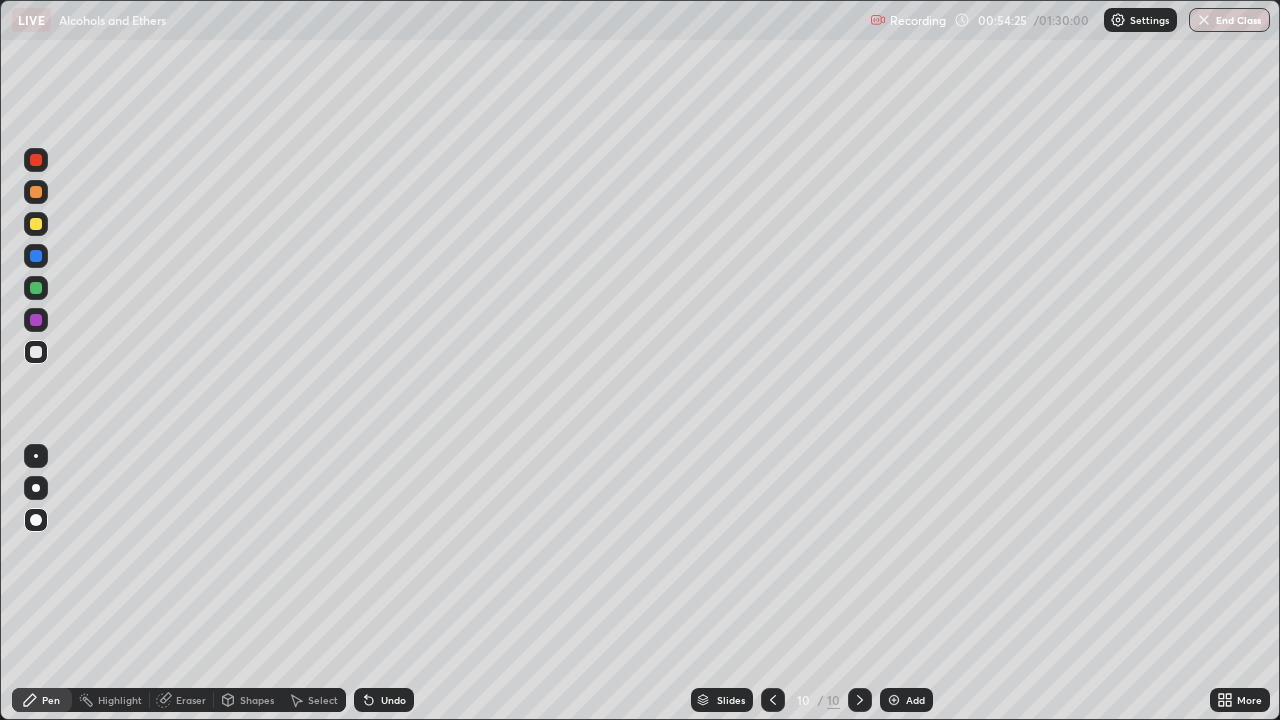 click at bounding box center [894, 700] 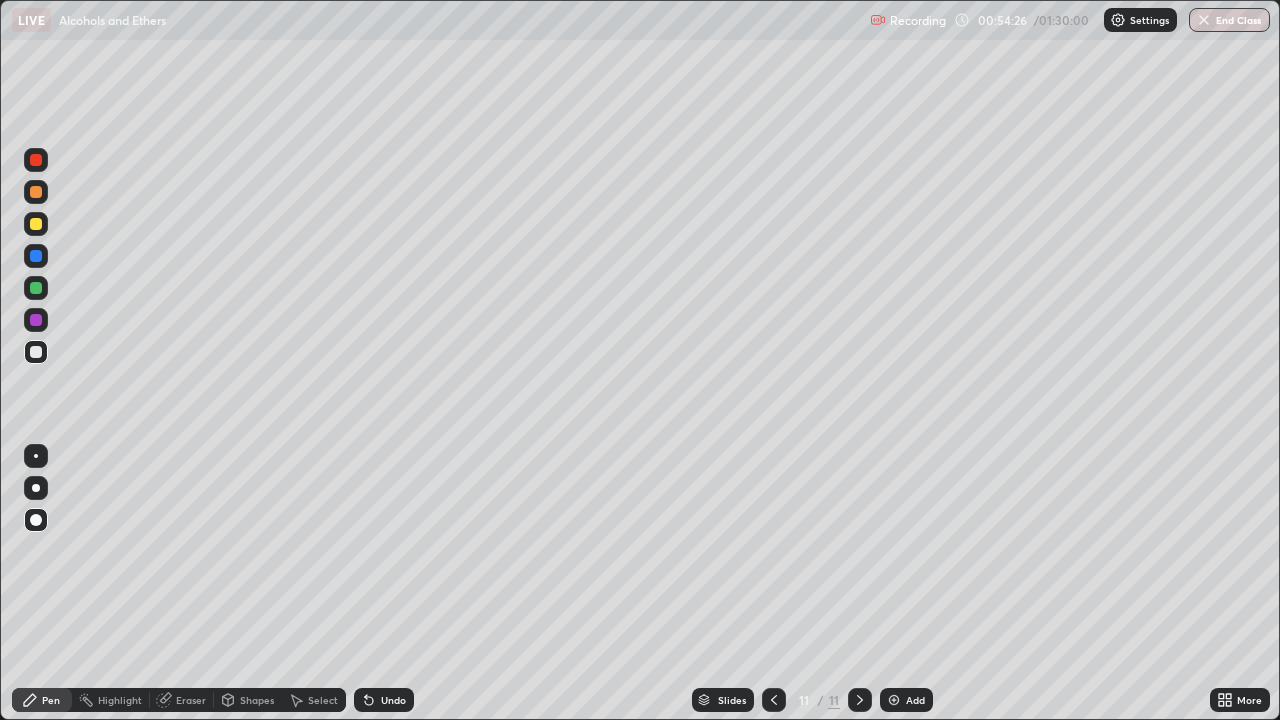 click at bounding box center [36, 224] 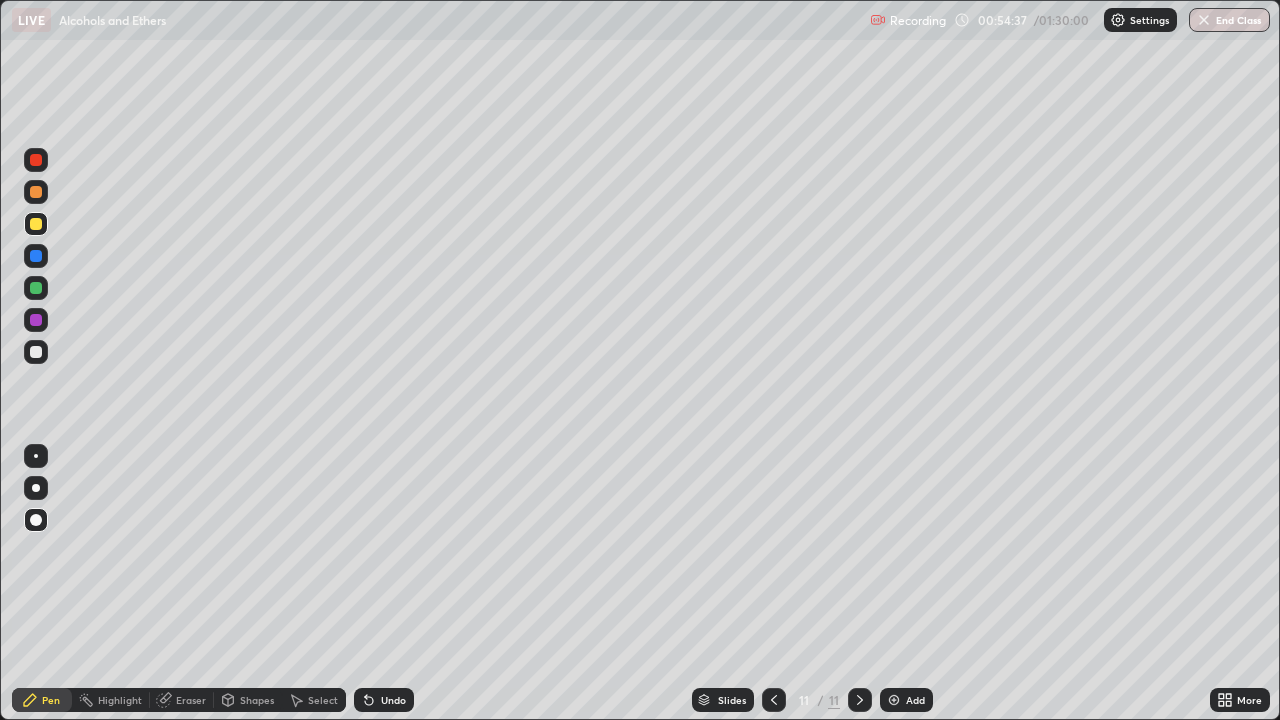 click at bounding box center (36, 352) 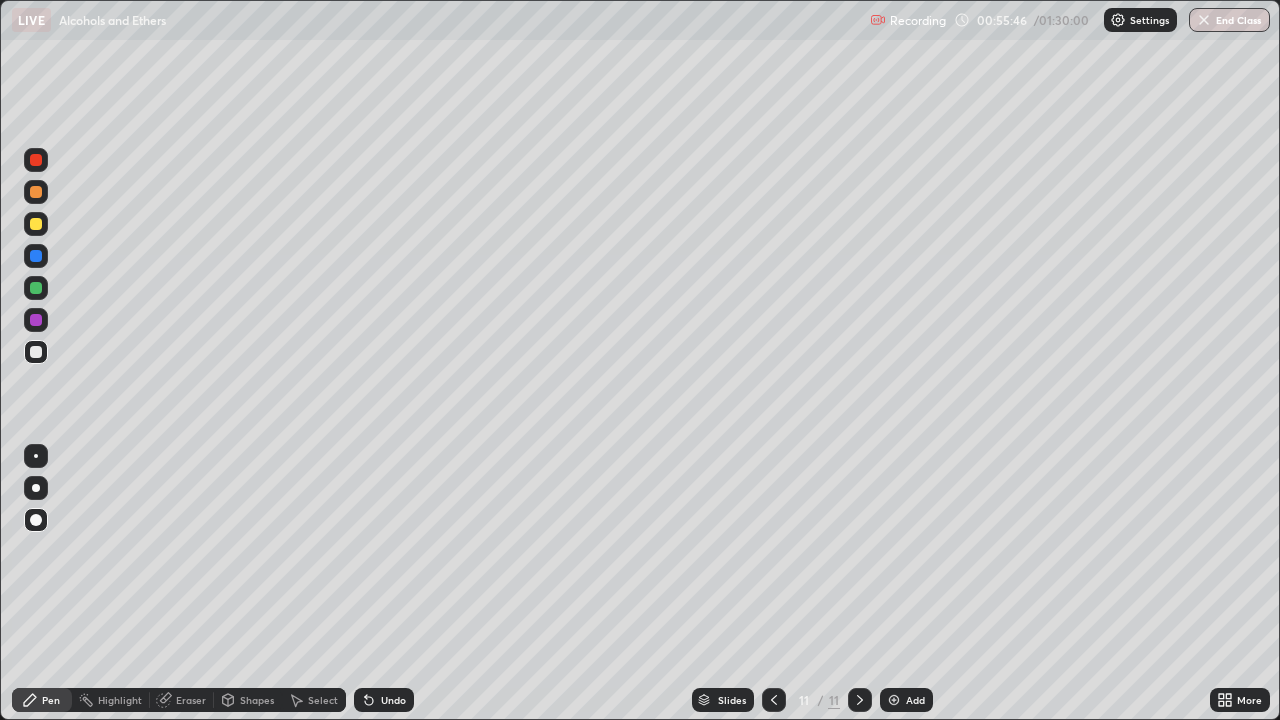 click on "Undo" at bounding box center [380, 700] 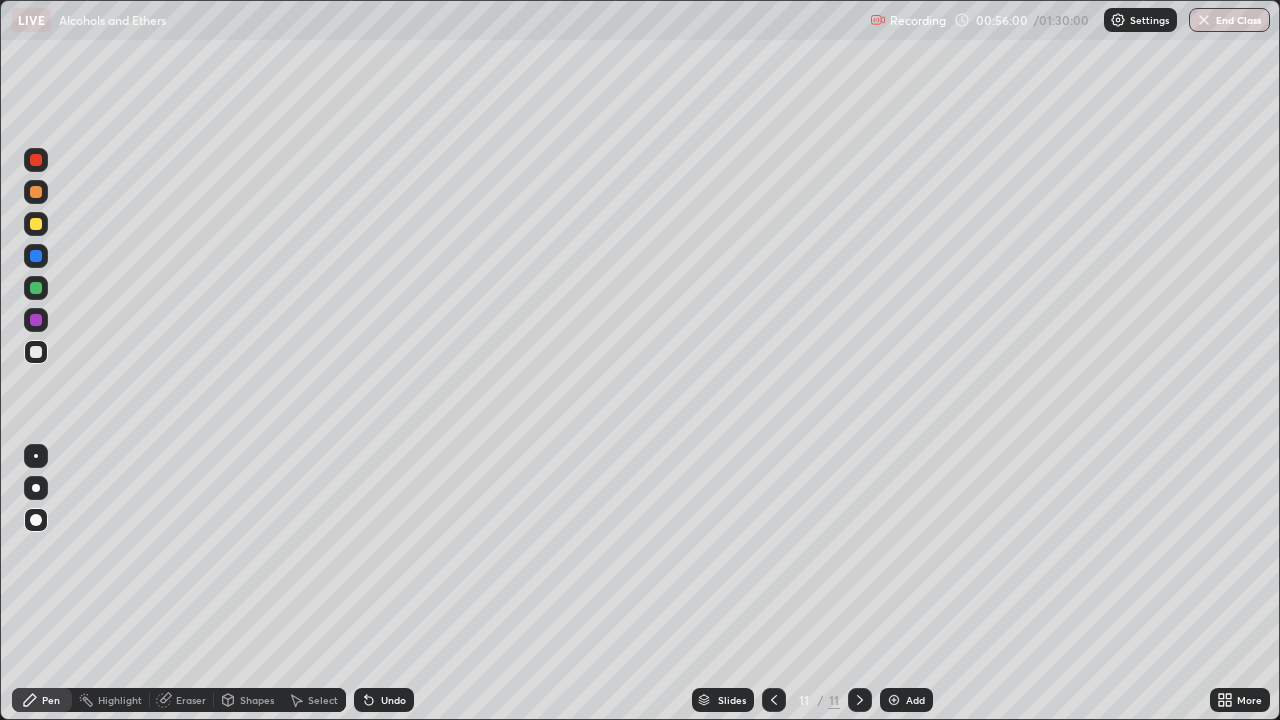 click 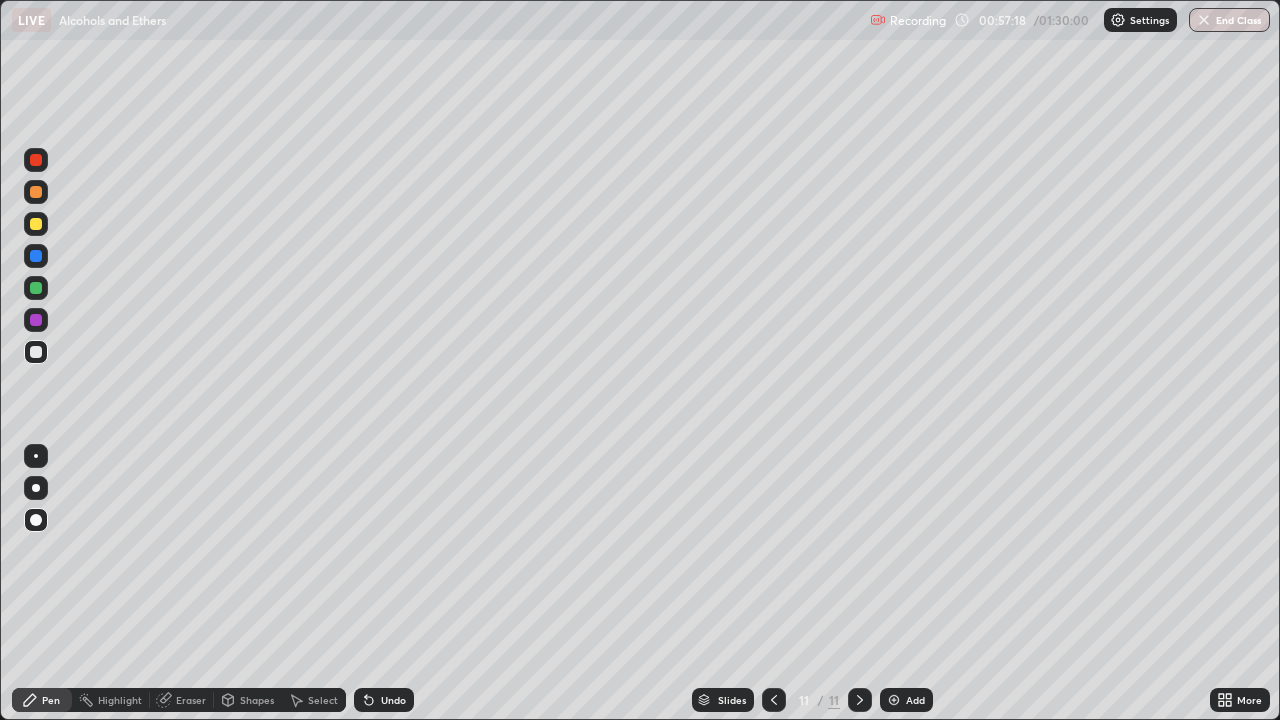 click on "Undo" at bounding box center [393, 700] 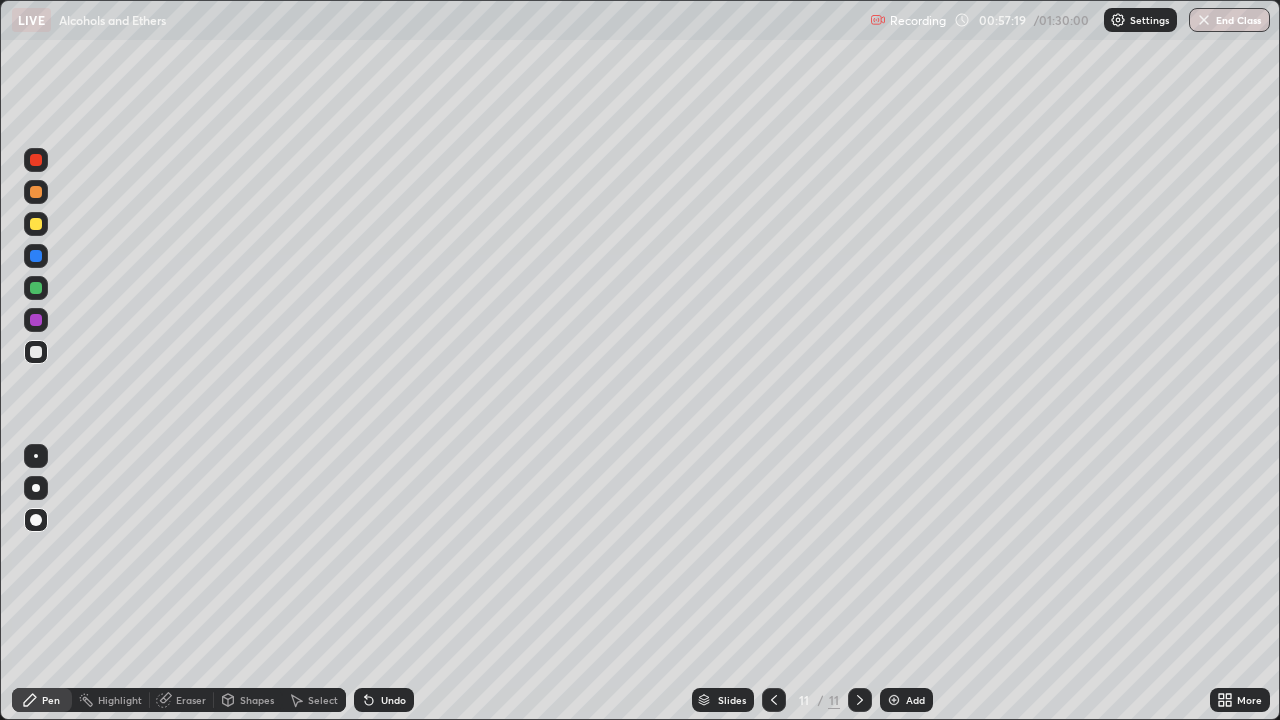 click on "Undo" at bounding box center [384, 700] 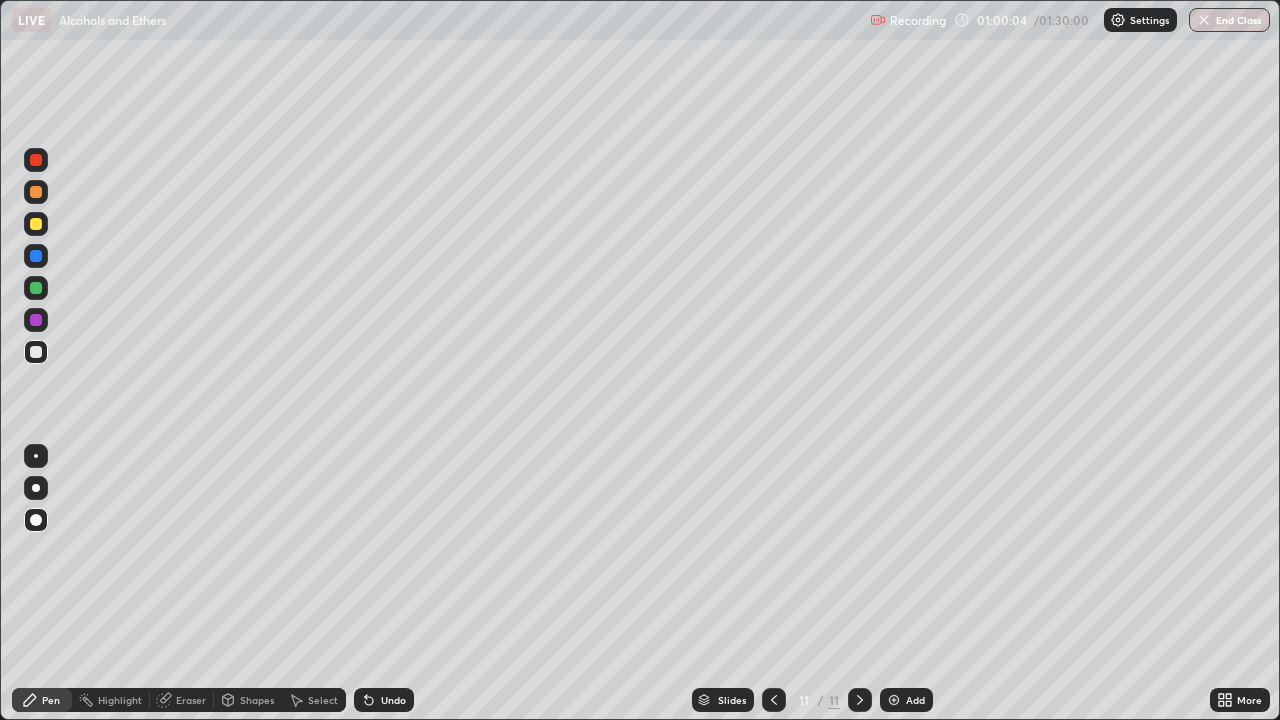 click at bounding box center [894, 700] 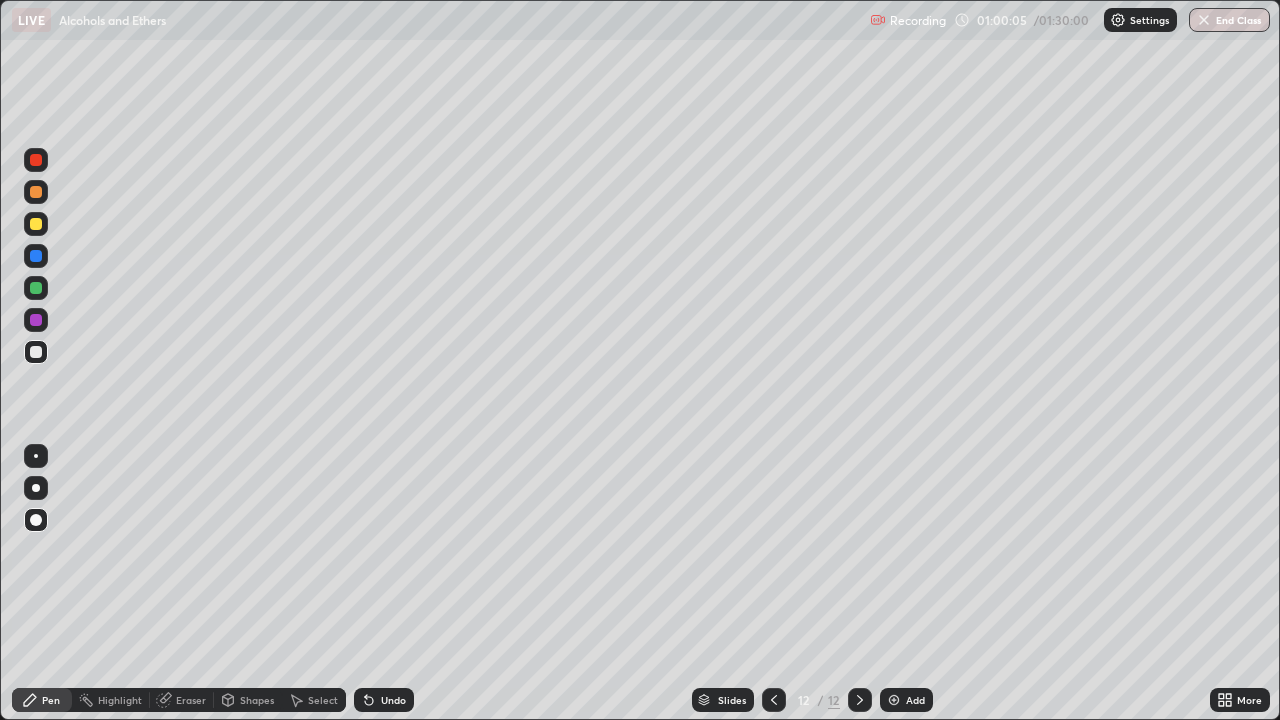 click at bounding box center (36, 224) 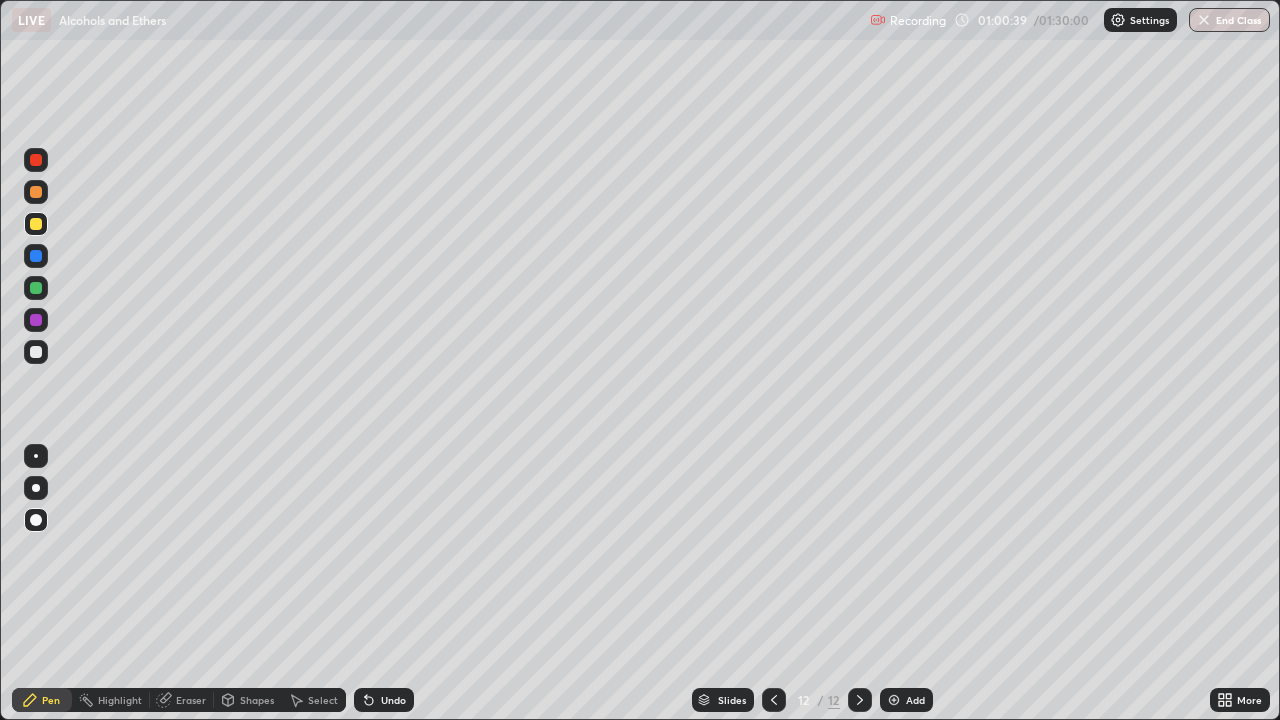 click at bounding box center [36, 288] 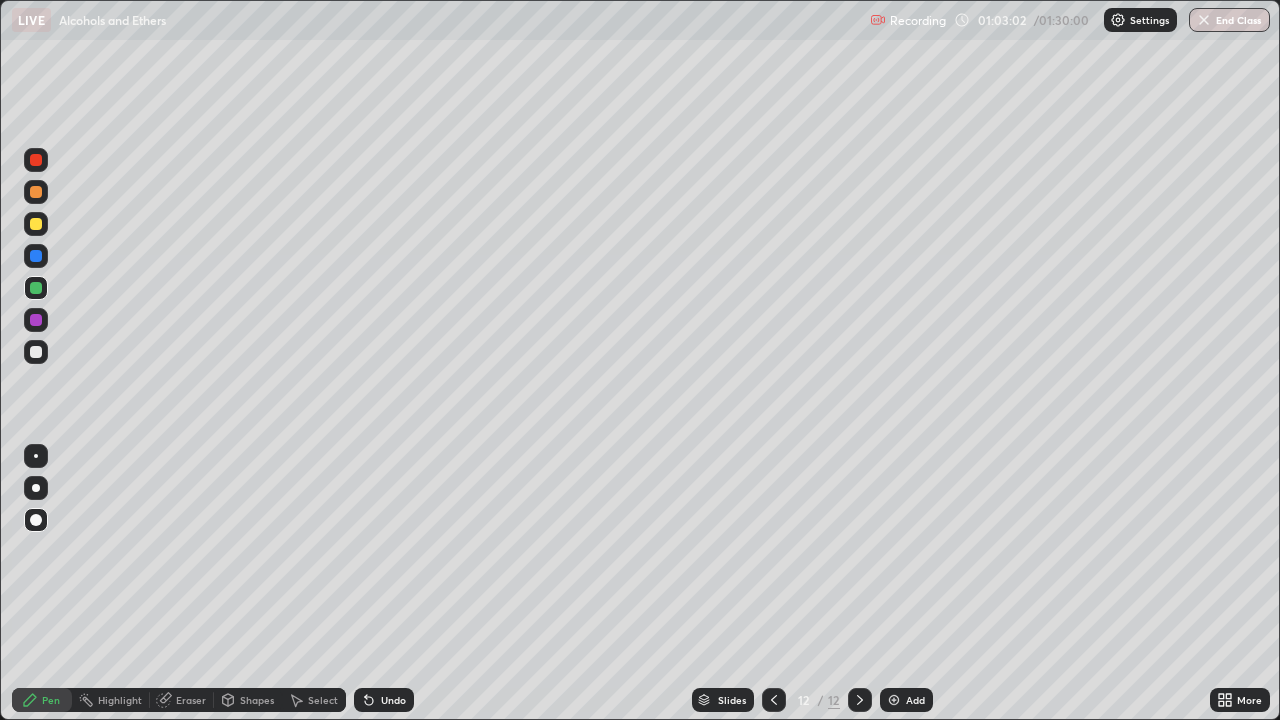 click on "Undo" at bounding box center (384, 700) 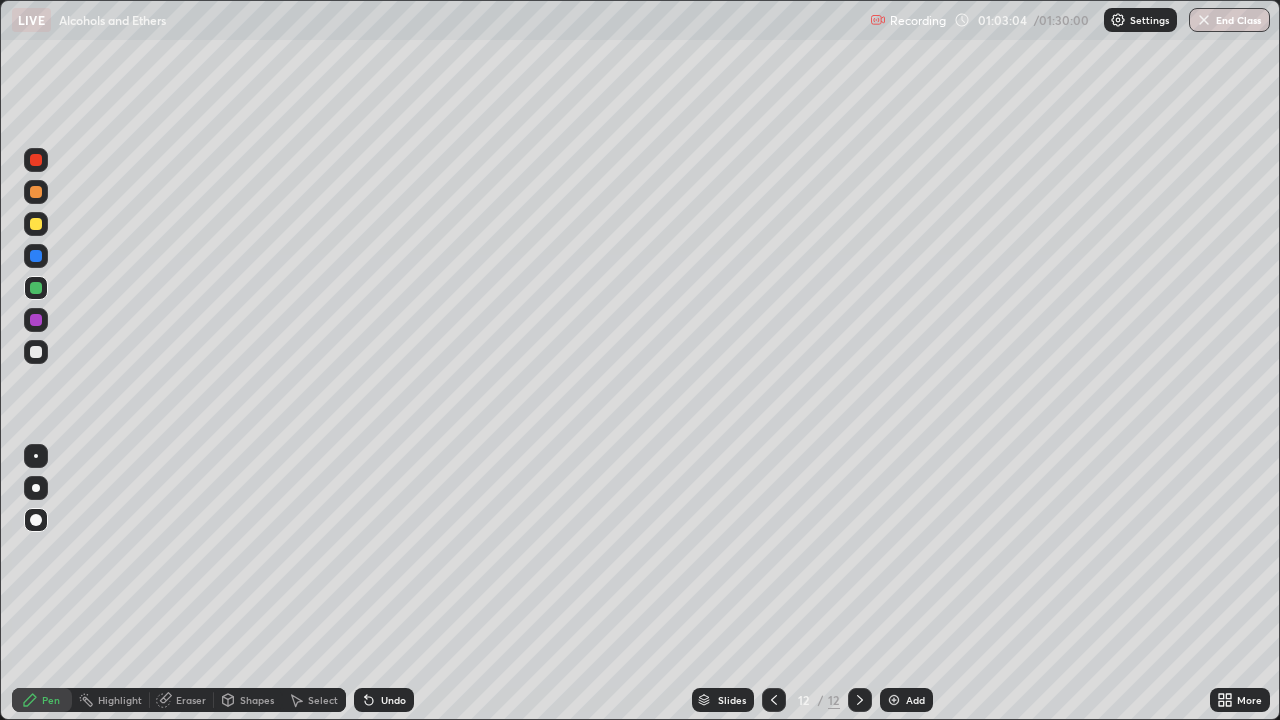 click on "Undo" at bounding box center [384, 700] 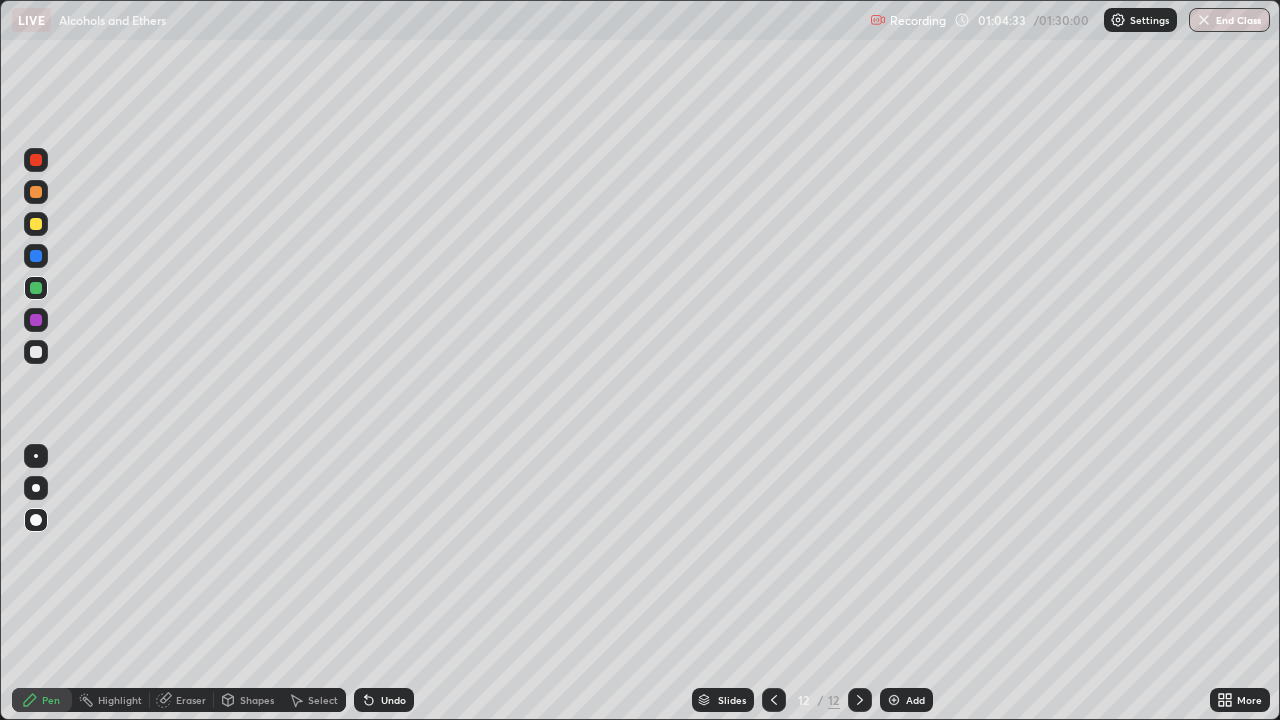 click at bounding box center (36, 224) 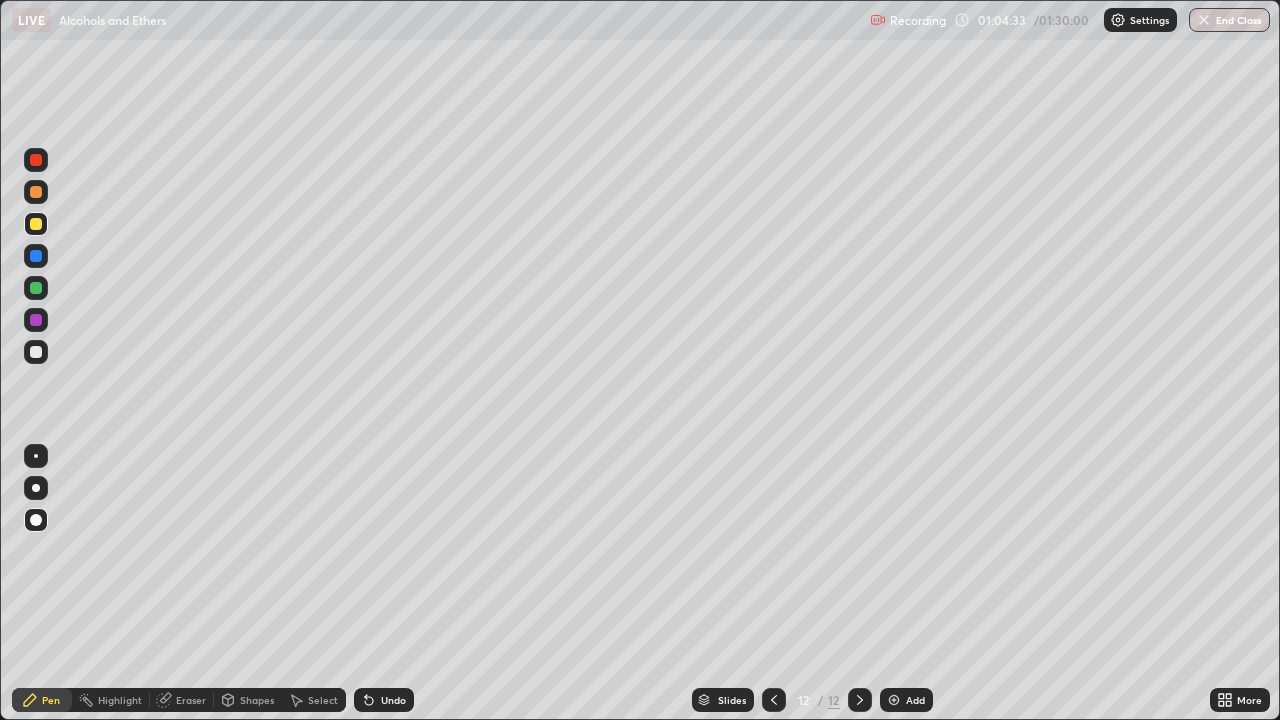 click at bounding box center [36, 352] 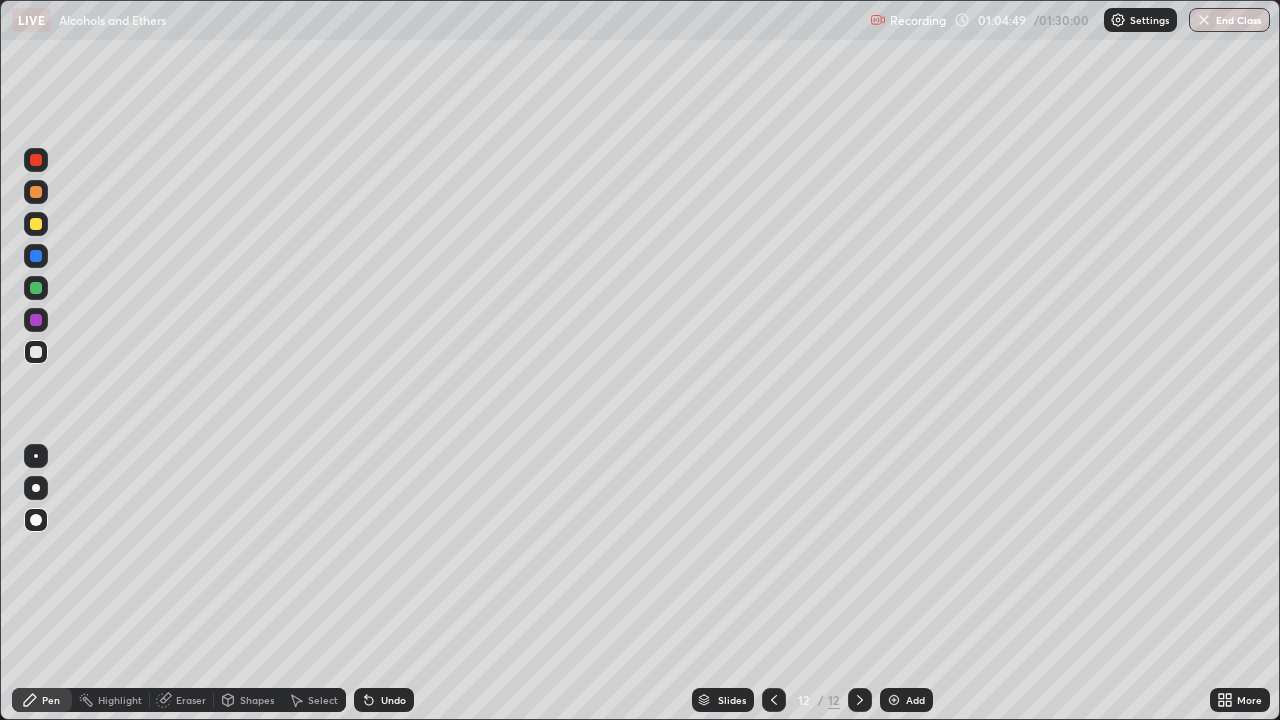 click at bounding box center (894, 700) 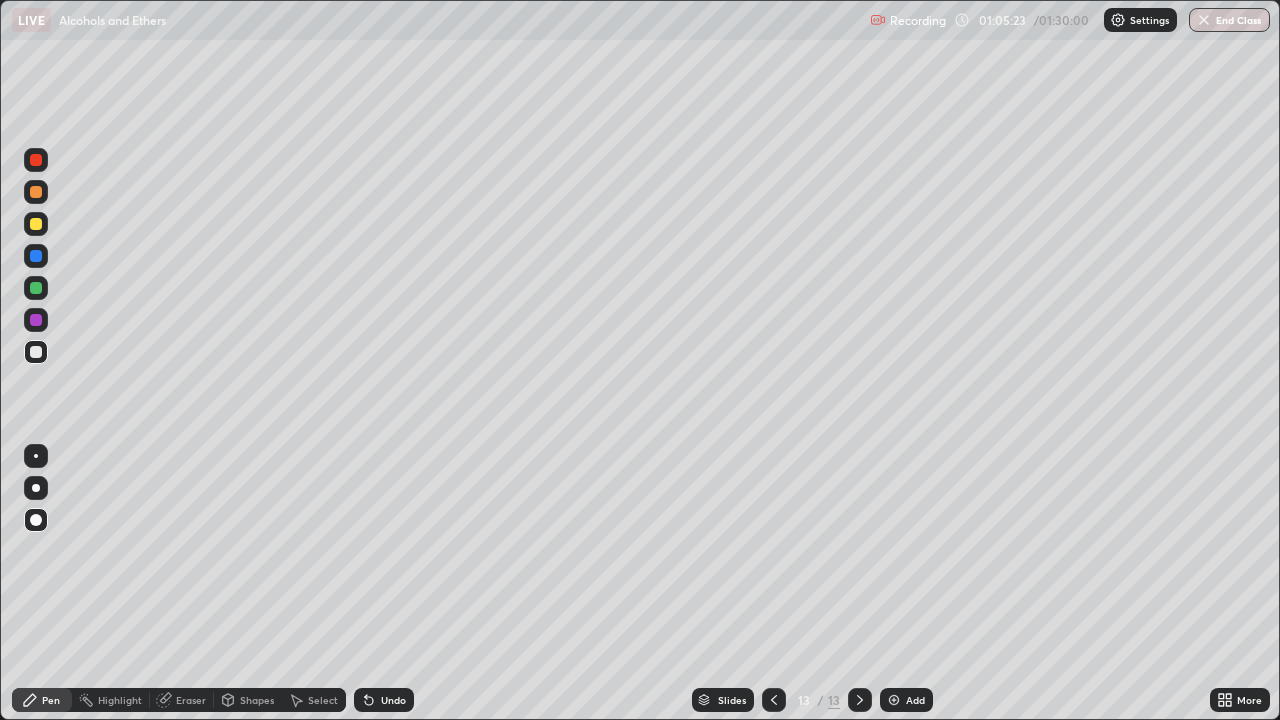 click on "Undo" at bounding box center [384, 700] 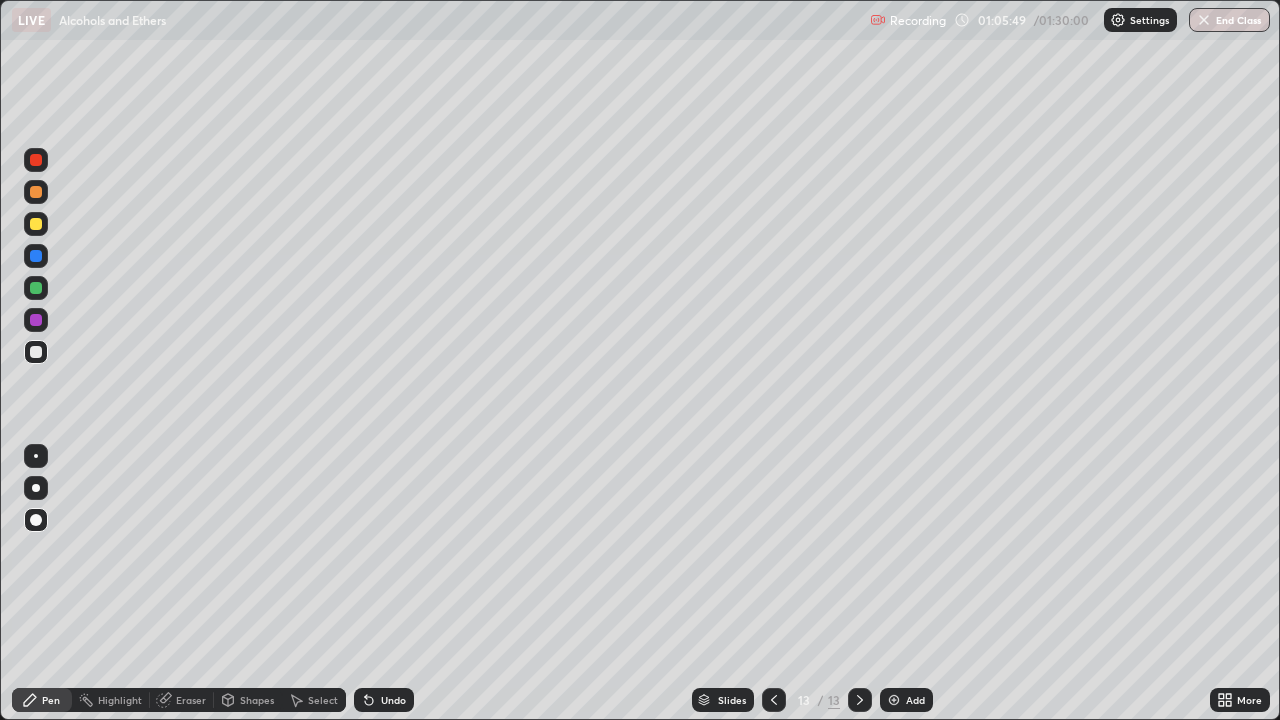 click on "Undo" at bounding box center (384, 700) 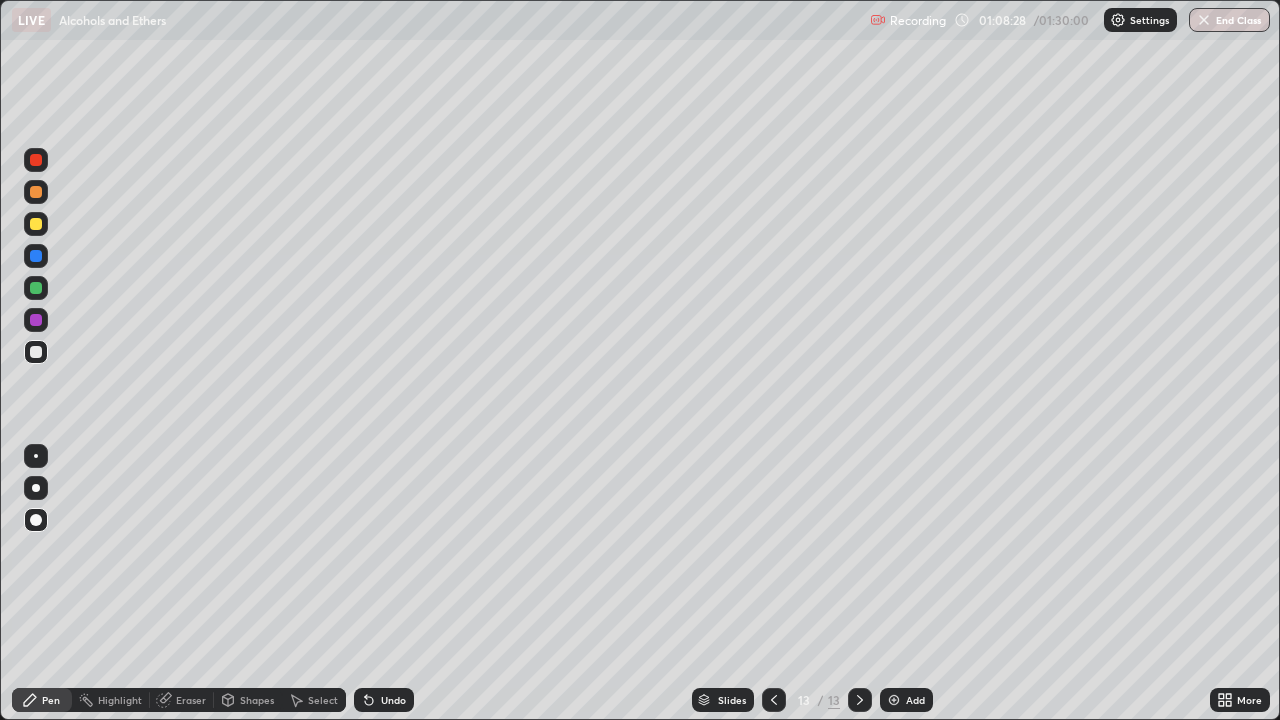 click at bounding box center (894, 700) 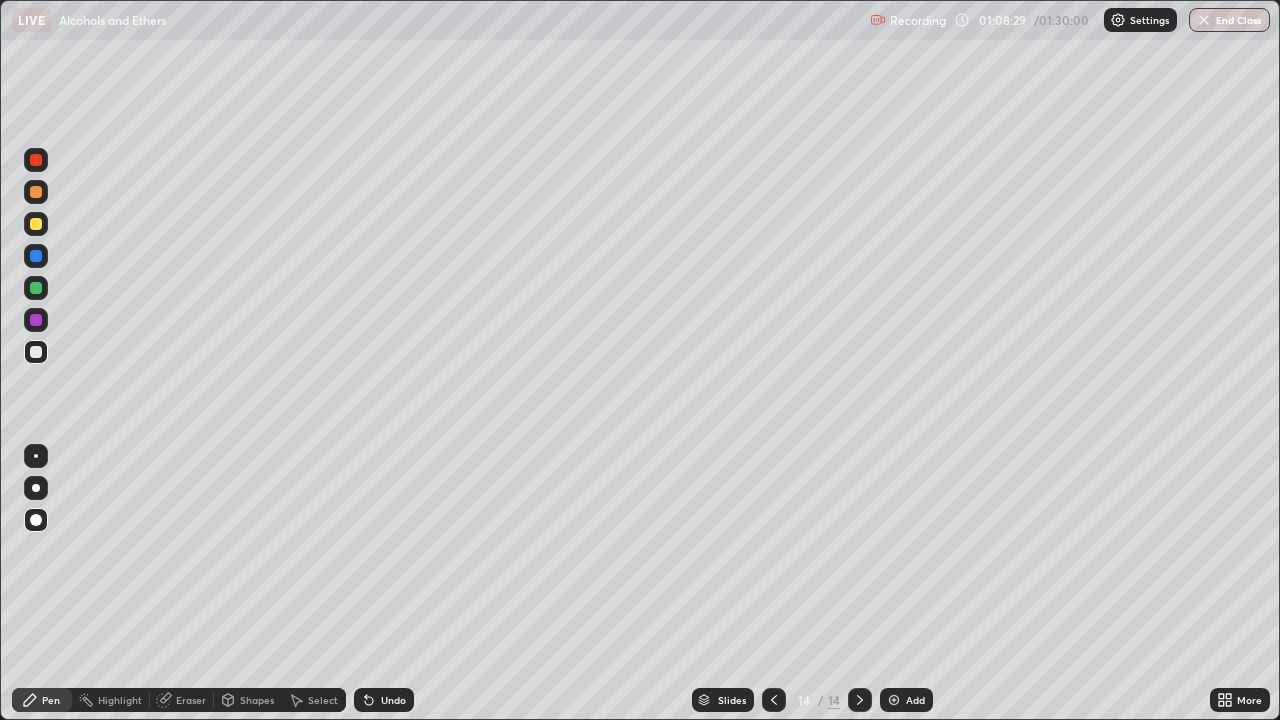 click at bounding box center (36, 224) 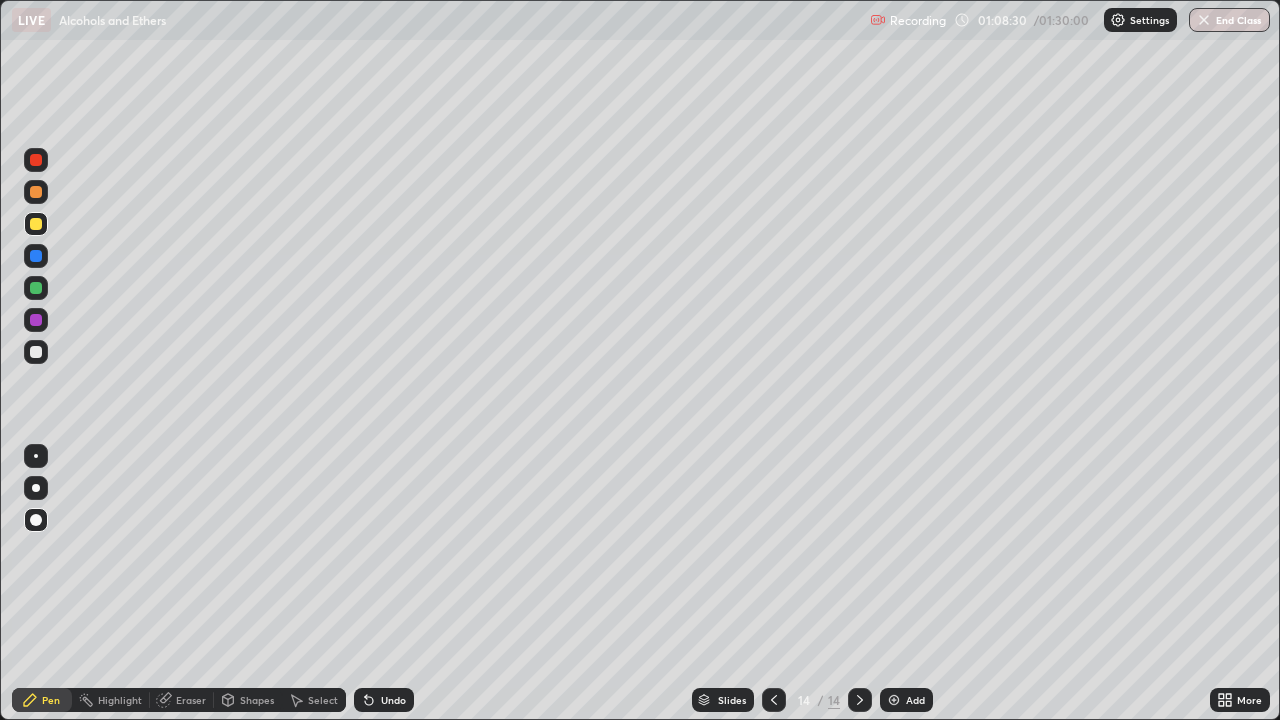 click at bounding box center (36, 320) 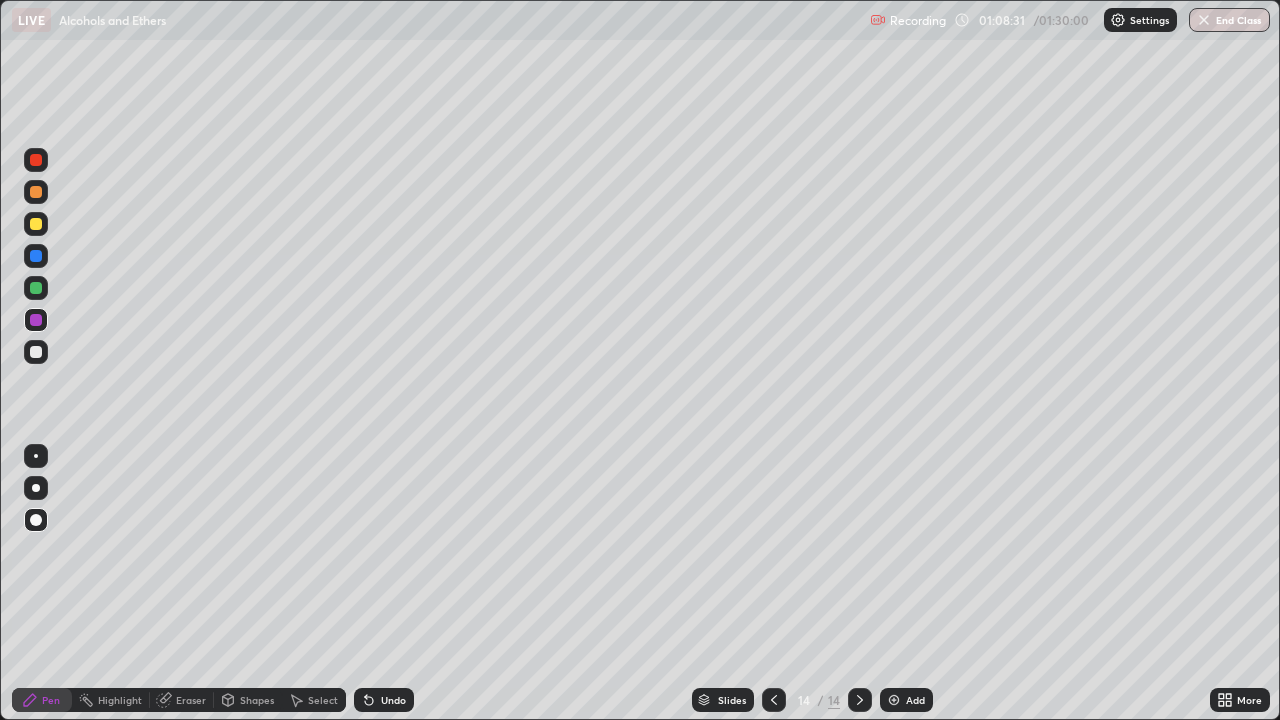 click at bounding box center (36, 352) 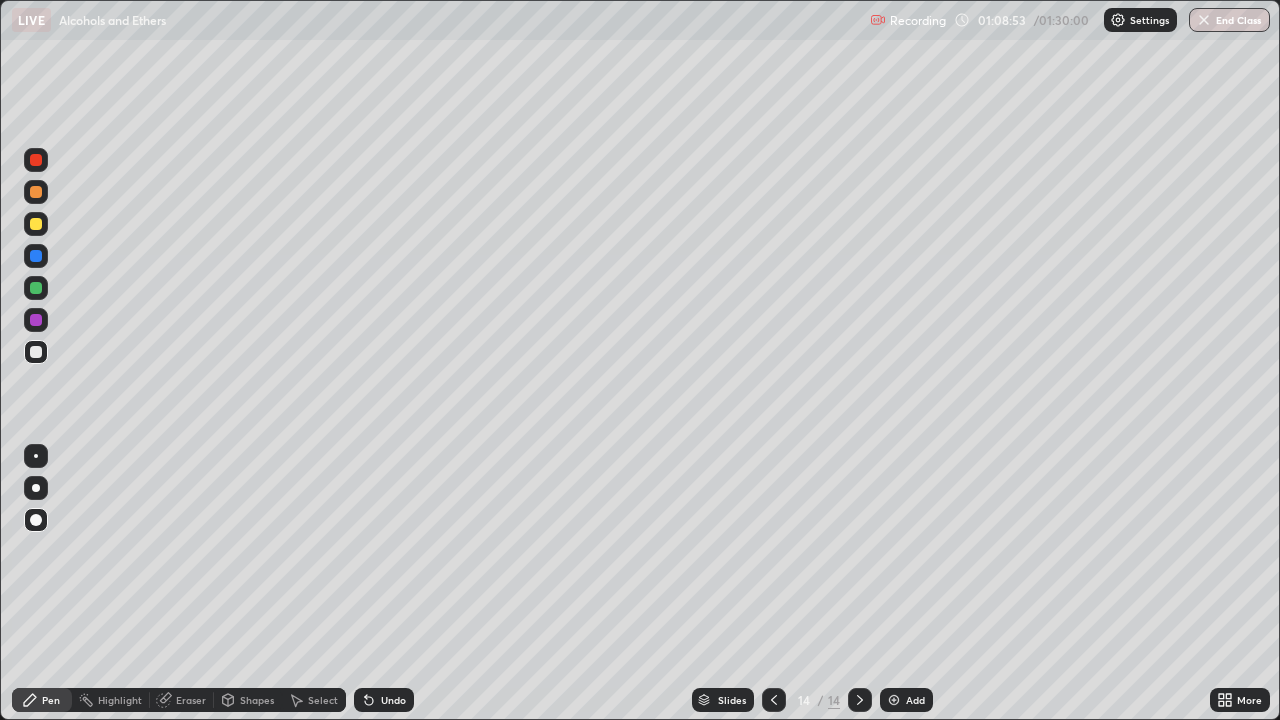 click on "Undo" at bounding box center (384, 700) 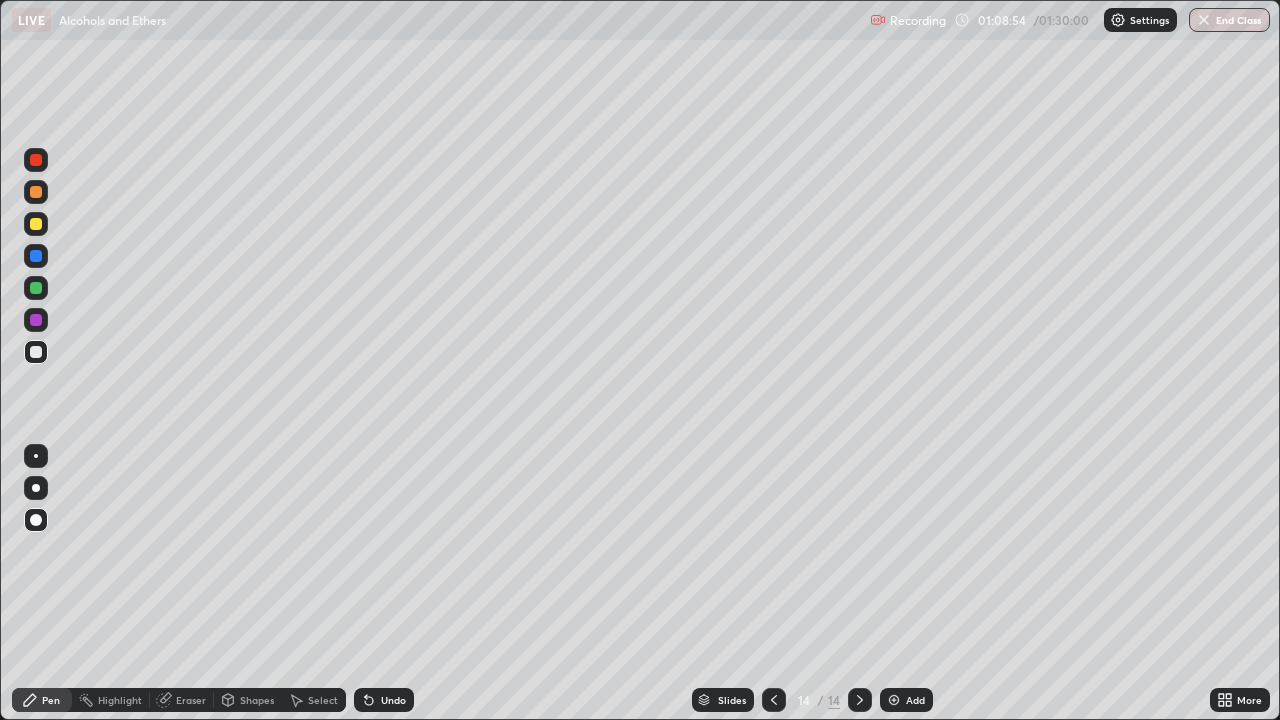 click on "Undo" at bounding box center (393, 700) 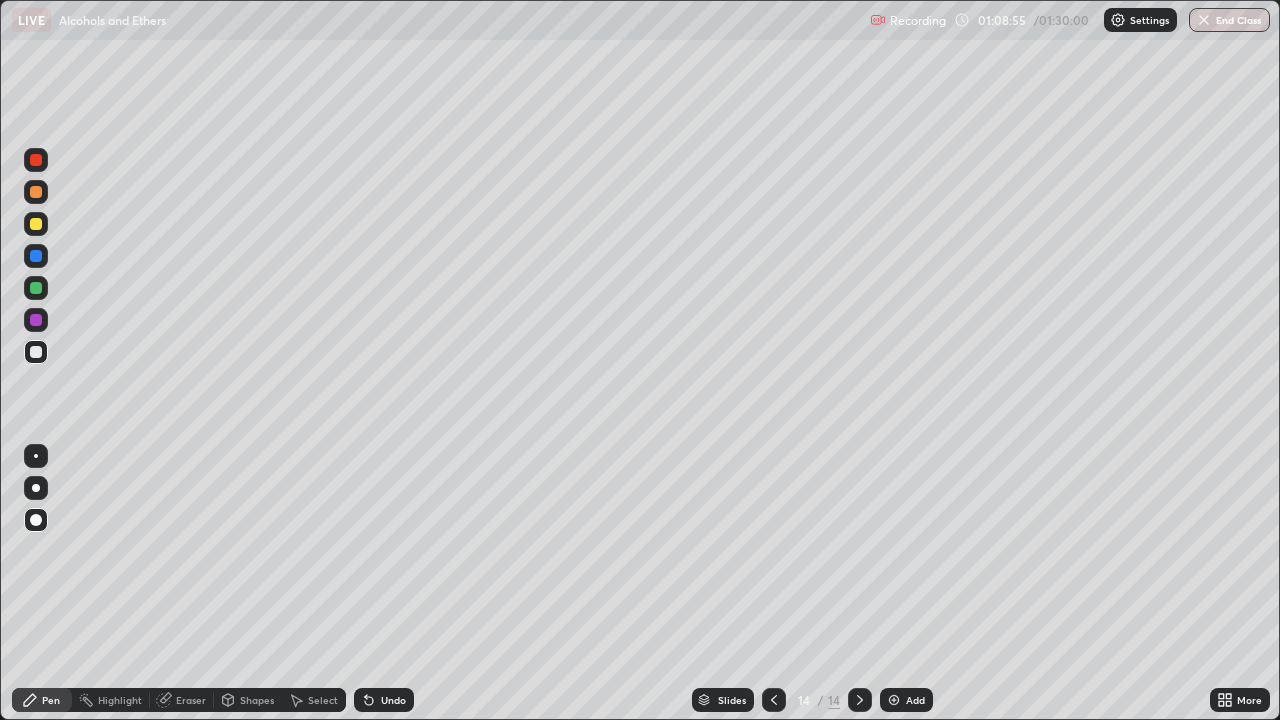 click on "Undo" at bounding box center (384, 700) 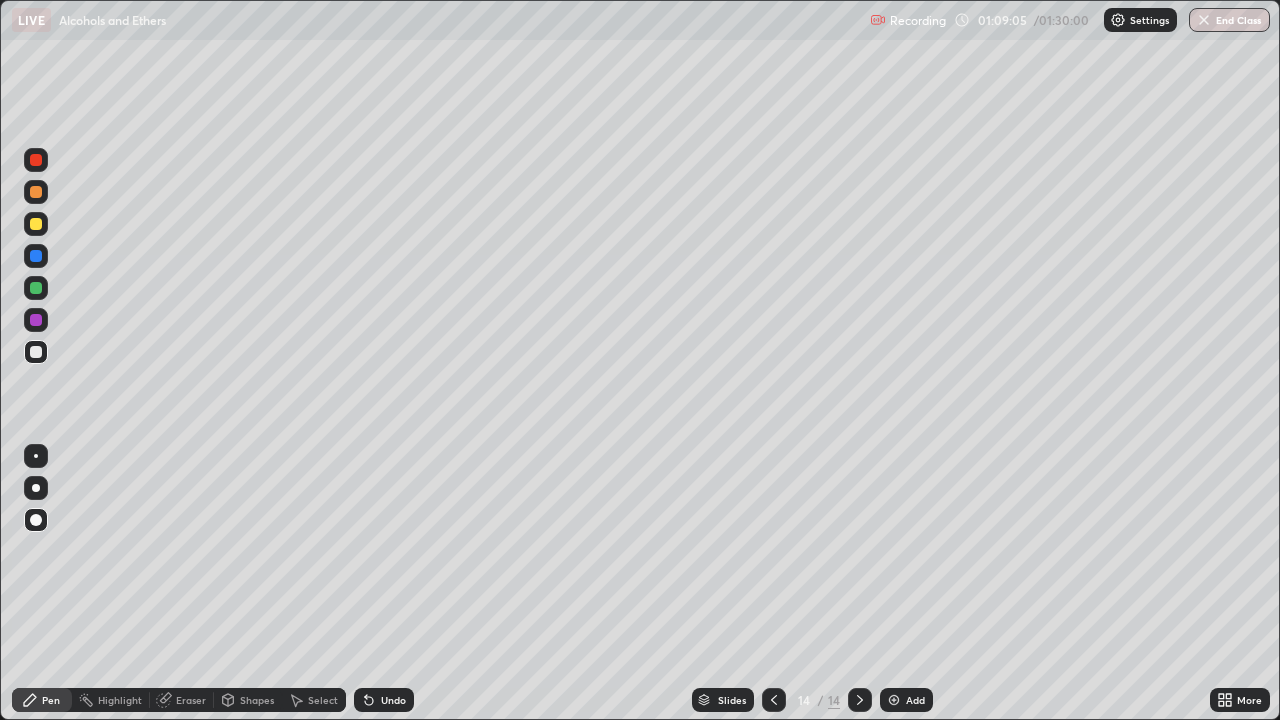 click at bounding box center [36, 352] 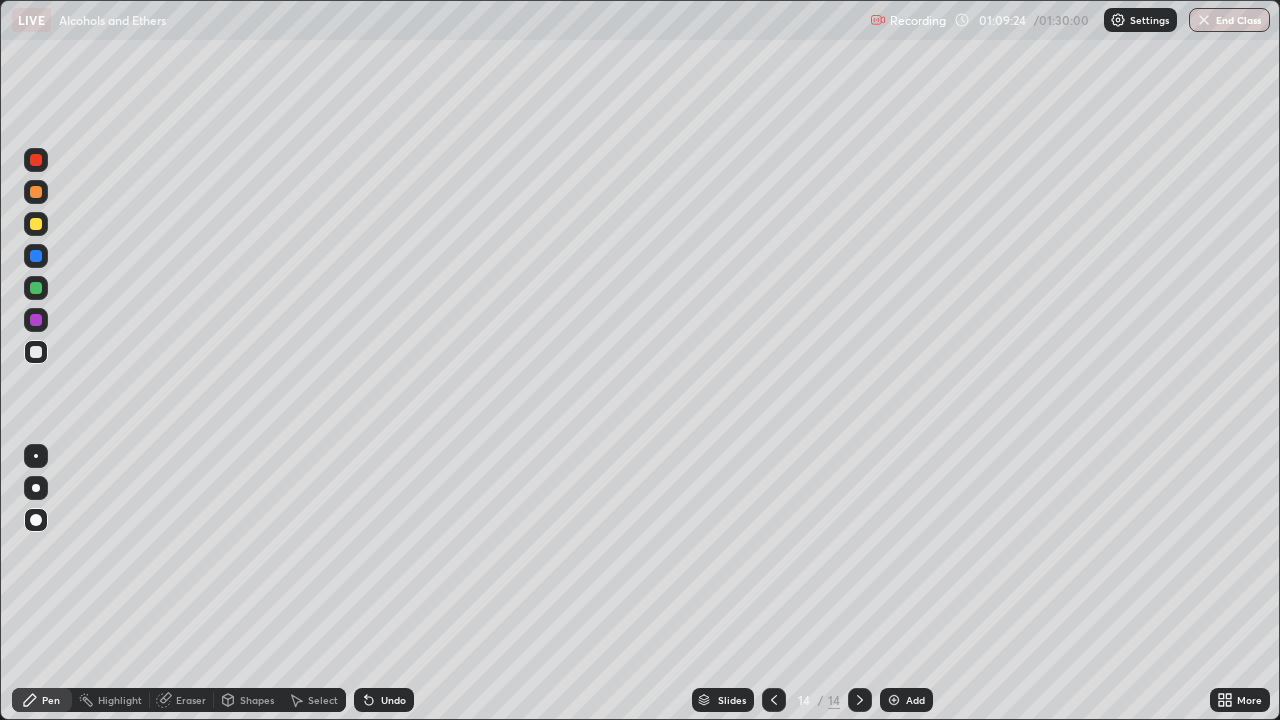 click at bounding box center (36, 160) 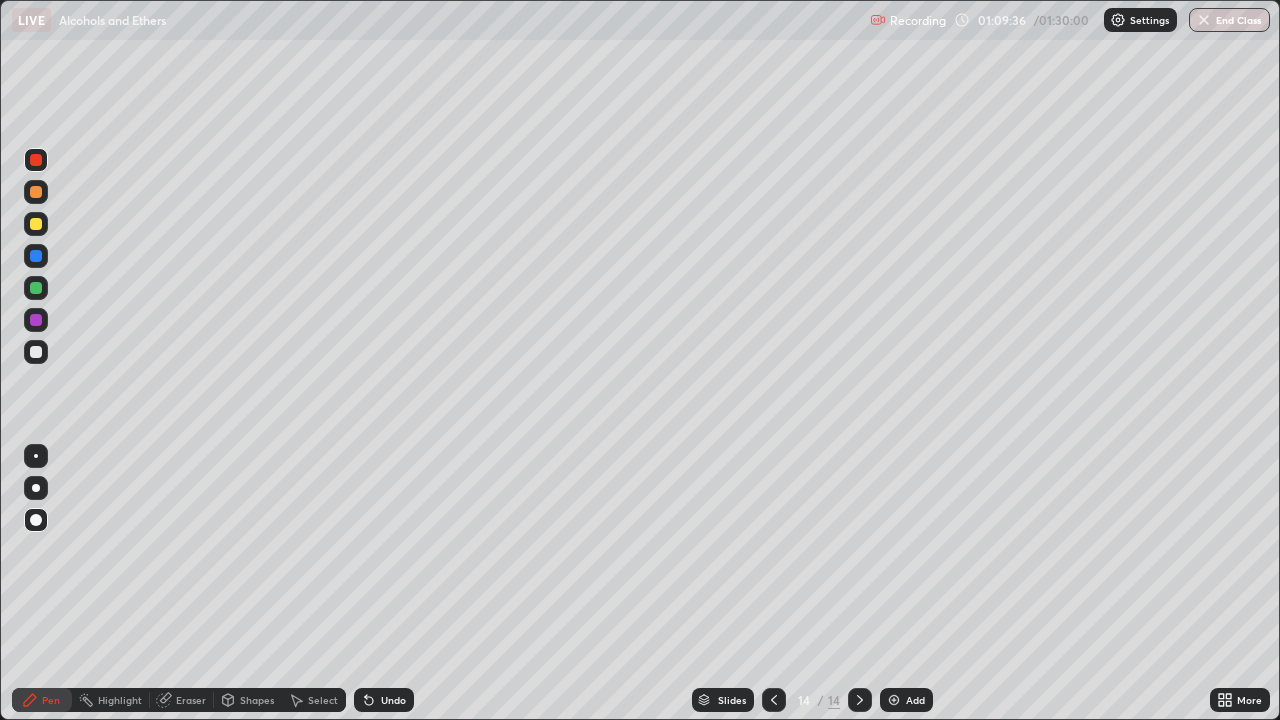 click at bounding box center (36, 352) 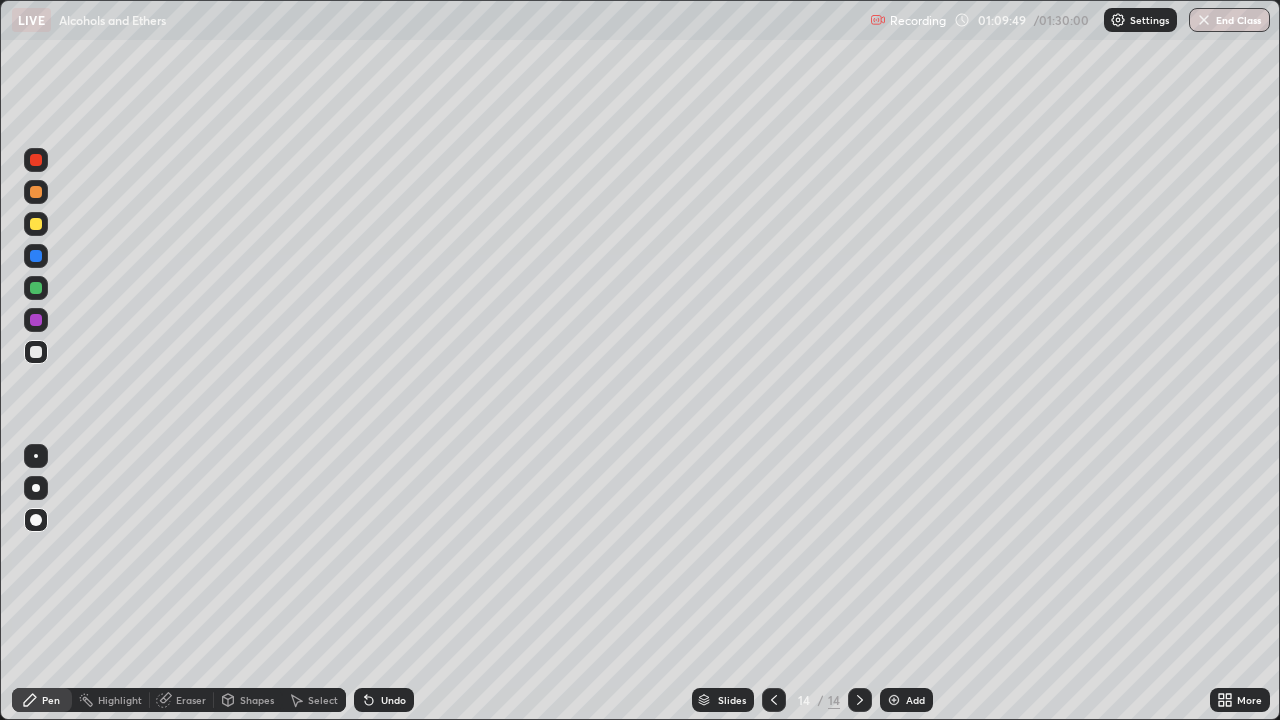 click at bounding box center (36, 224) 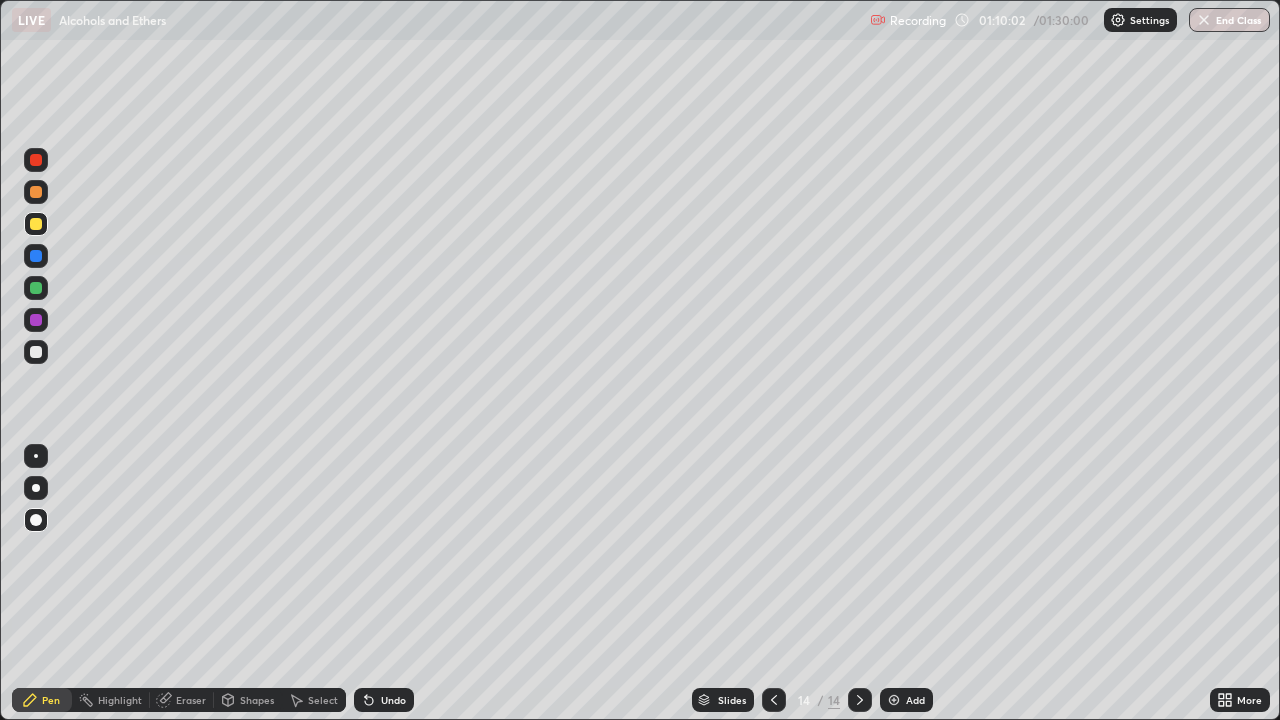 click at bounding box center (36, 352) 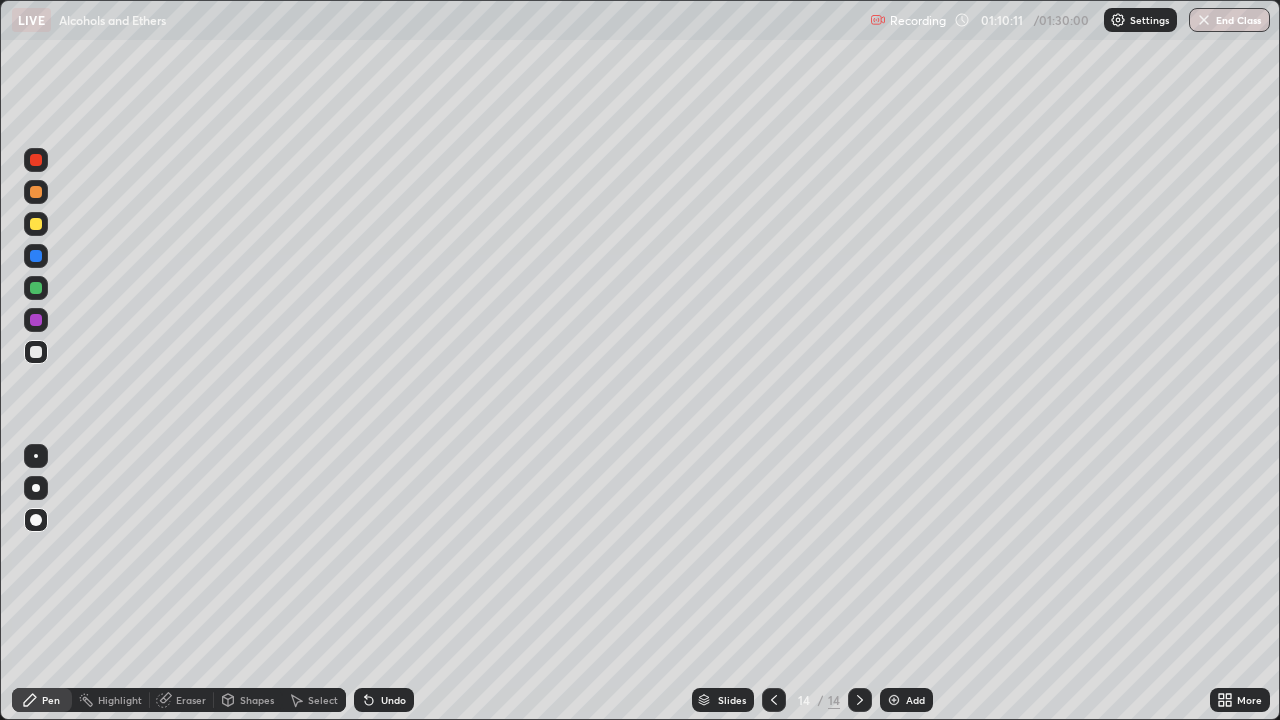 click on "Eraser" at bounding box center (191, 700) 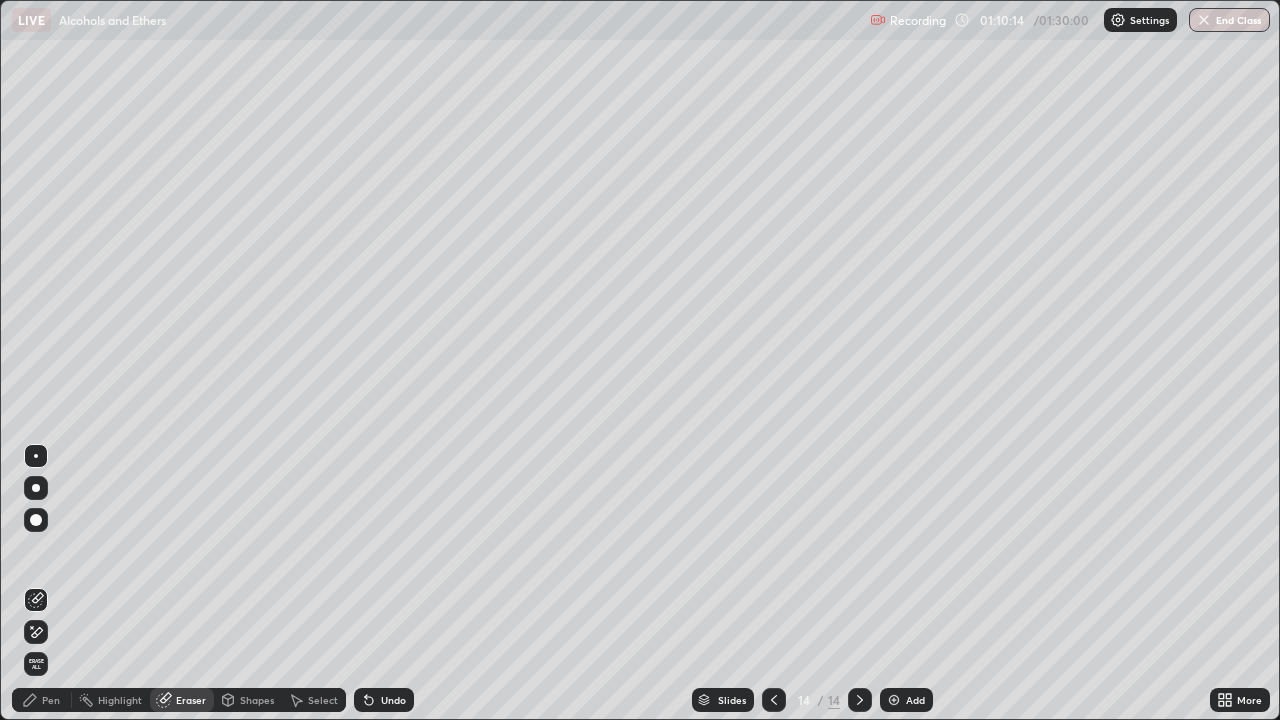 click on "Pen" at bounding box center [51, 700] 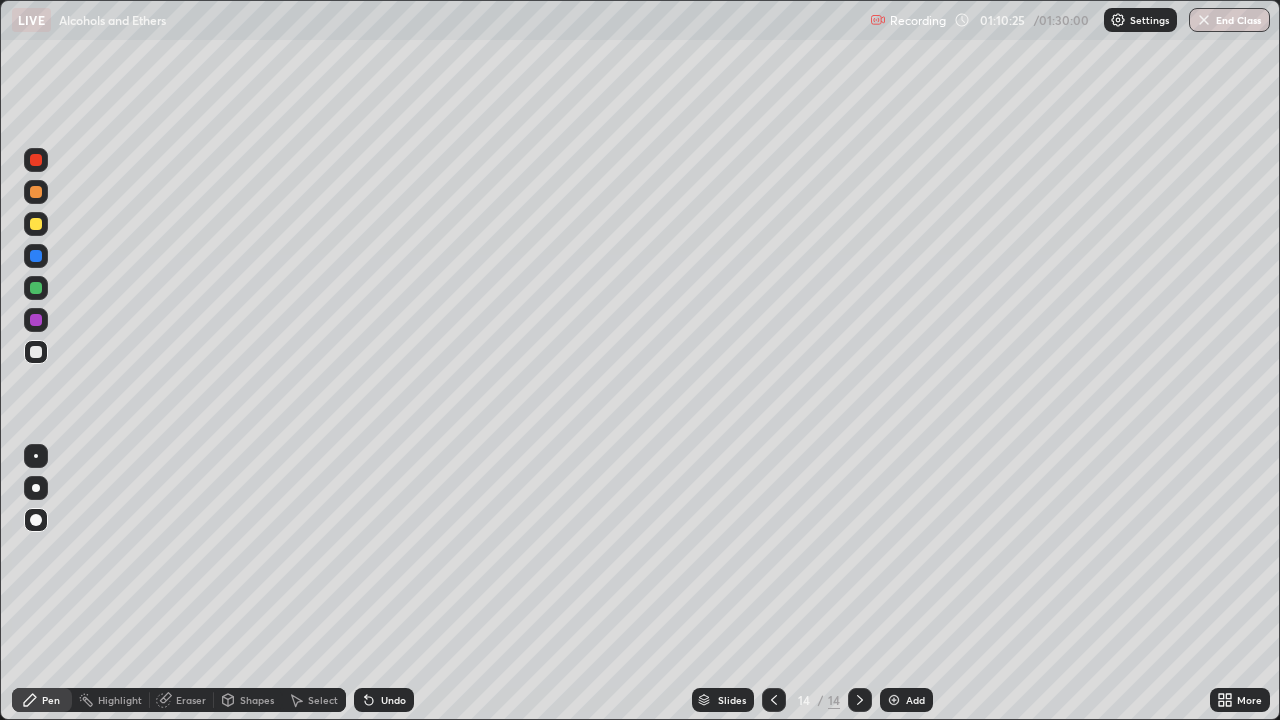 click on "Undo" at bounding box center [384, 700] 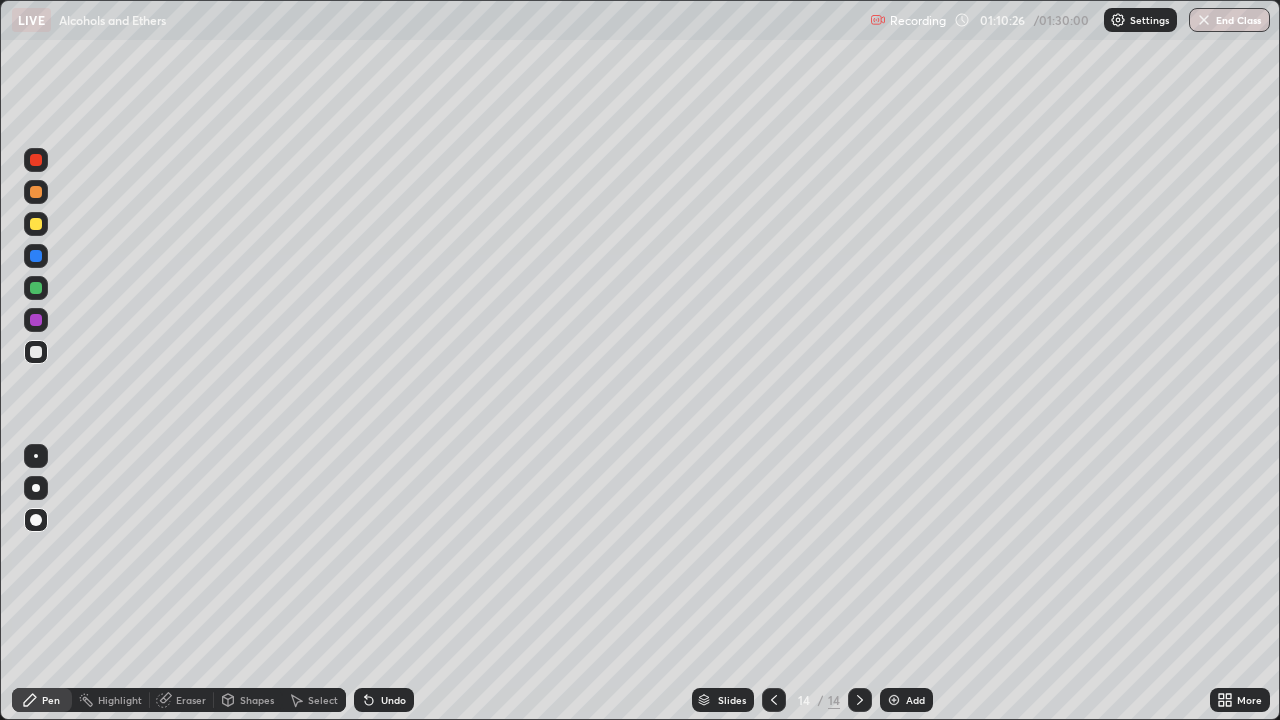 click on "Undo" at bounding box center [393, 700] 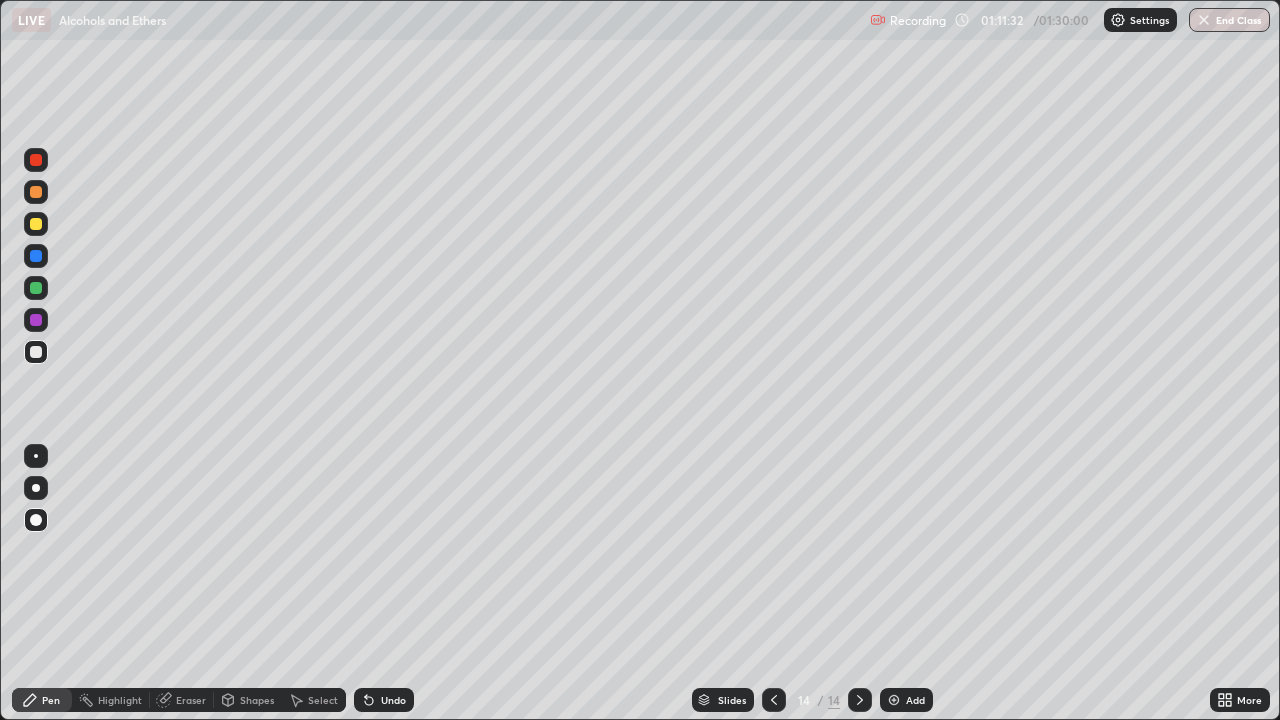 click at bounding box center (36, 224) 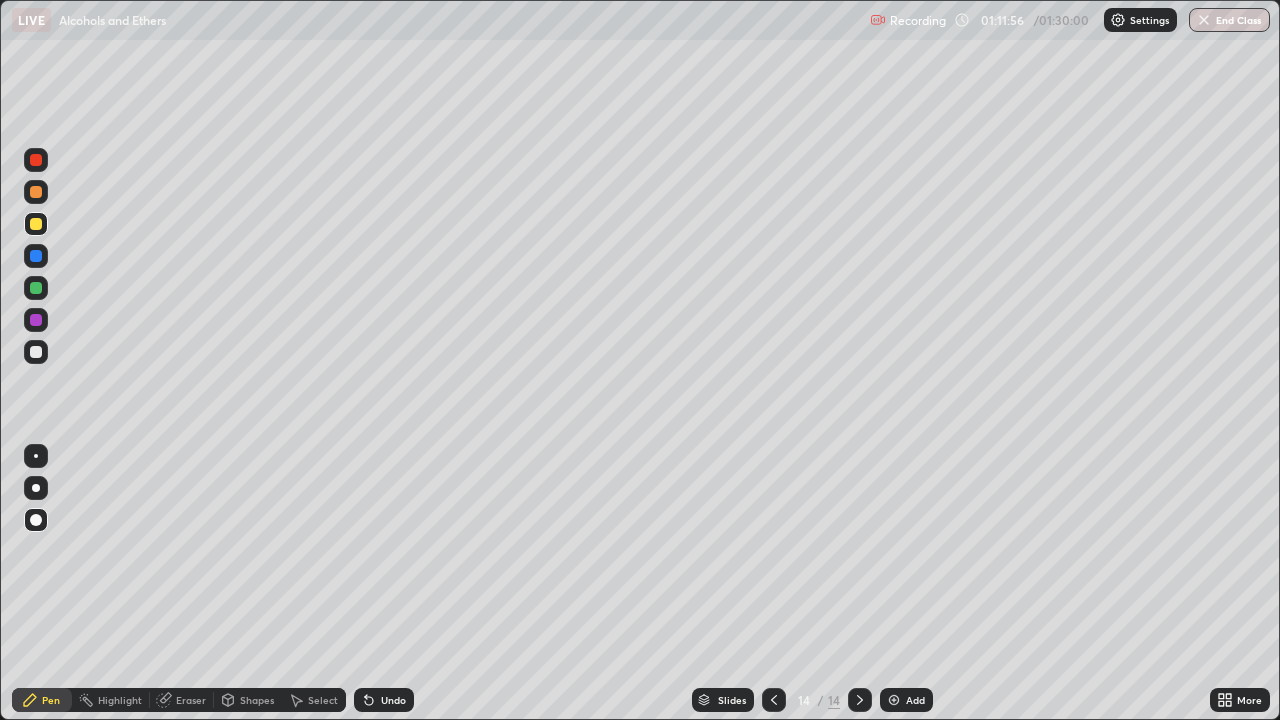 click at bounding box center [36, 288] 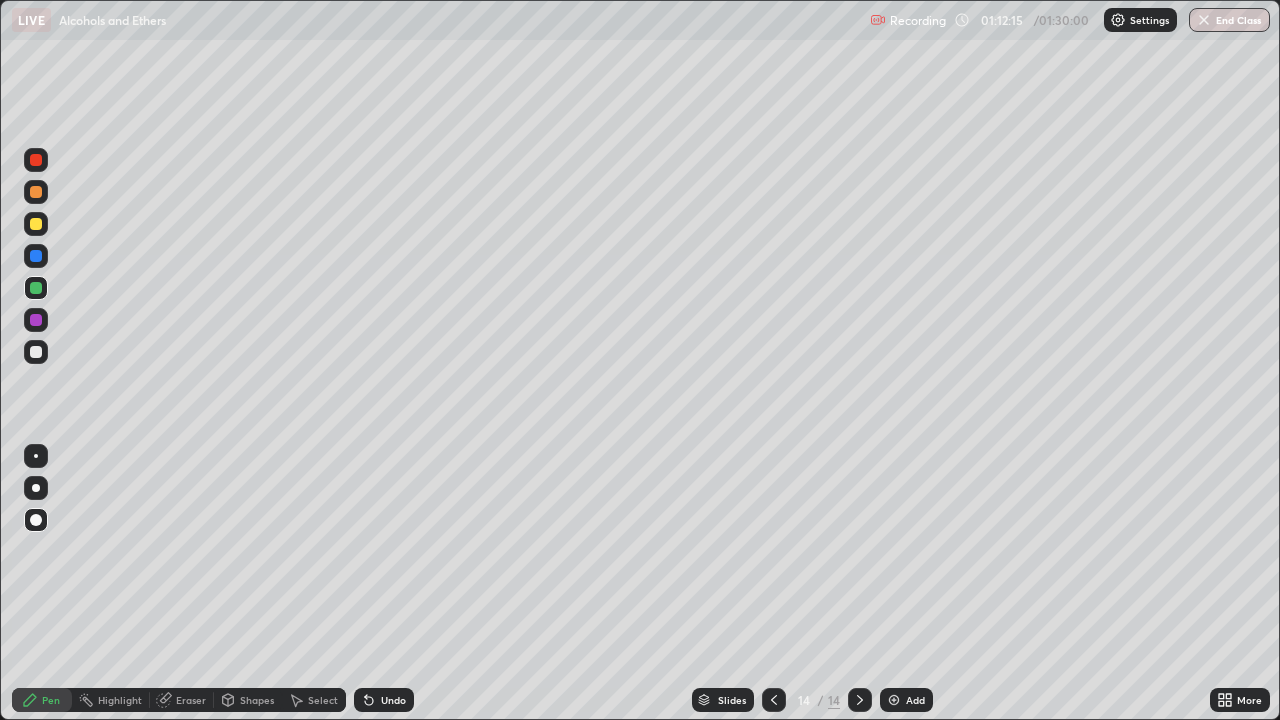 click at bounding box center (36, 224) 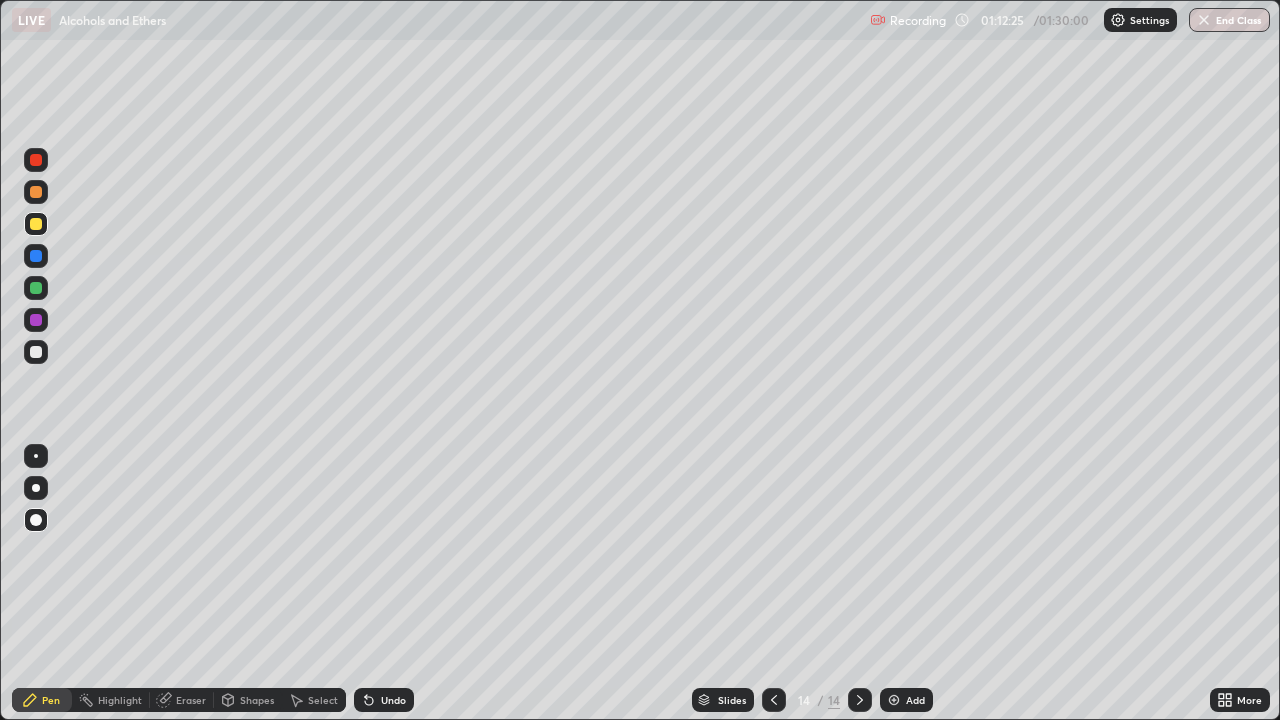 click at bounding box center (36, 288) 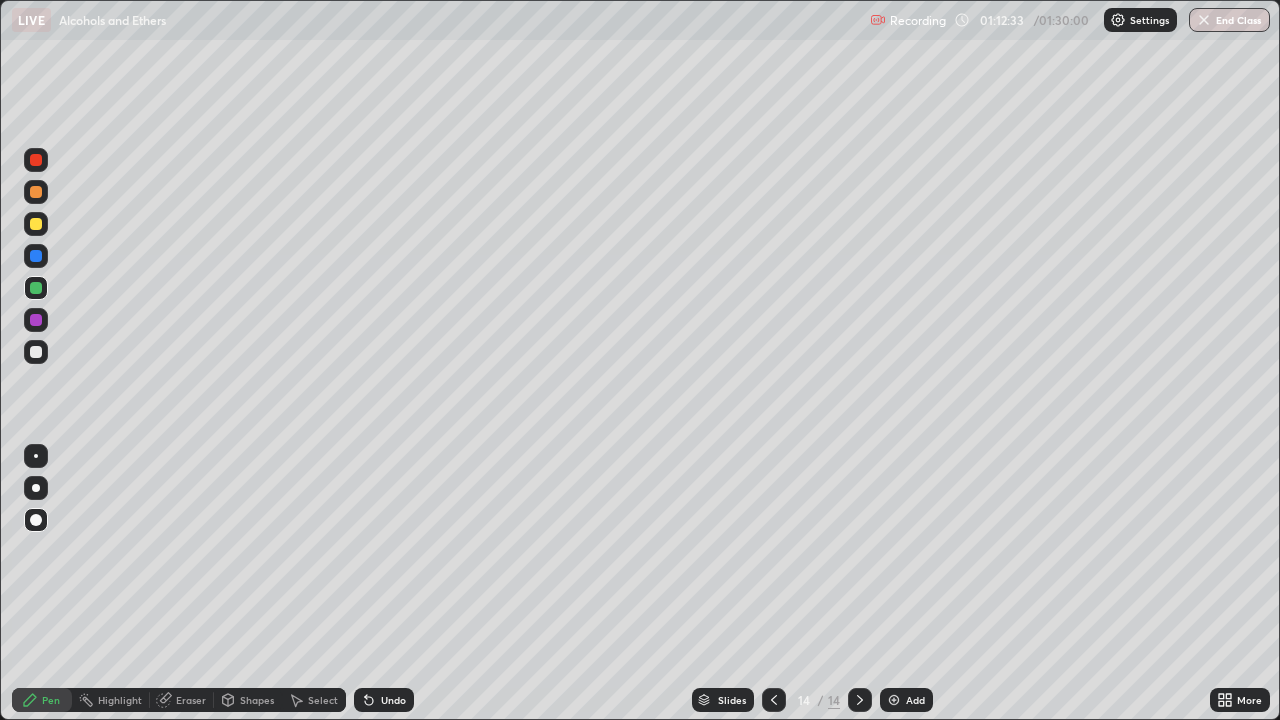 click 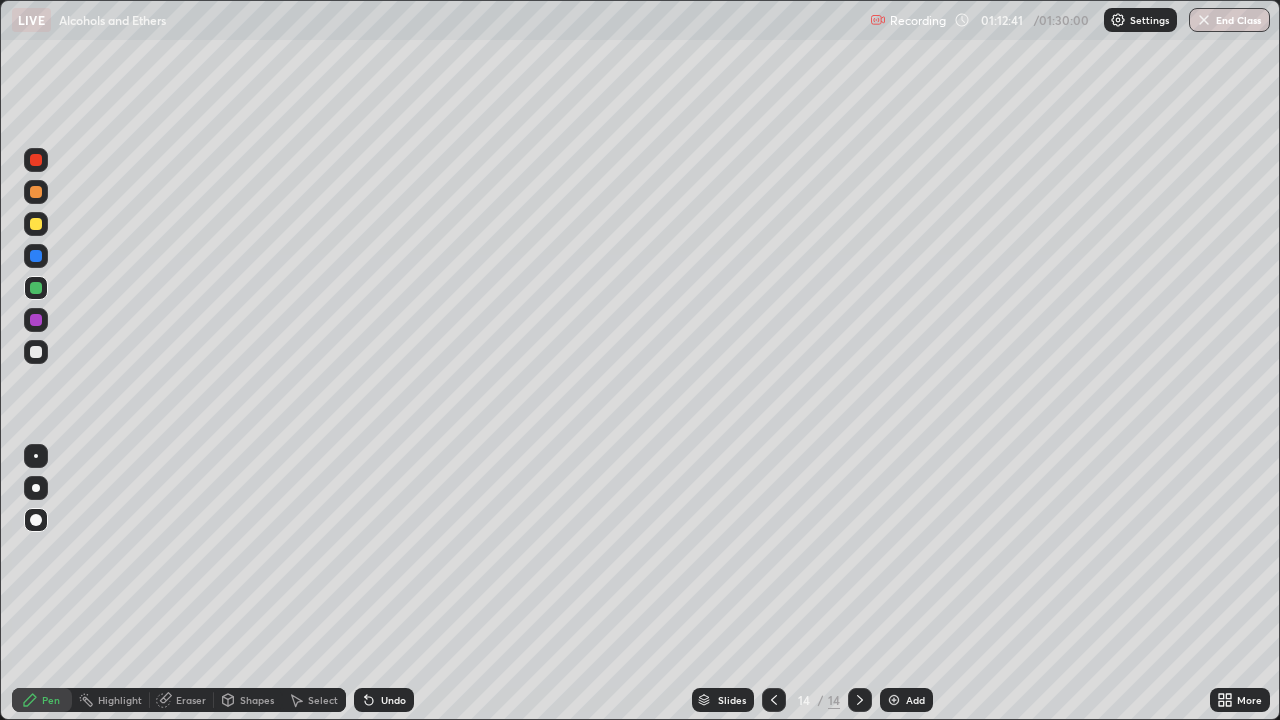 click on "Undo" at bounding box center (384, 700) 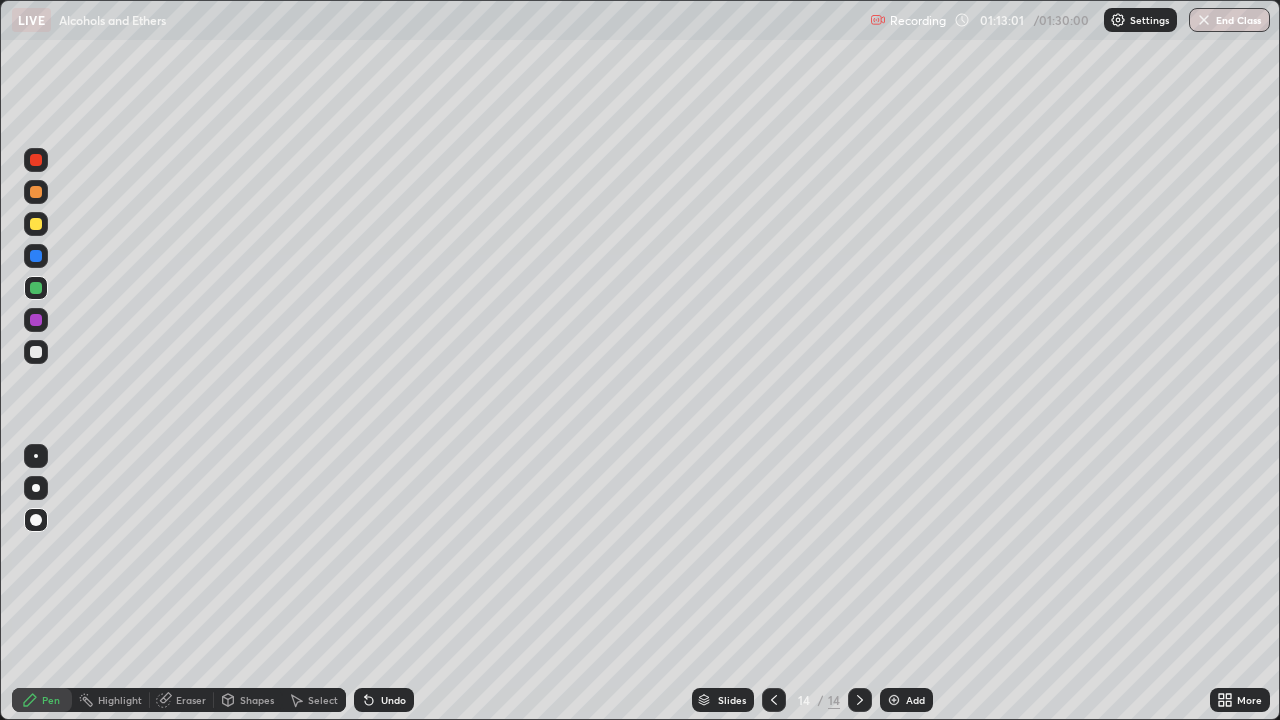 click at bounding box center (36, 320) 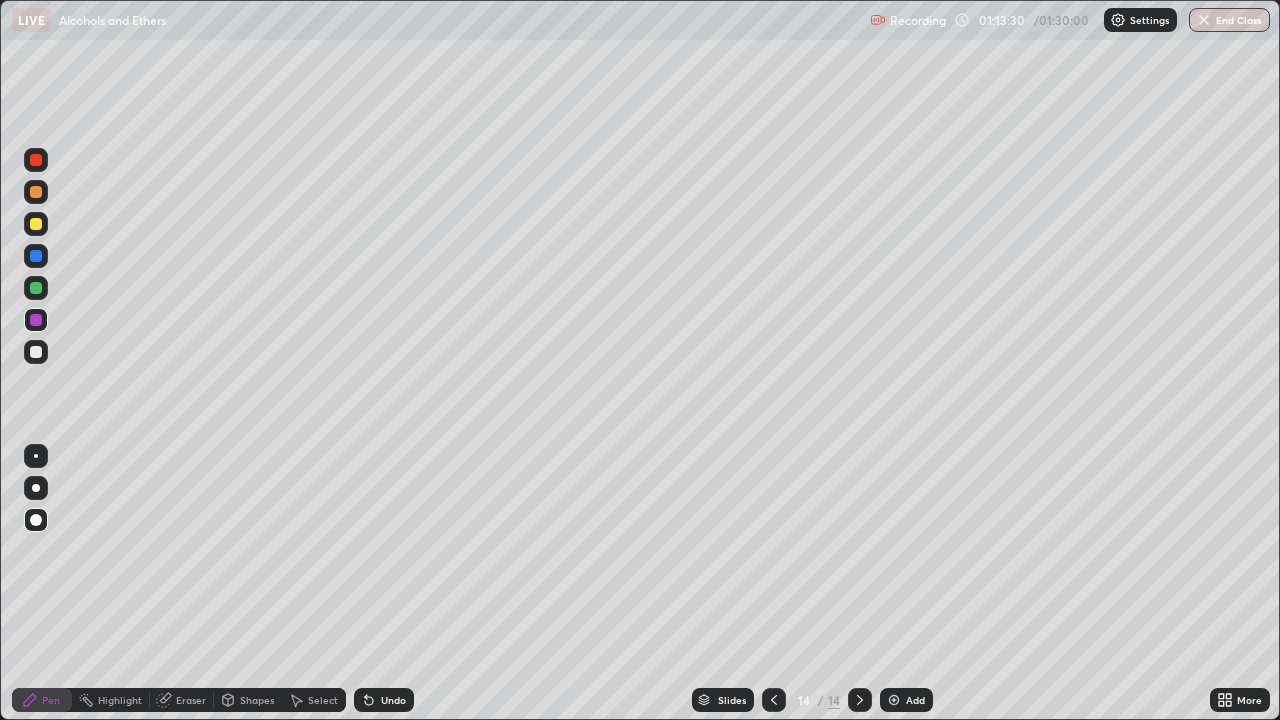 click at bounding box center [36, 352] 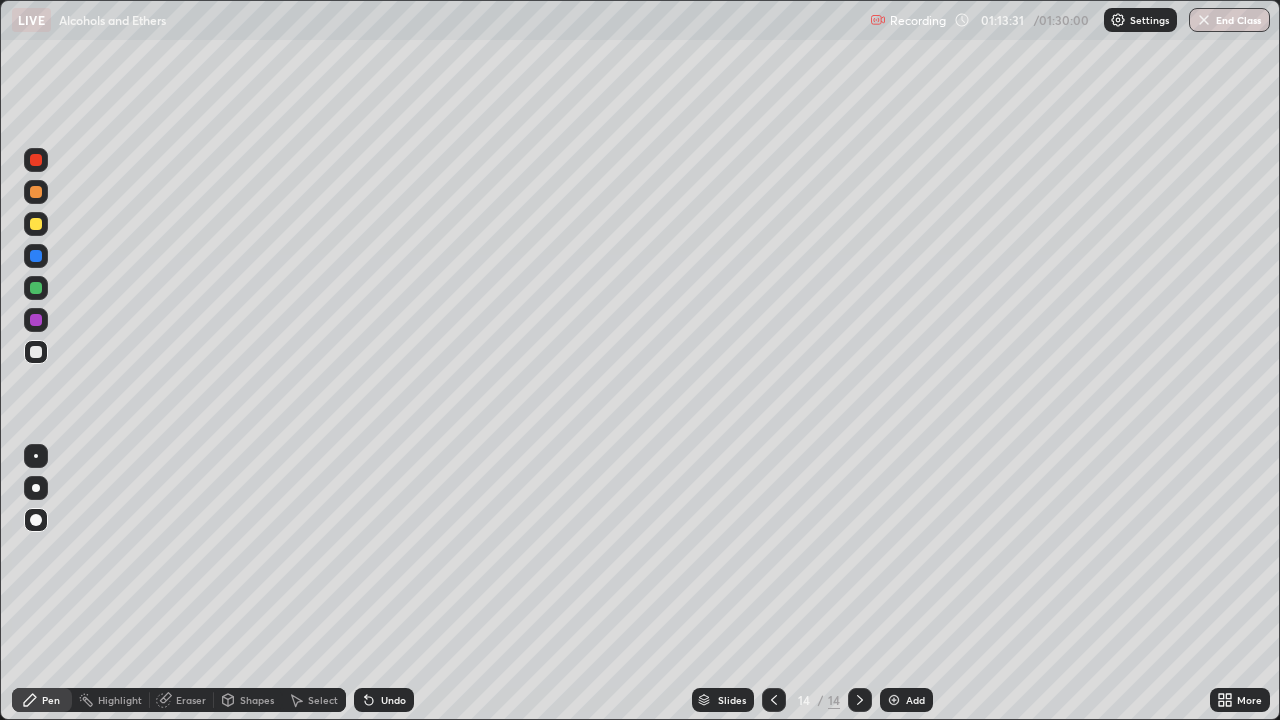 click at bounding box center [36, 224] 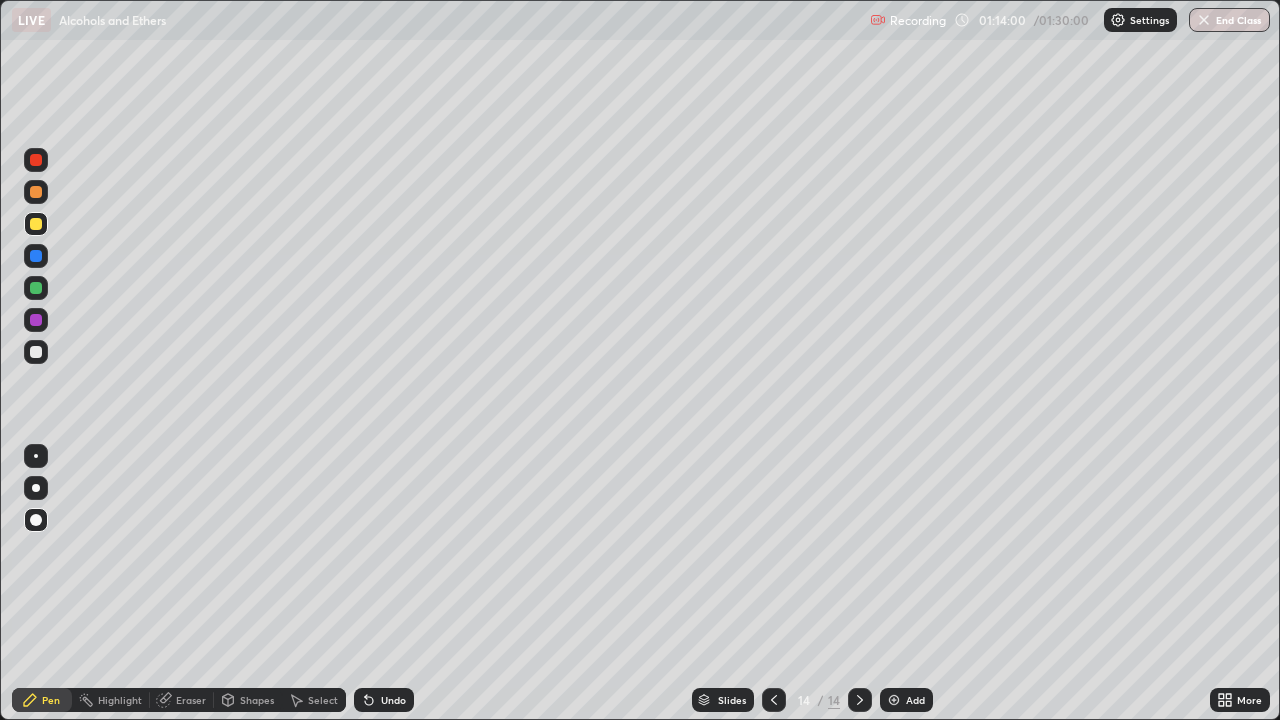 click on "Undo" at bounding box center (393, 700) 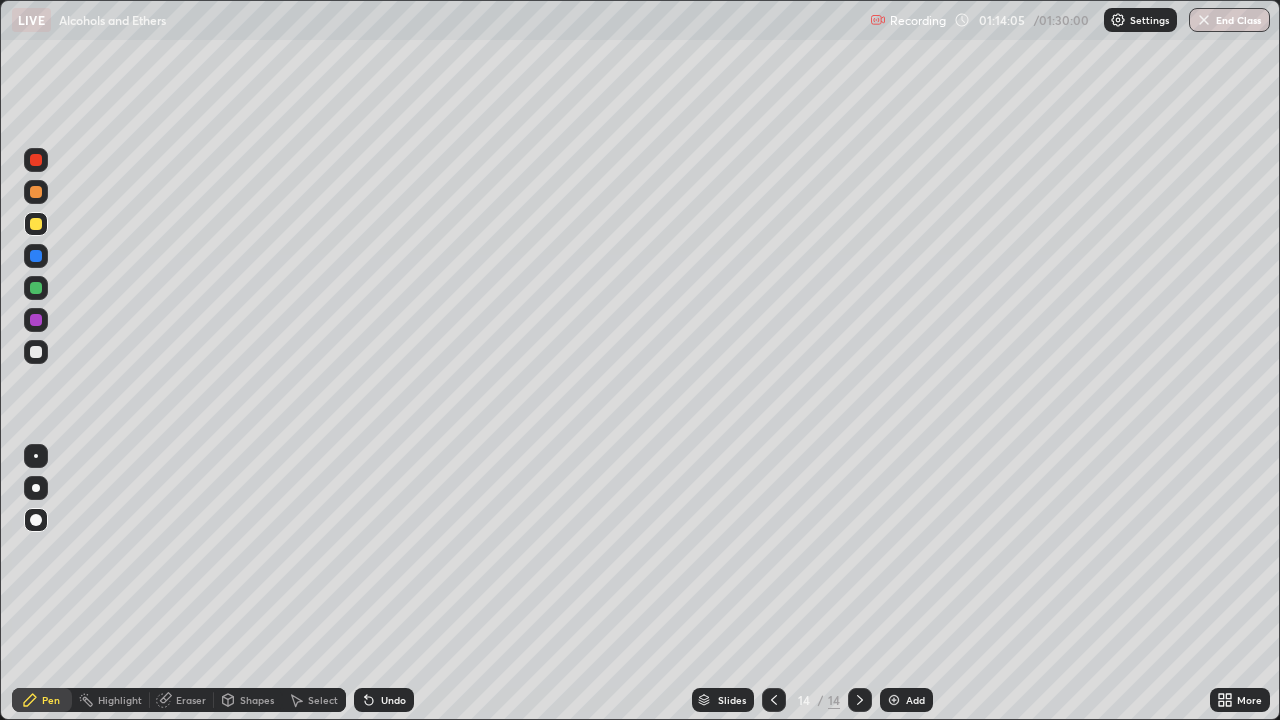 click on "Undo" at bounding box center (384, 700) 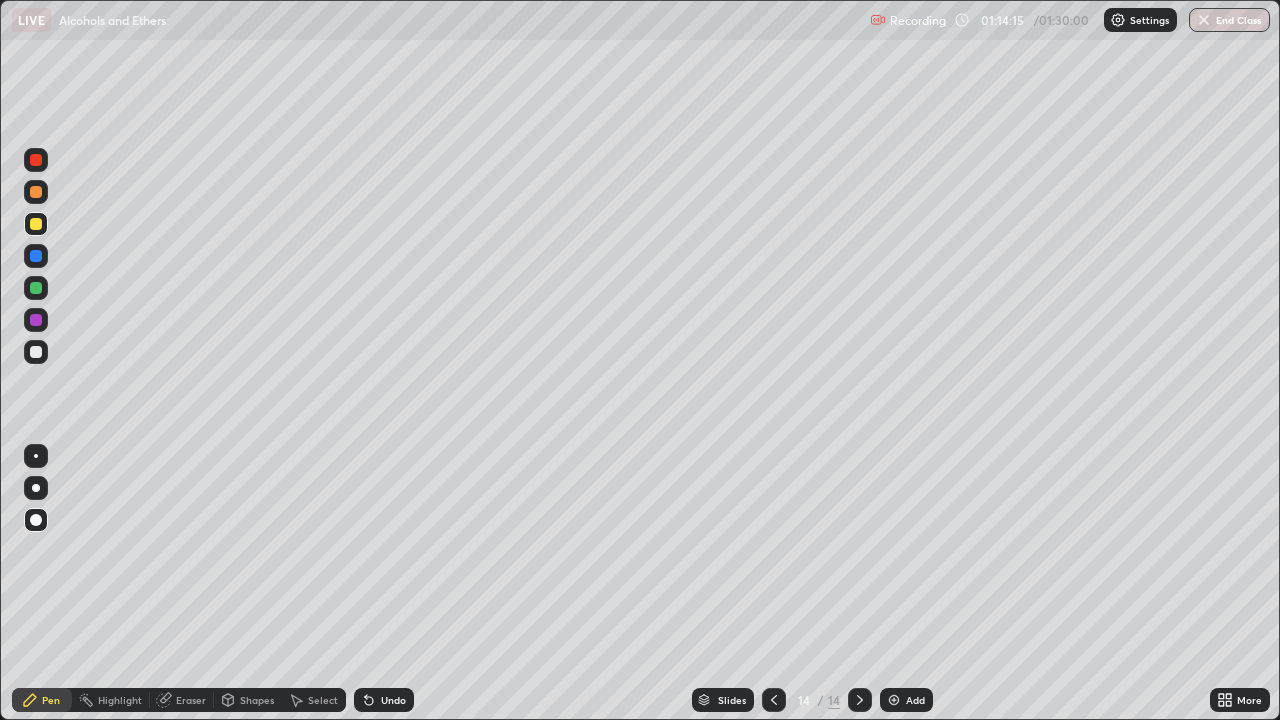 click at bounding box center (36, 160) 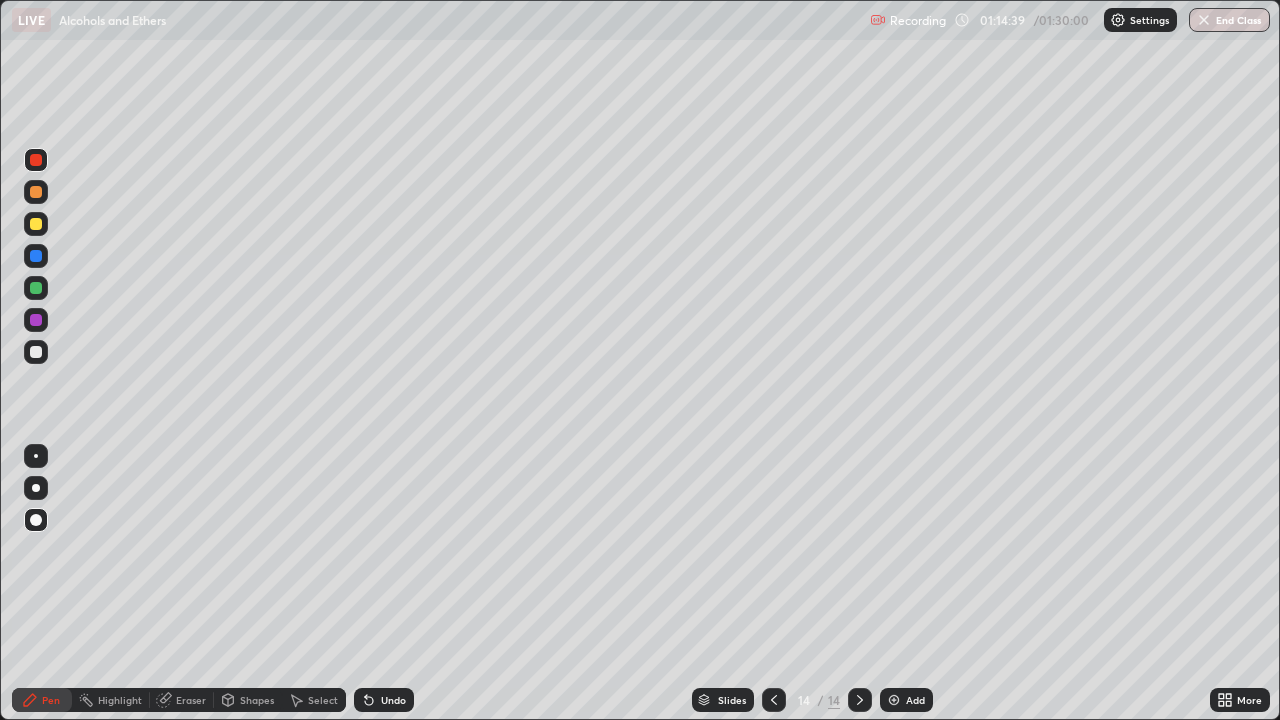 click at bounding box center [36, 224] 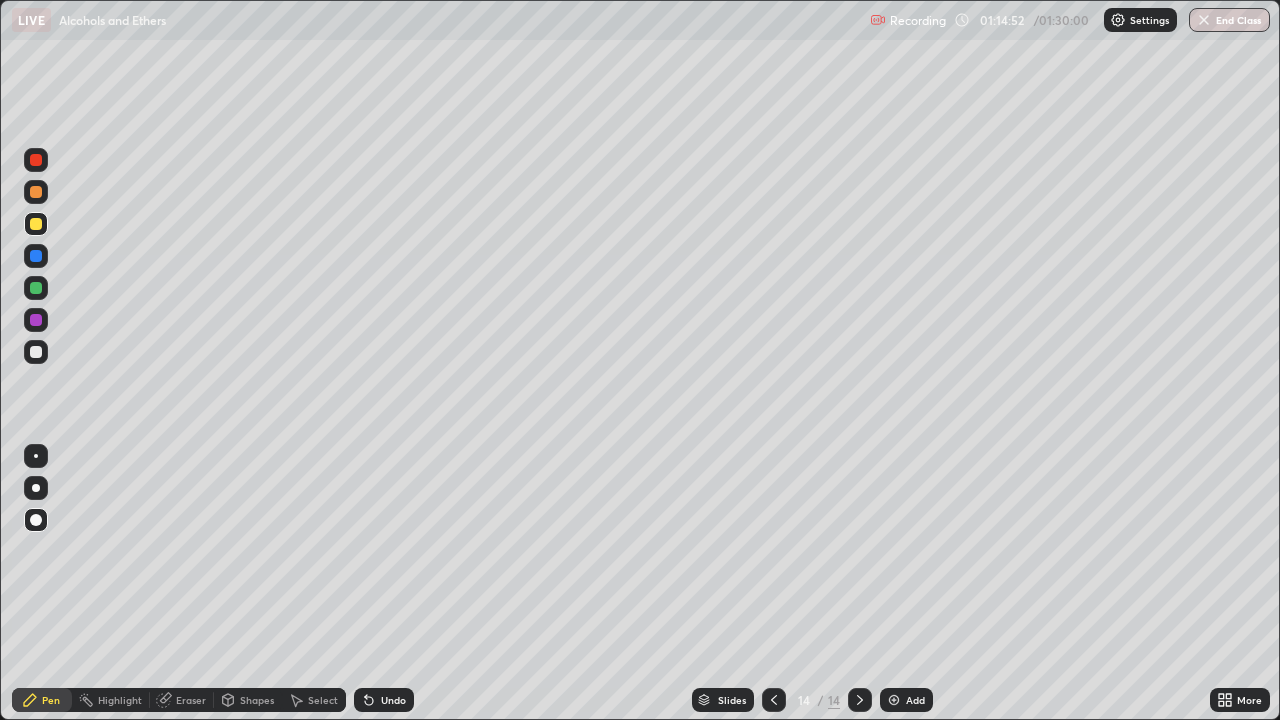 click on "Undo" at bounding box center (384, 700) 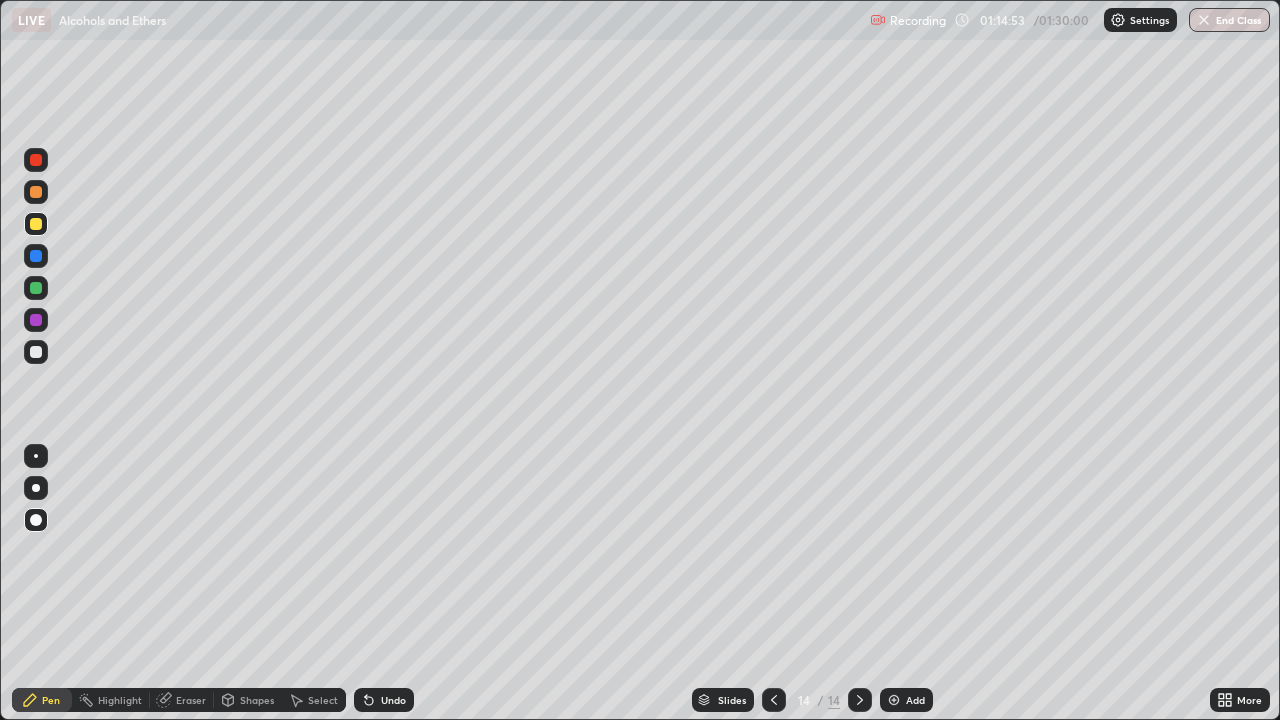click on "Undo" at bounding box center [393, 700] 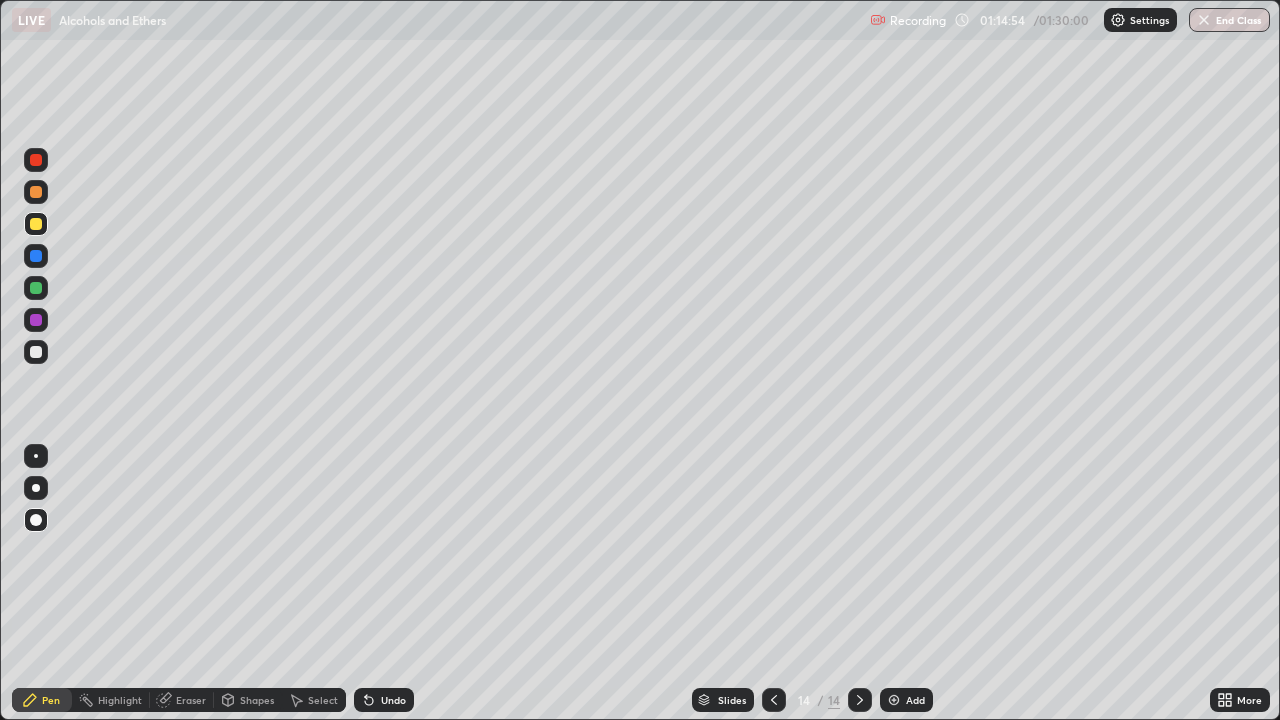 click on "Undo" at bounding box center [393, 700] 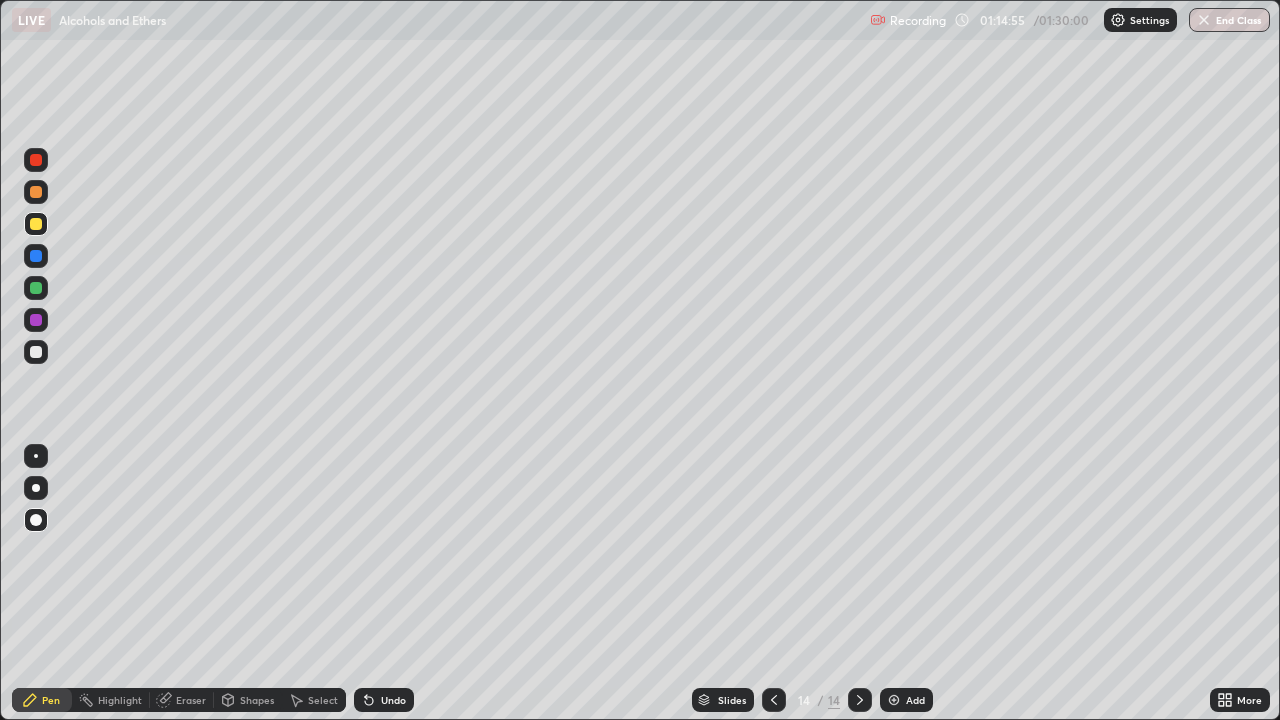 click on "Undo" at bounding box center [384, 700] 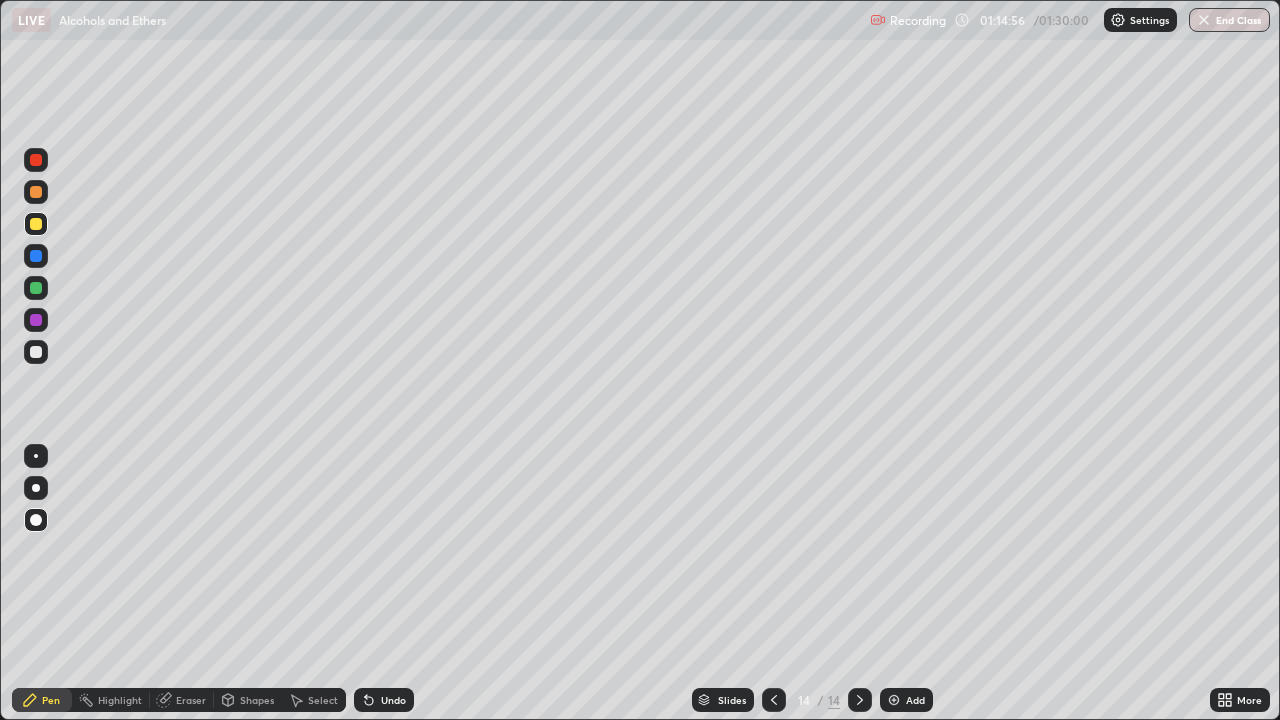 click at bounding box center [36, 488] 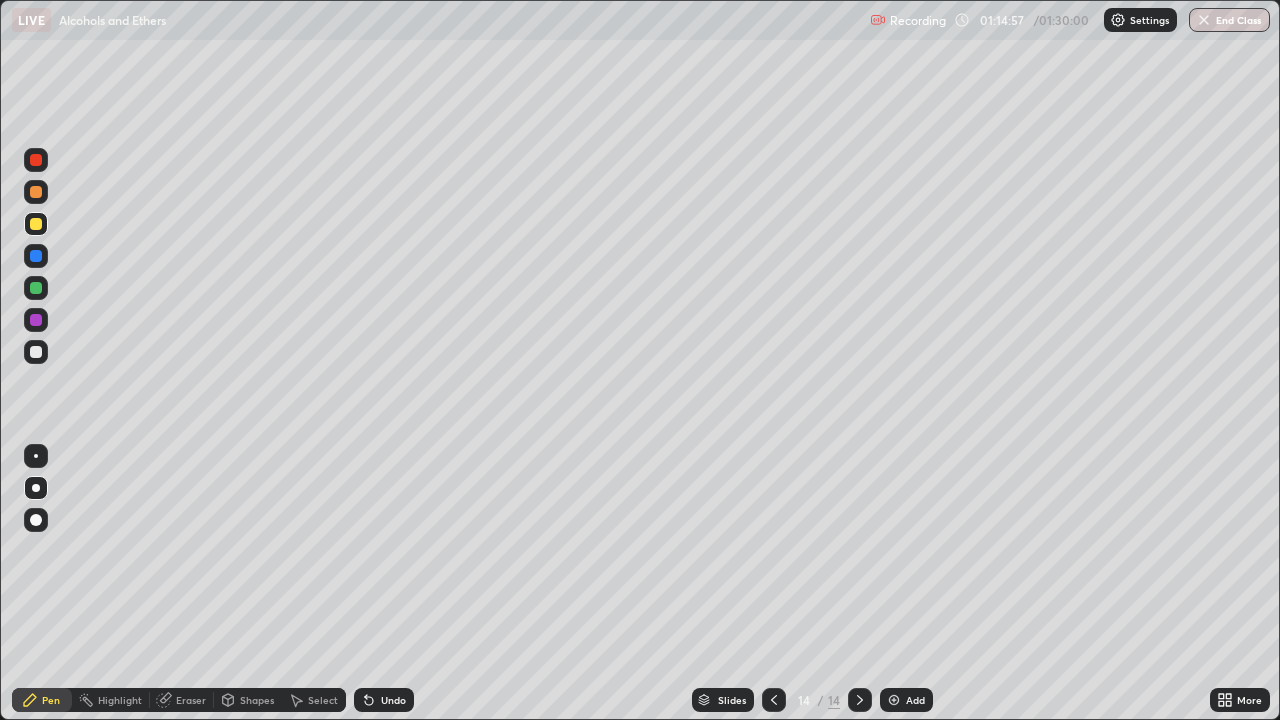 click at bounding box center (36, 352) 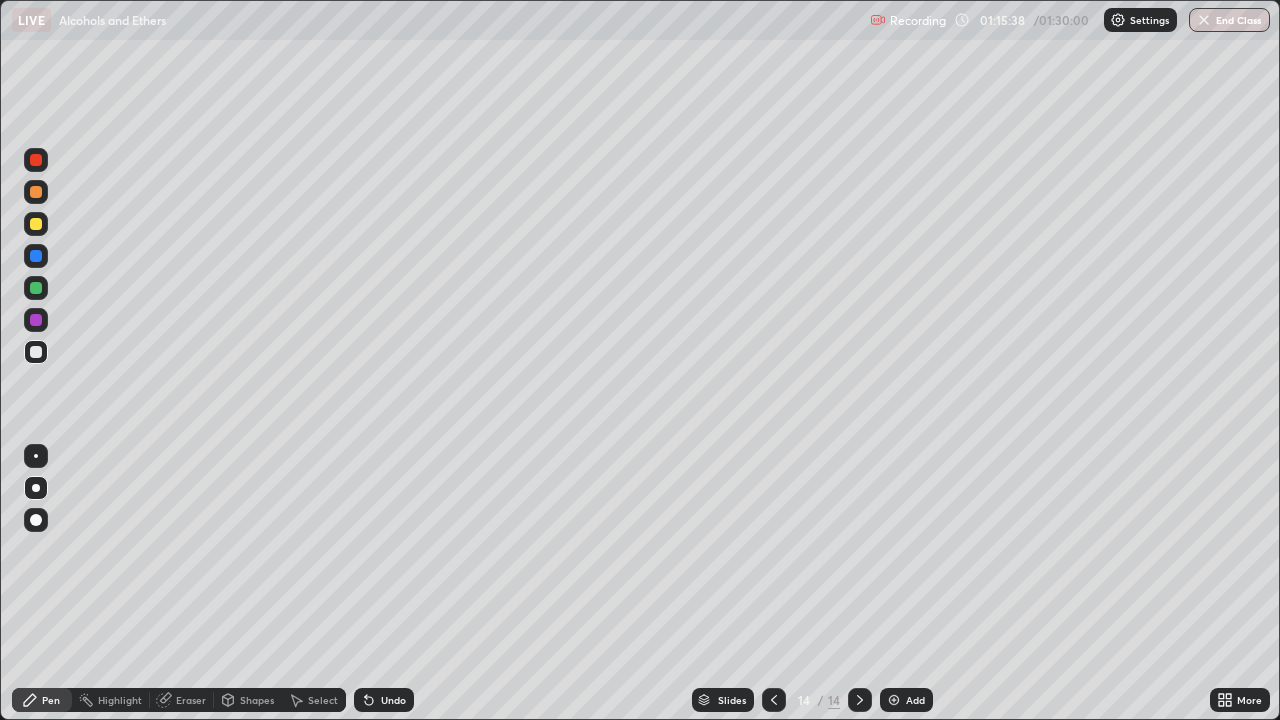 click on "Undo" at bounding box center [393, 700] 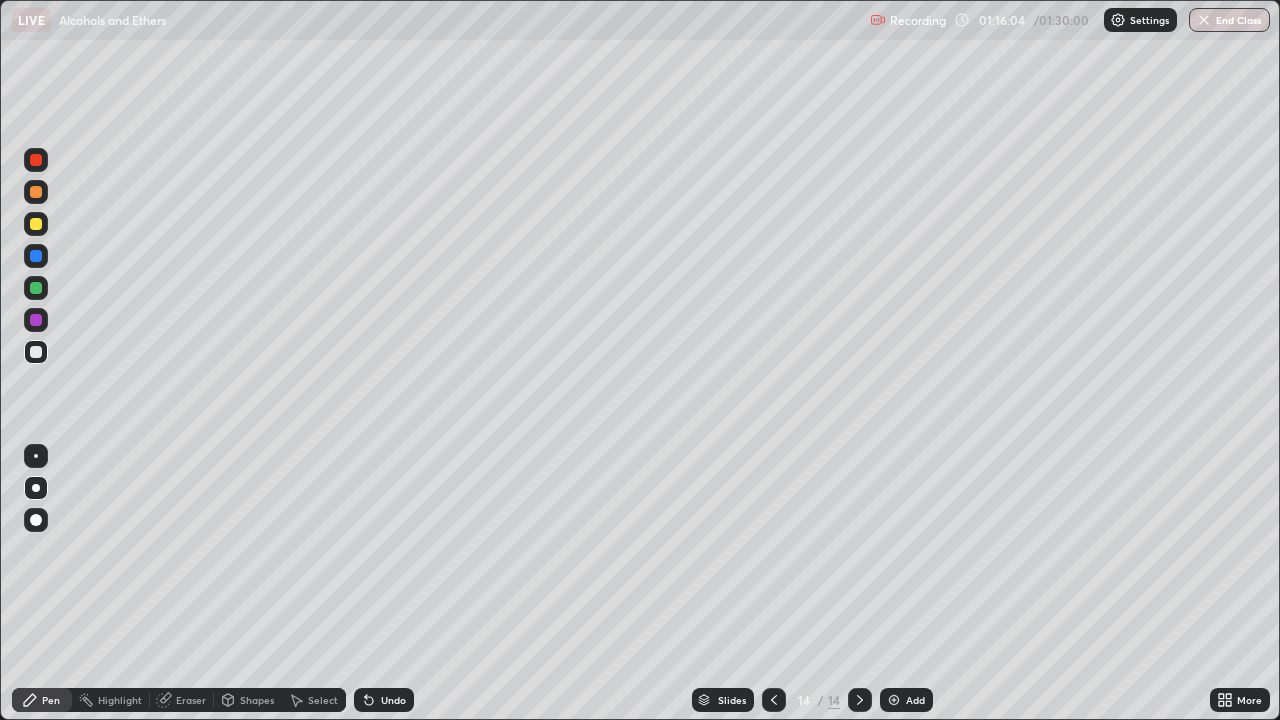click on "Undo" at bounding box center (393, 700) 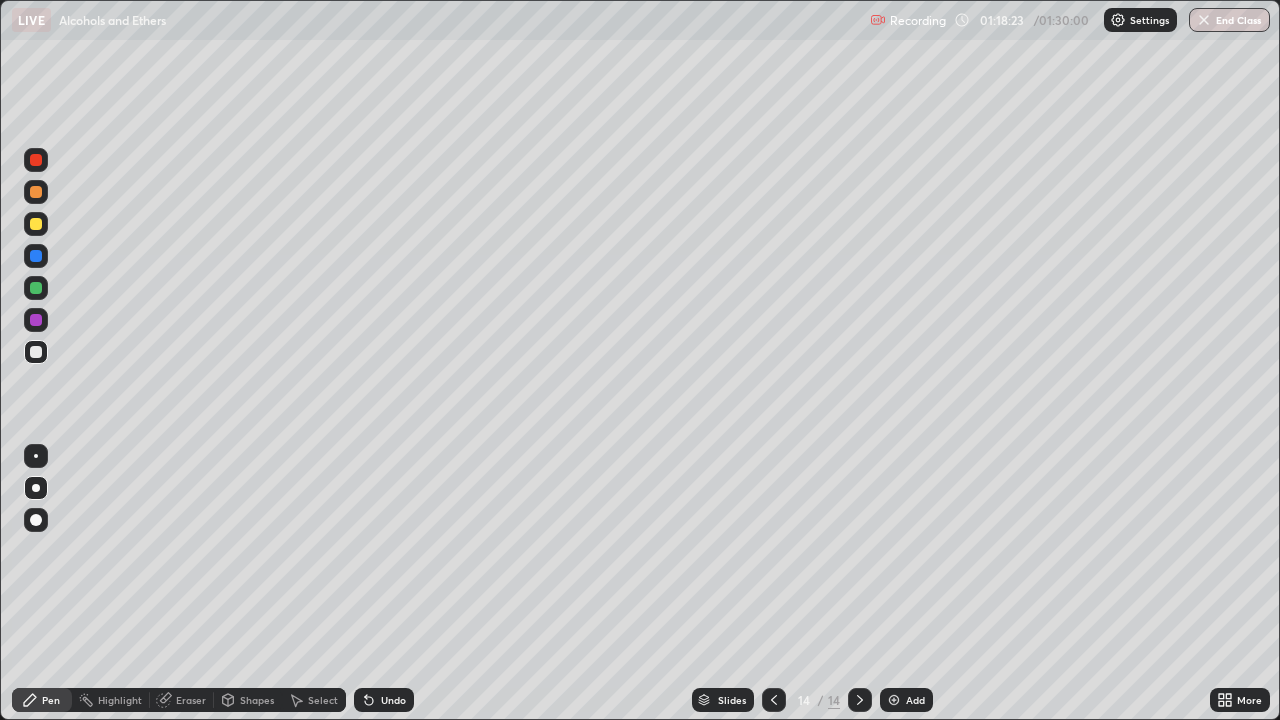 click at bounding box center (894, 700) 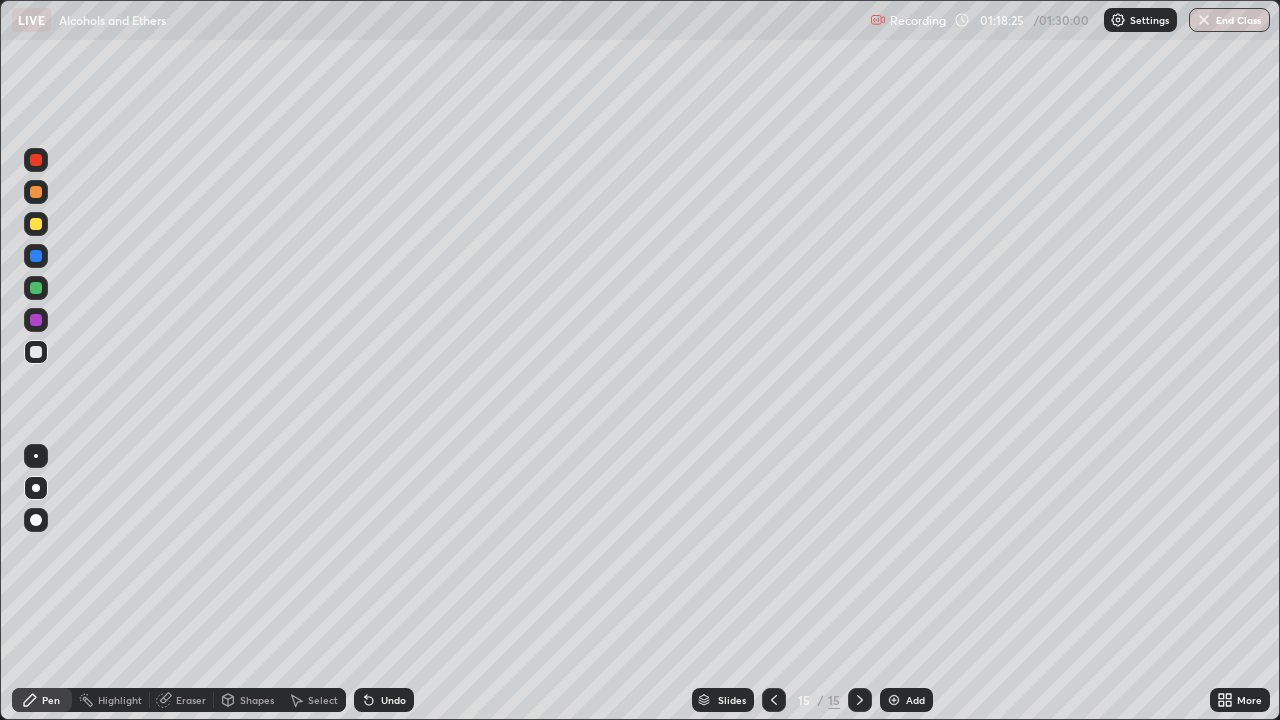 click at bounding box center (36, 352) 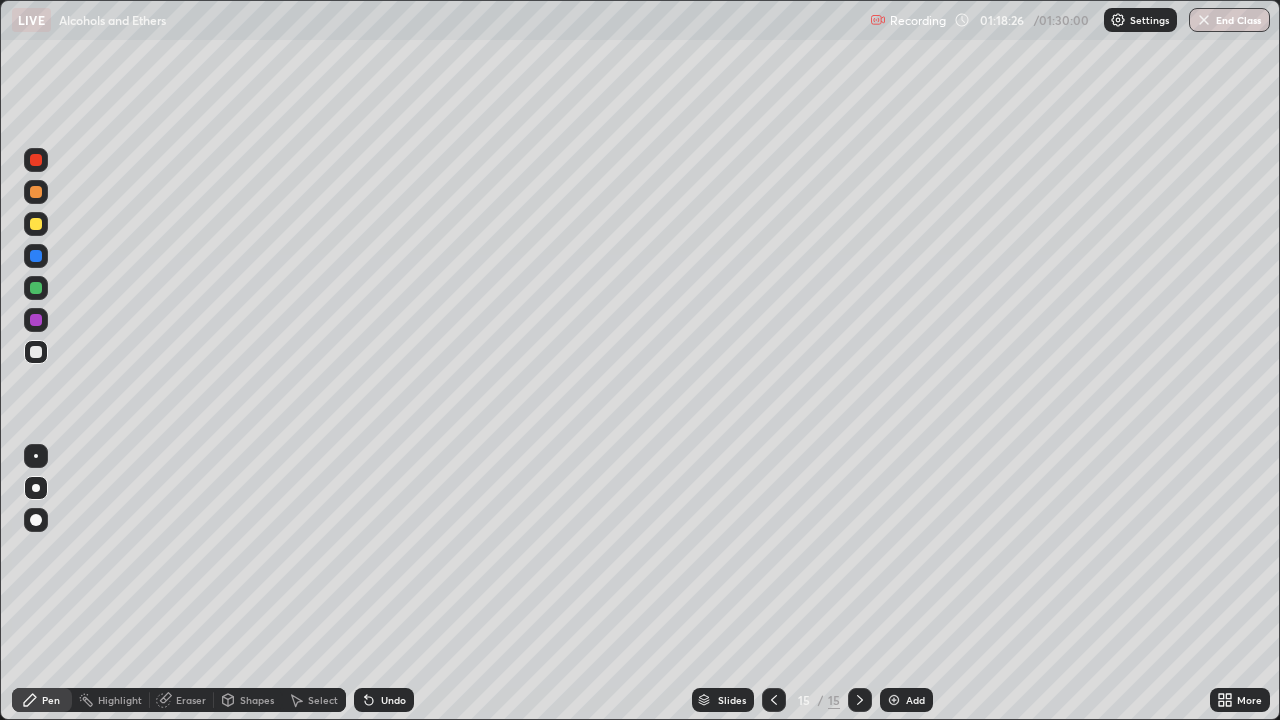 click at bounding box center [36, 192] 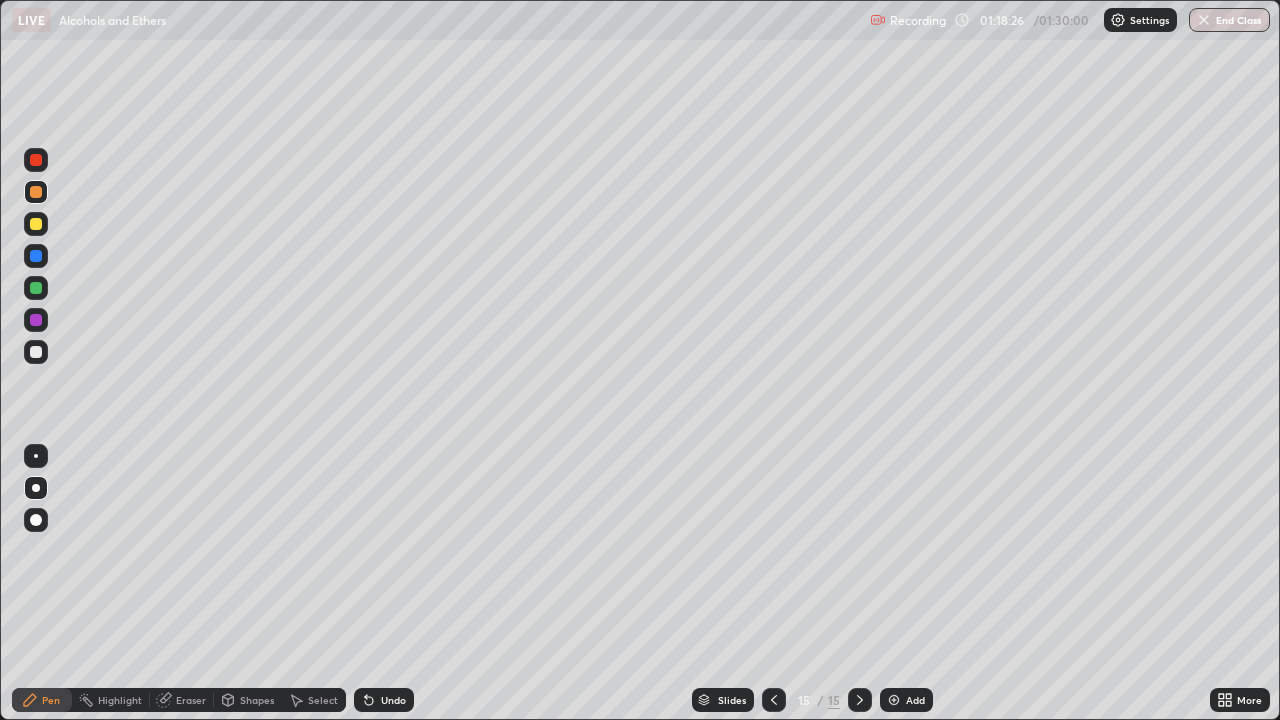 click at bounding box center (36, 160) 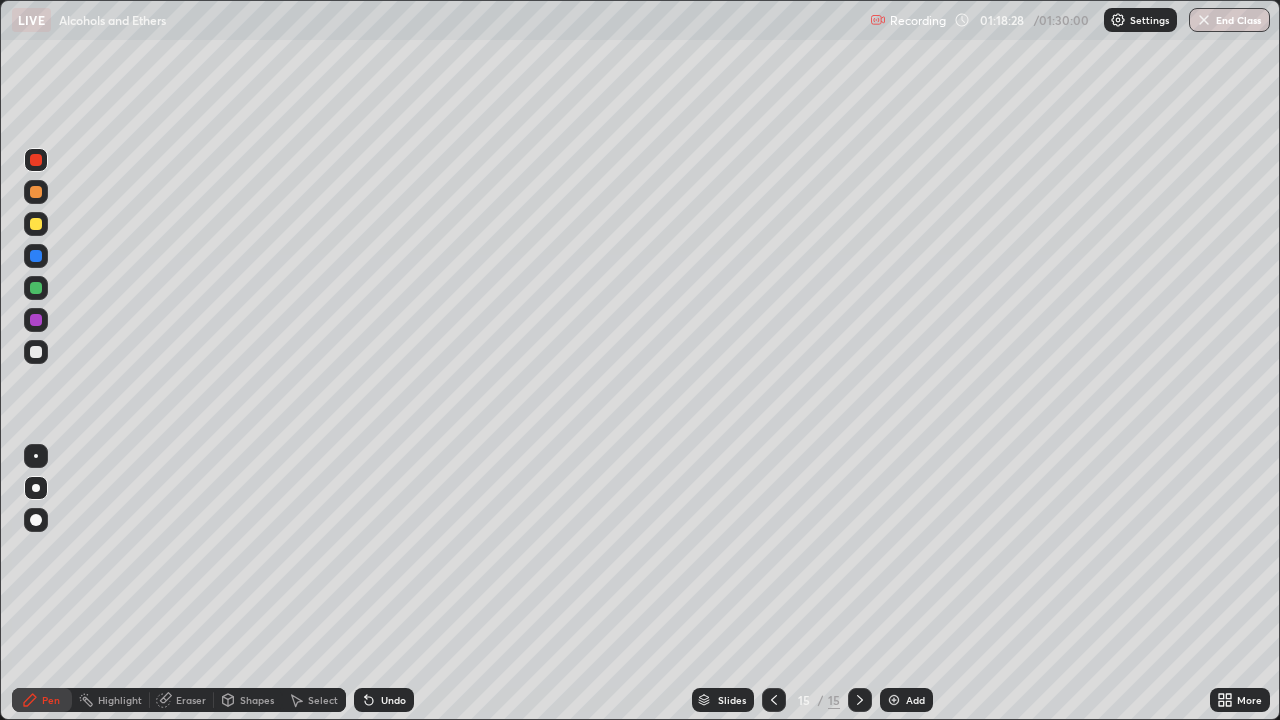click 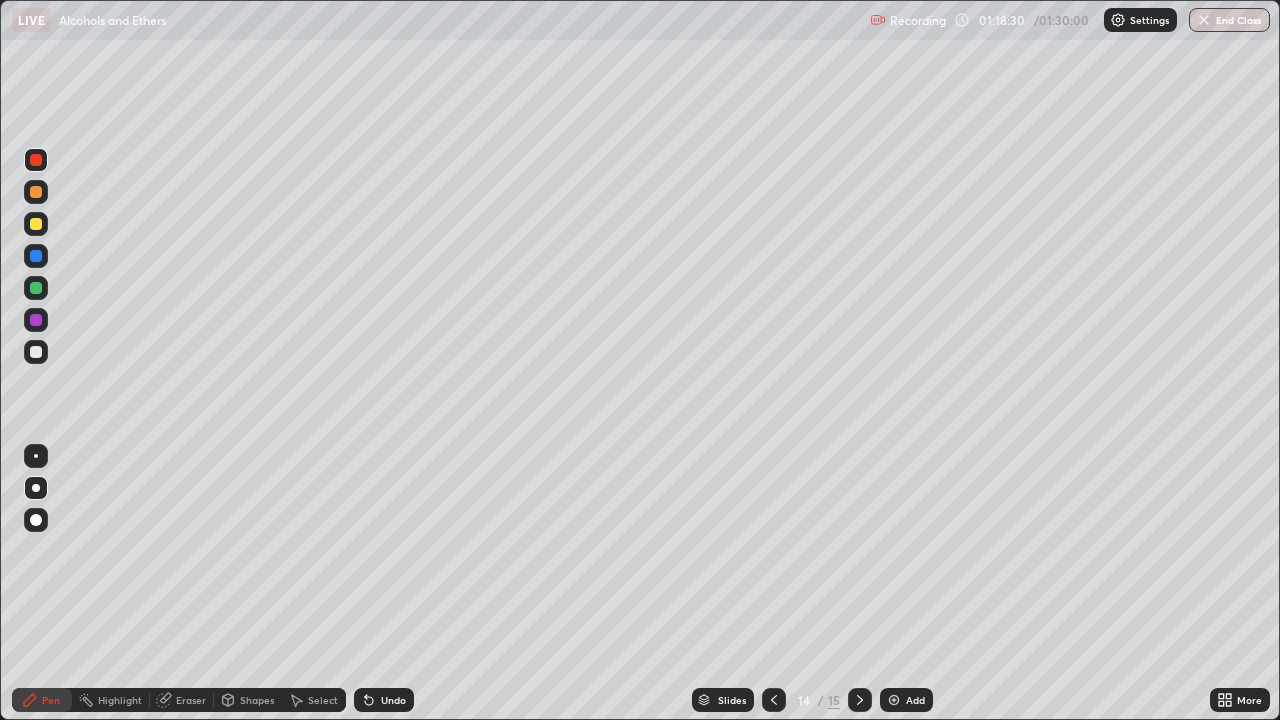 click 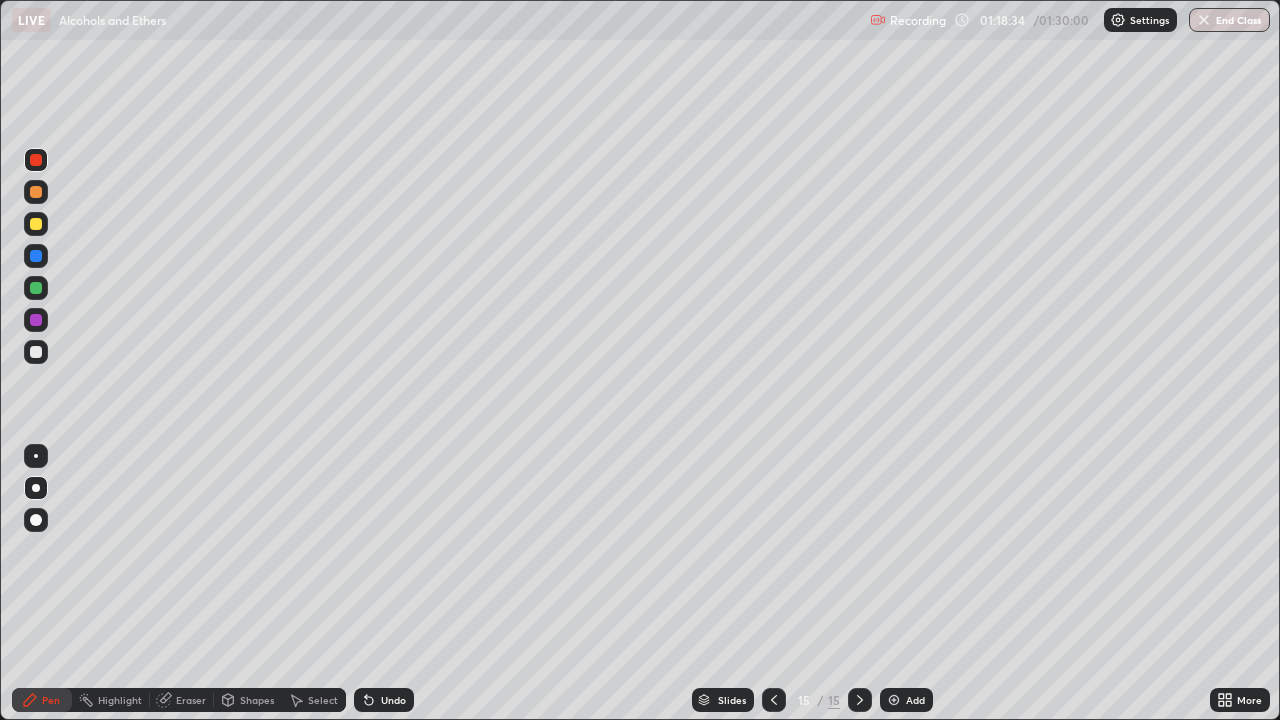 click at bounding box center [36, 224] 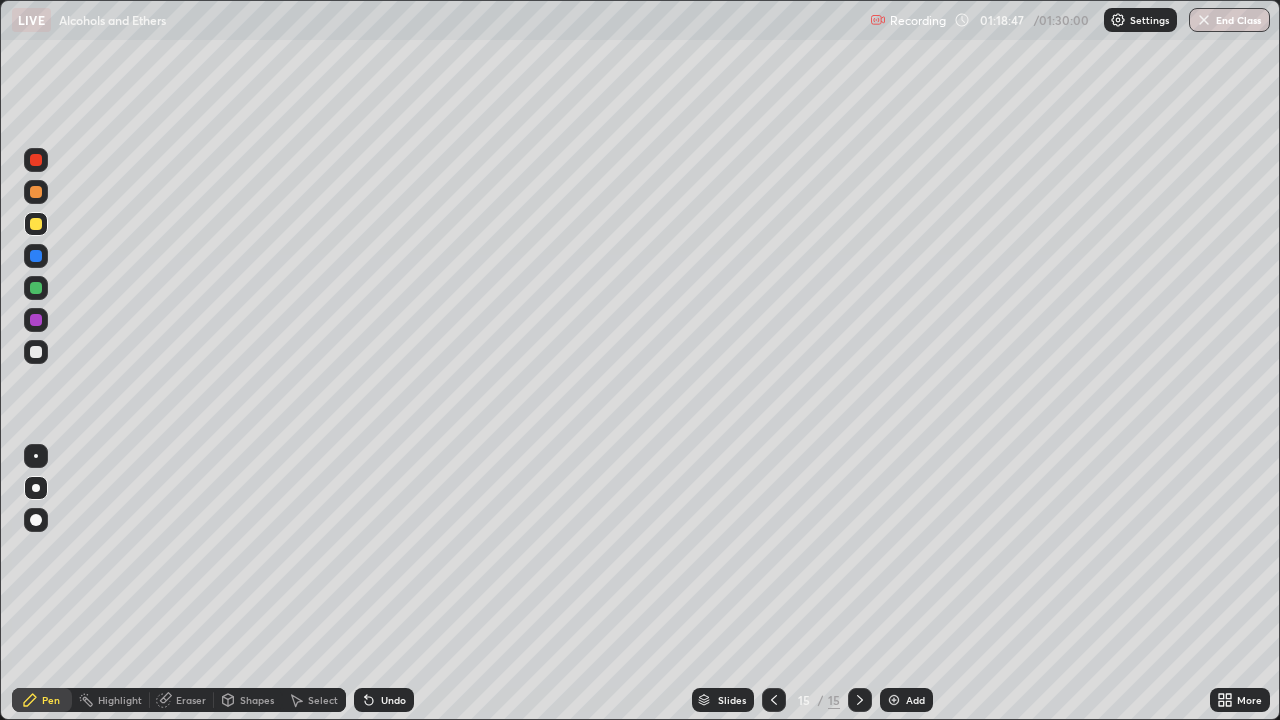 click on "Undo" at bounding box center [393, 700] 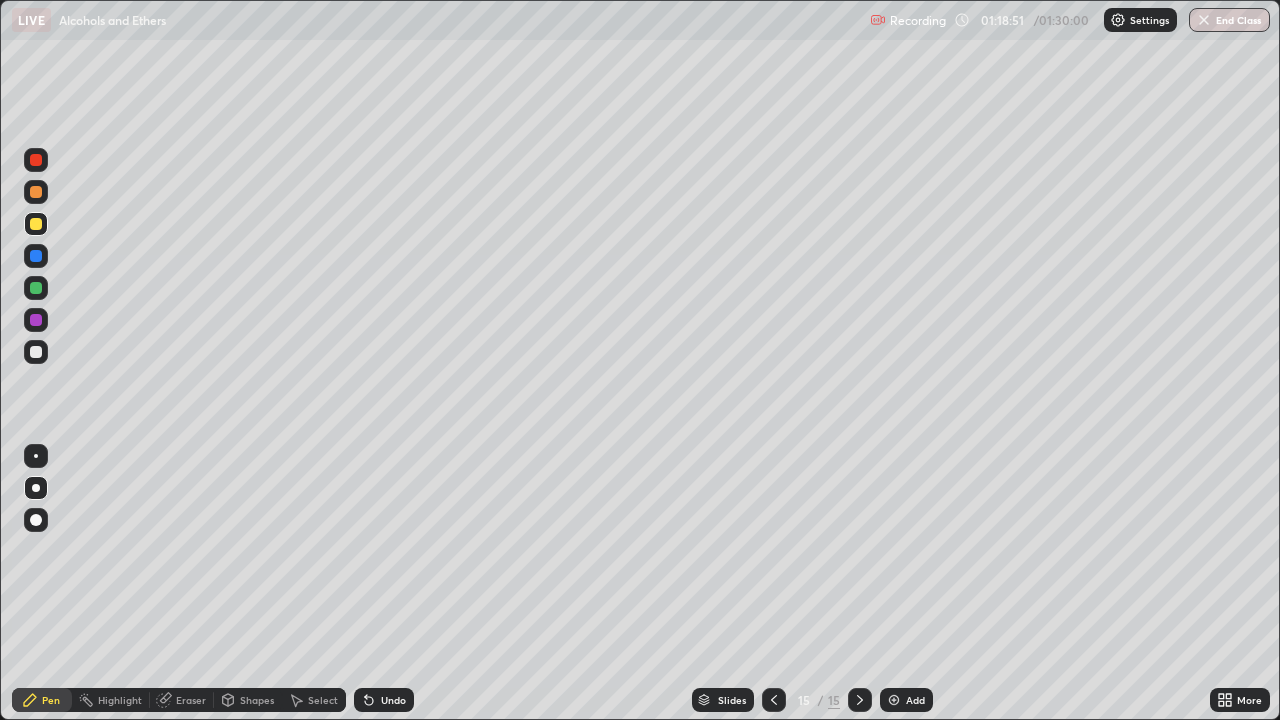 click at bounding box center [36, 288] 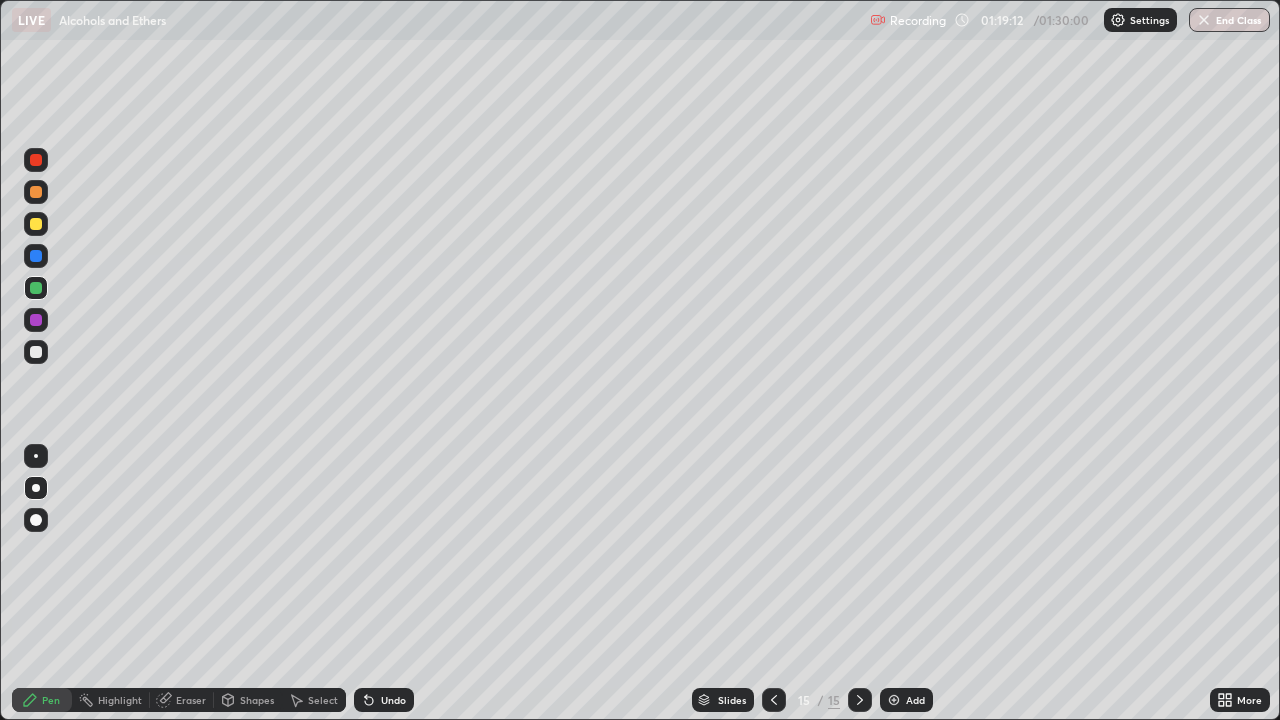 click at bounding box center [36, 352] 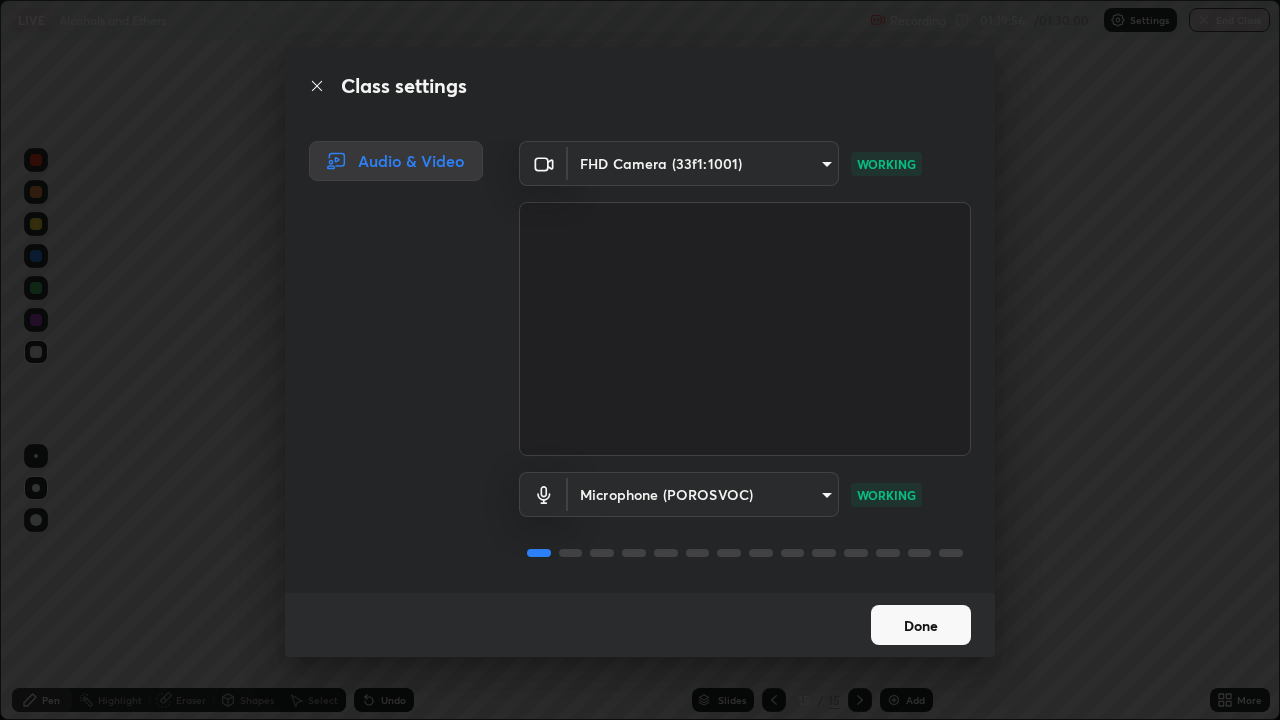 click on "Done" at bounding box center (921, 625) 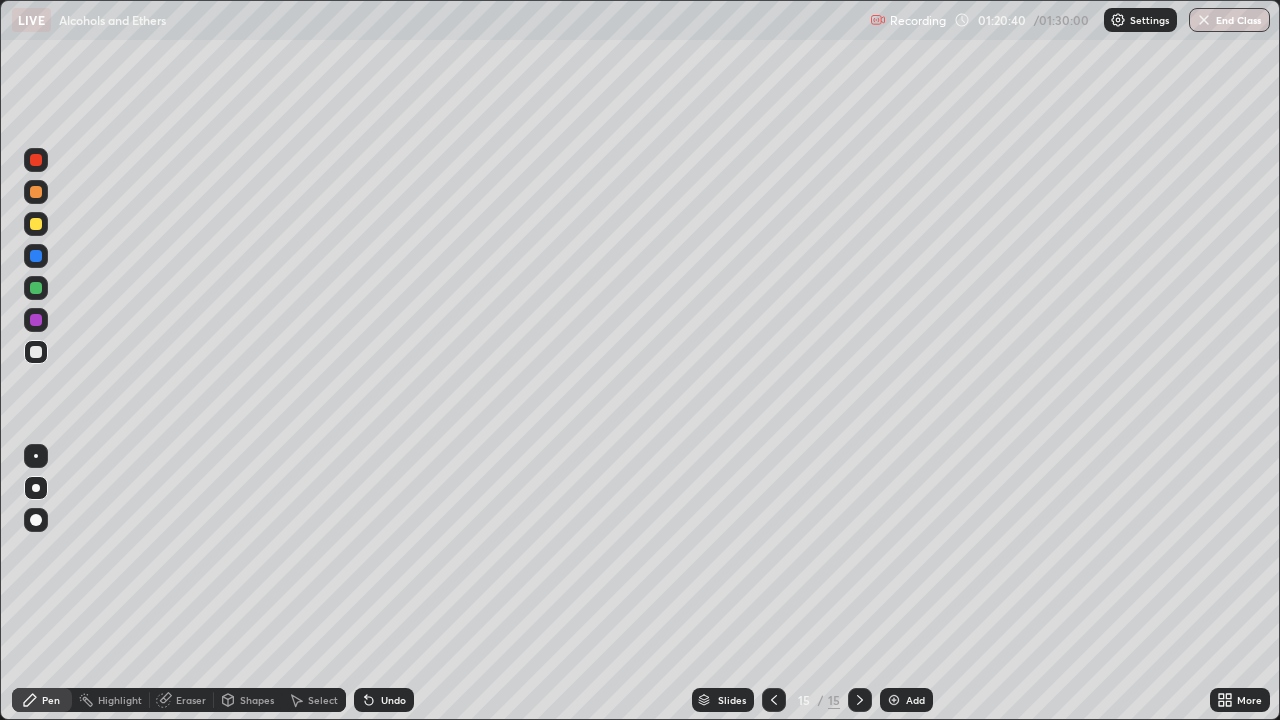 click at bounding box center [36, 320] 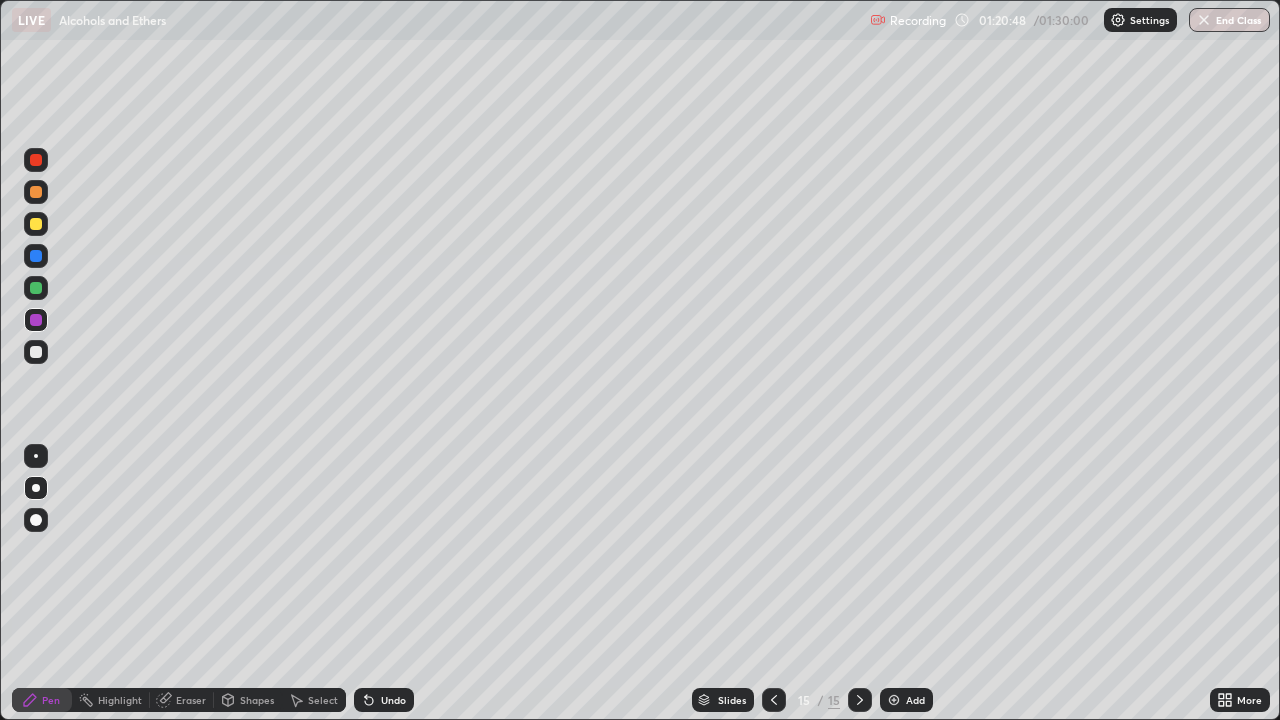 click at bounding box center [36, 224] 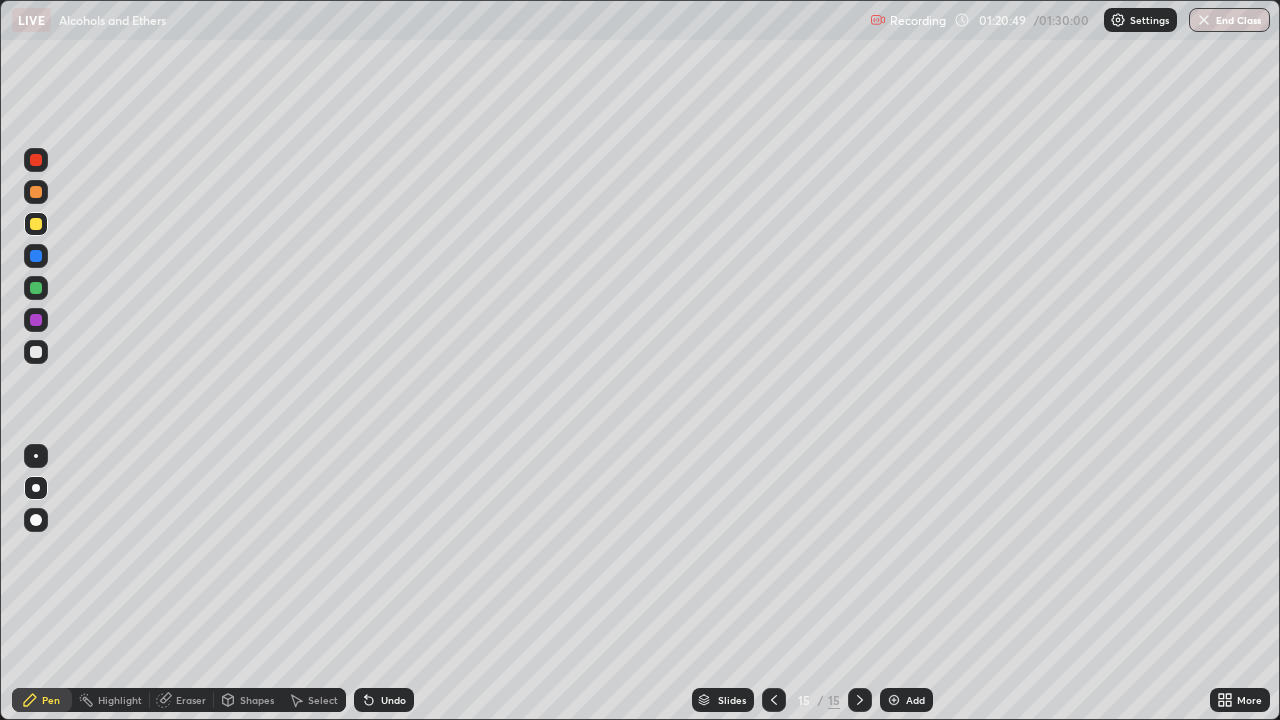 click at bounding box center [36, 352] 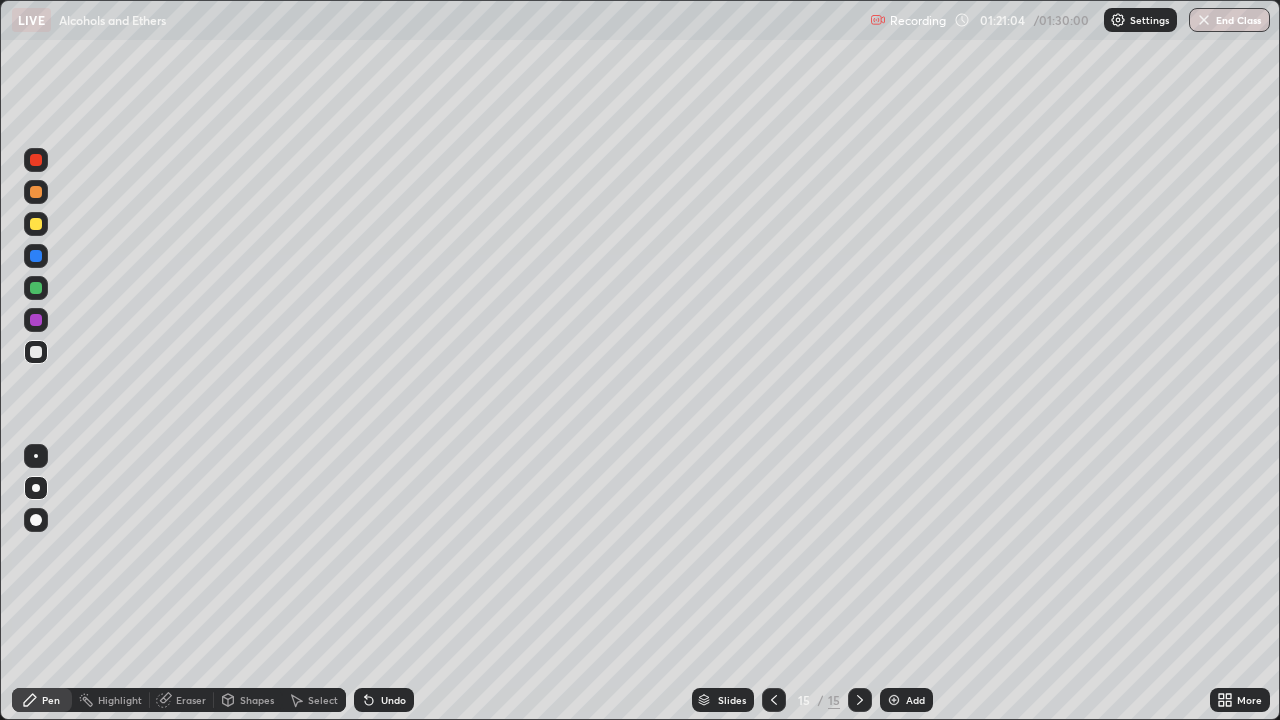 click at bounding box center [36, 160] 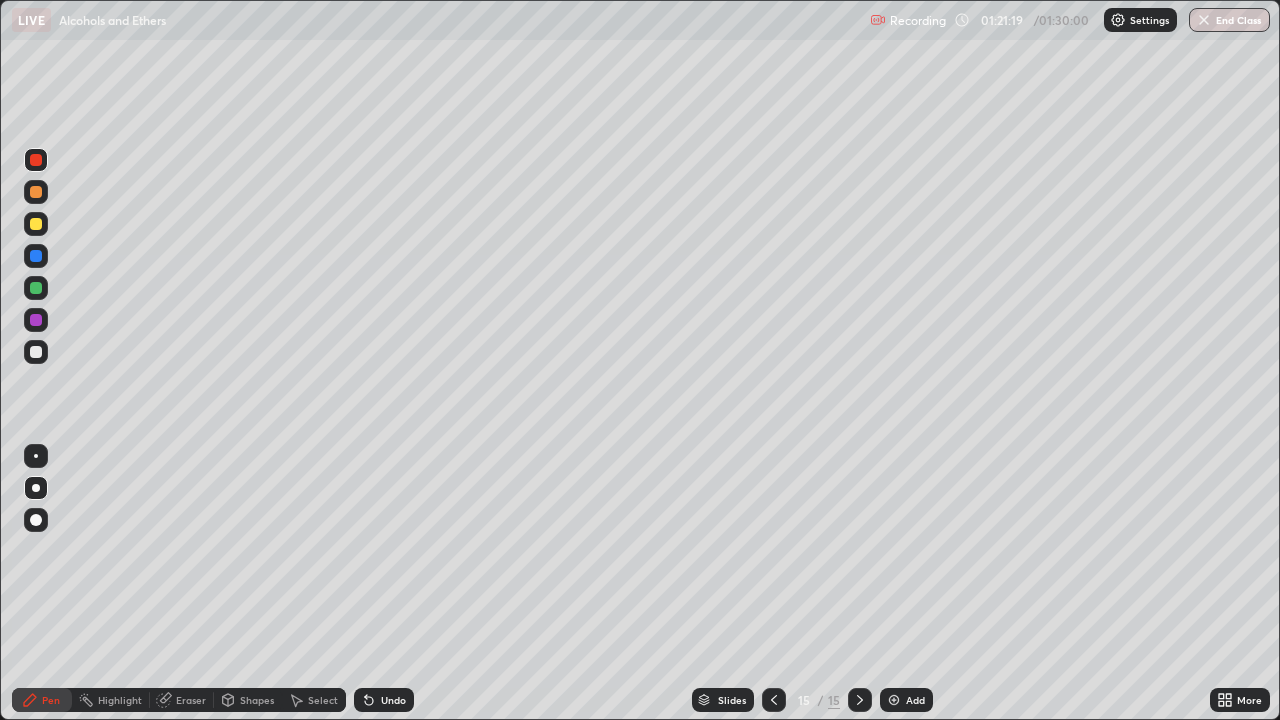 click at bounding box center [36, 224] 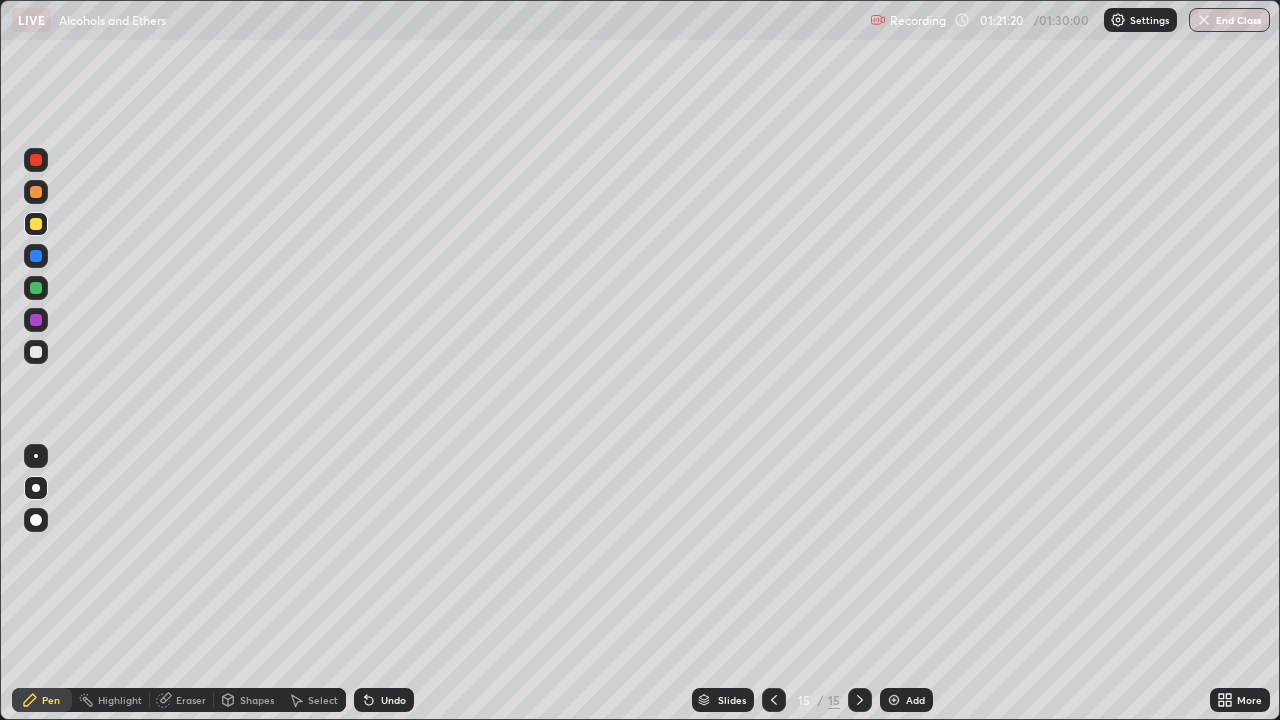 click at bounding box center (36, 288) 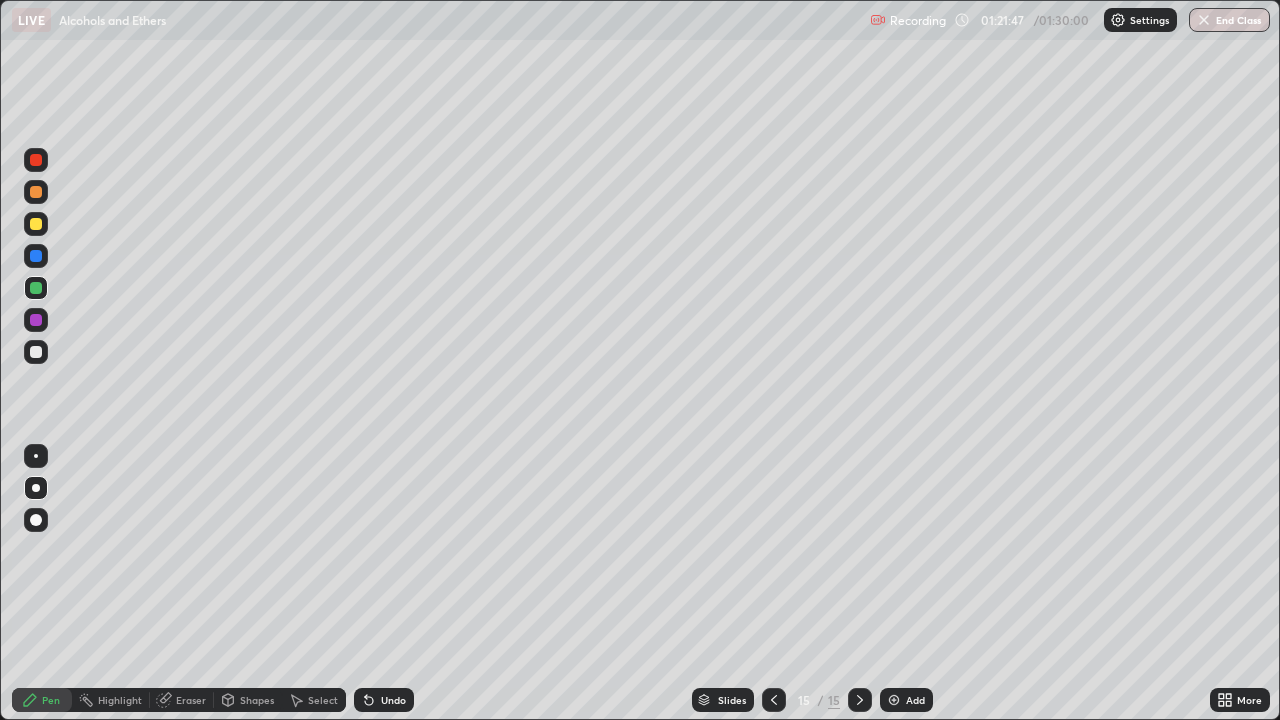 click 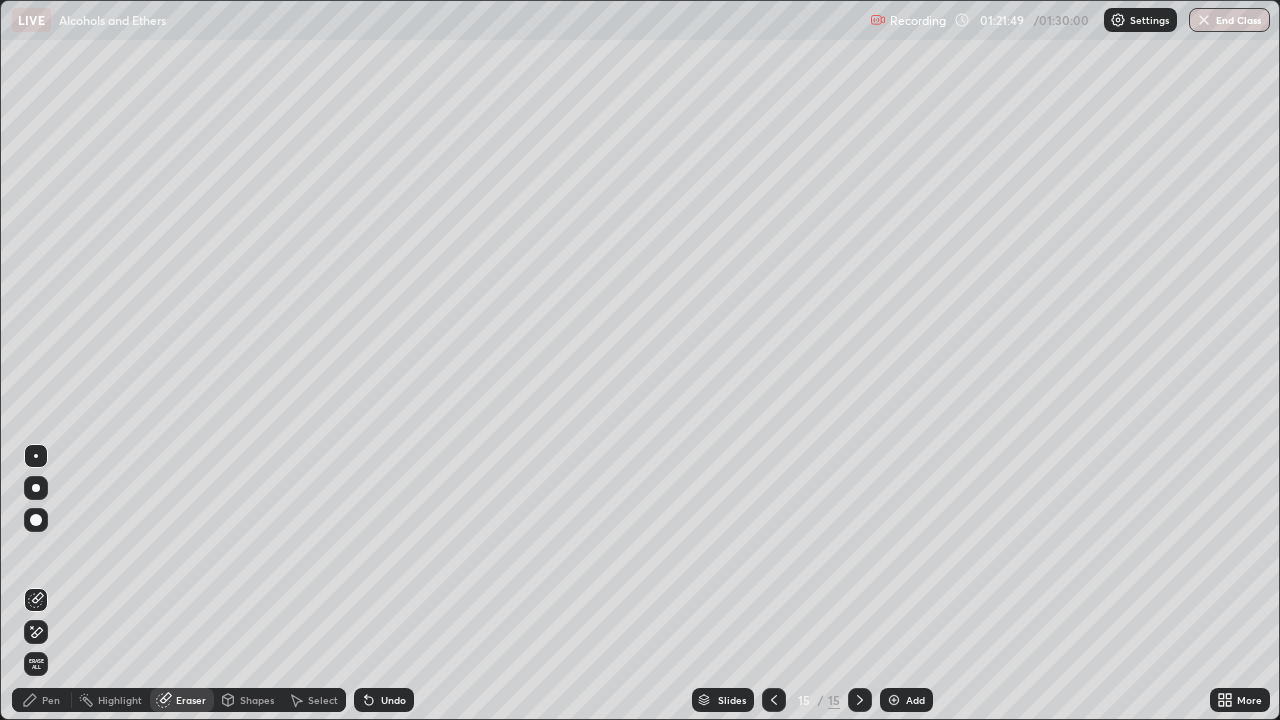 click on "Pen" at bounding box center (51, 700) 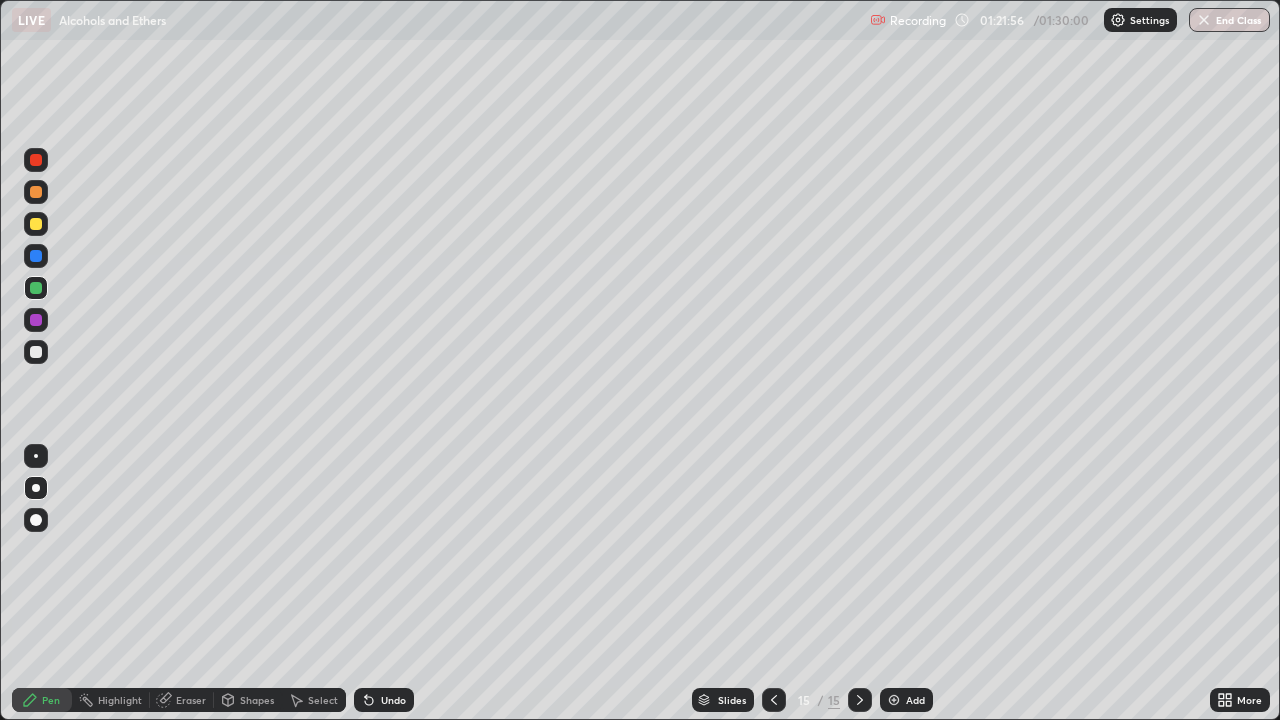click at bounding box center (36, 352) 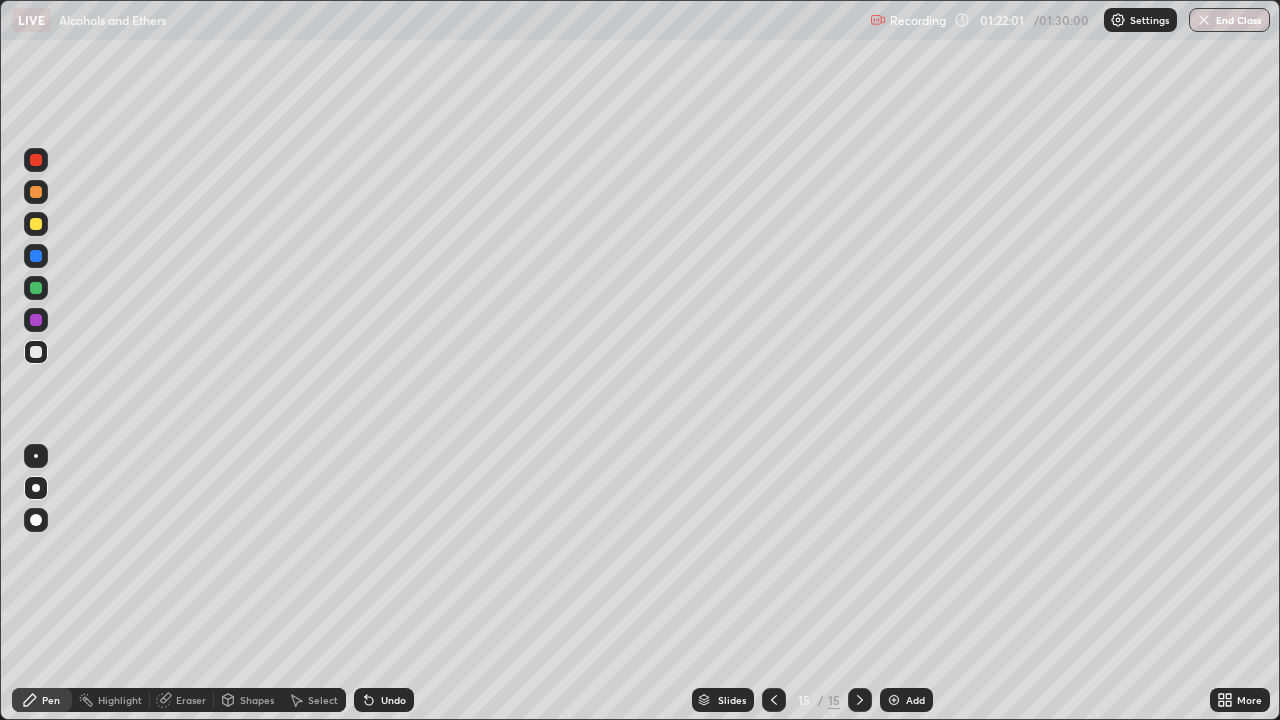 click on "Undo" at bounding box center (393, 700) 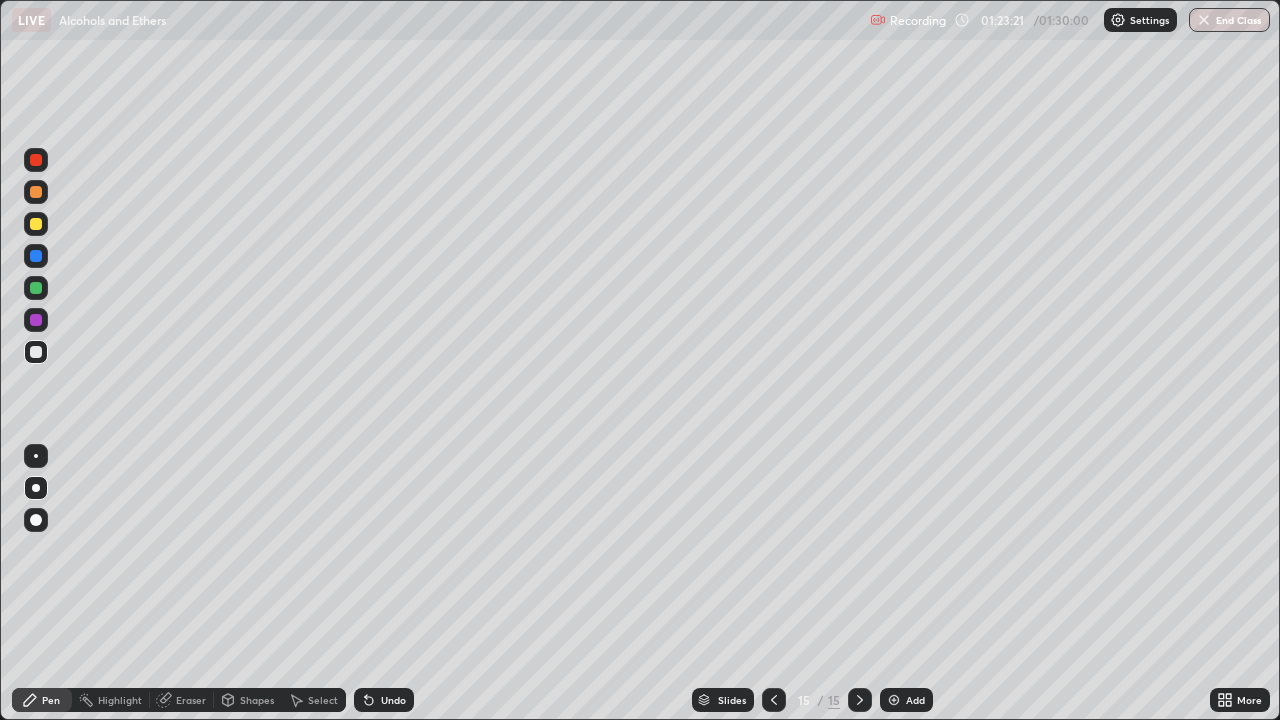 click on "Undo" at bounding box center (384, 700) 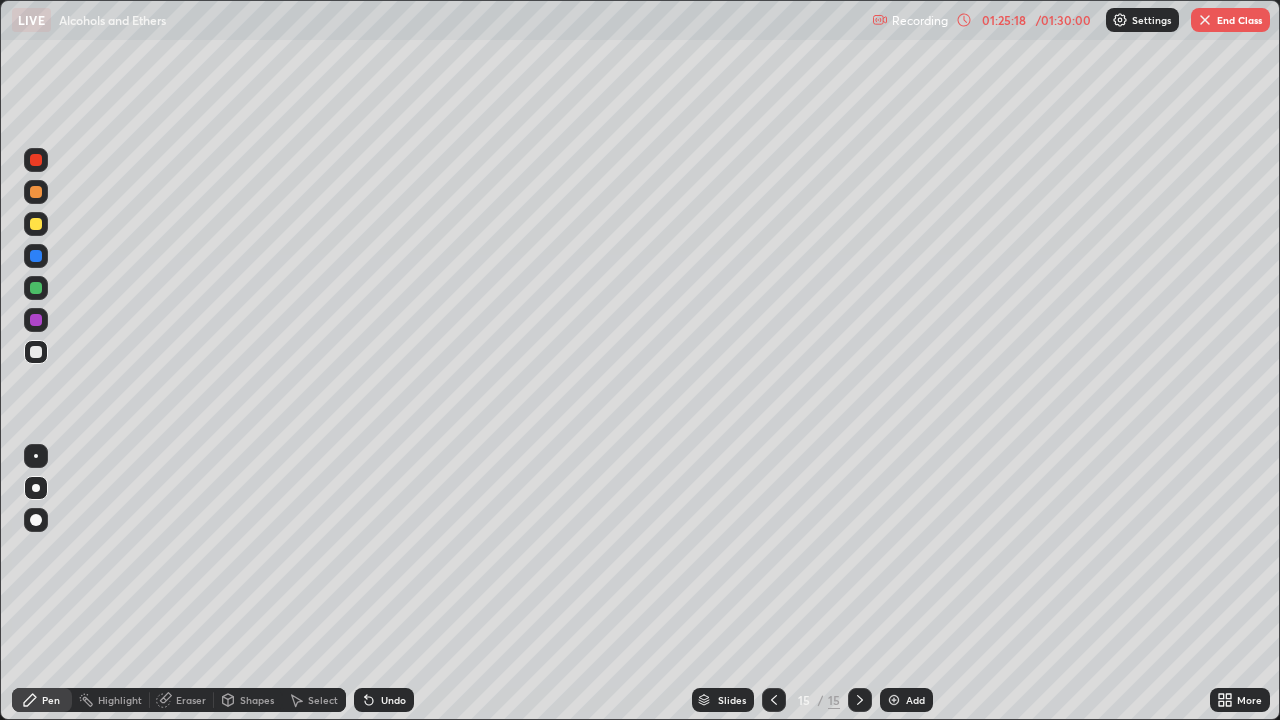 click at bounding box center [894, 700] 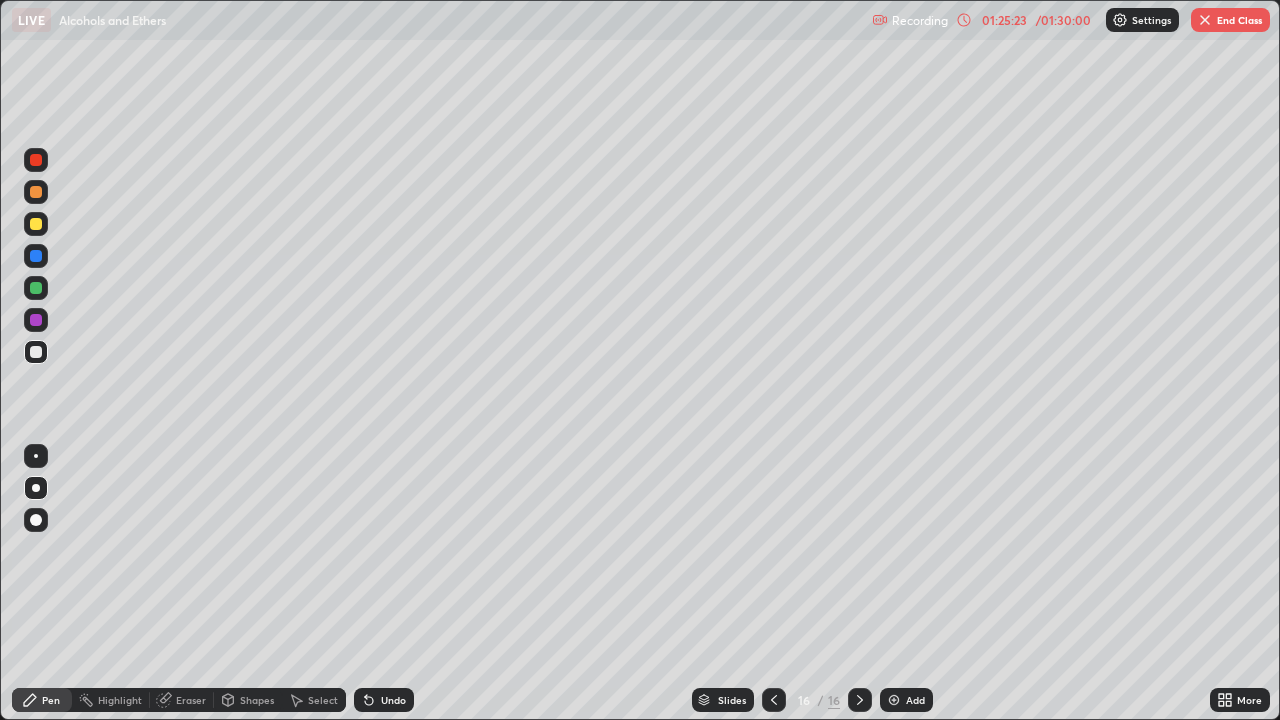 click at bounding box center [36, 224] 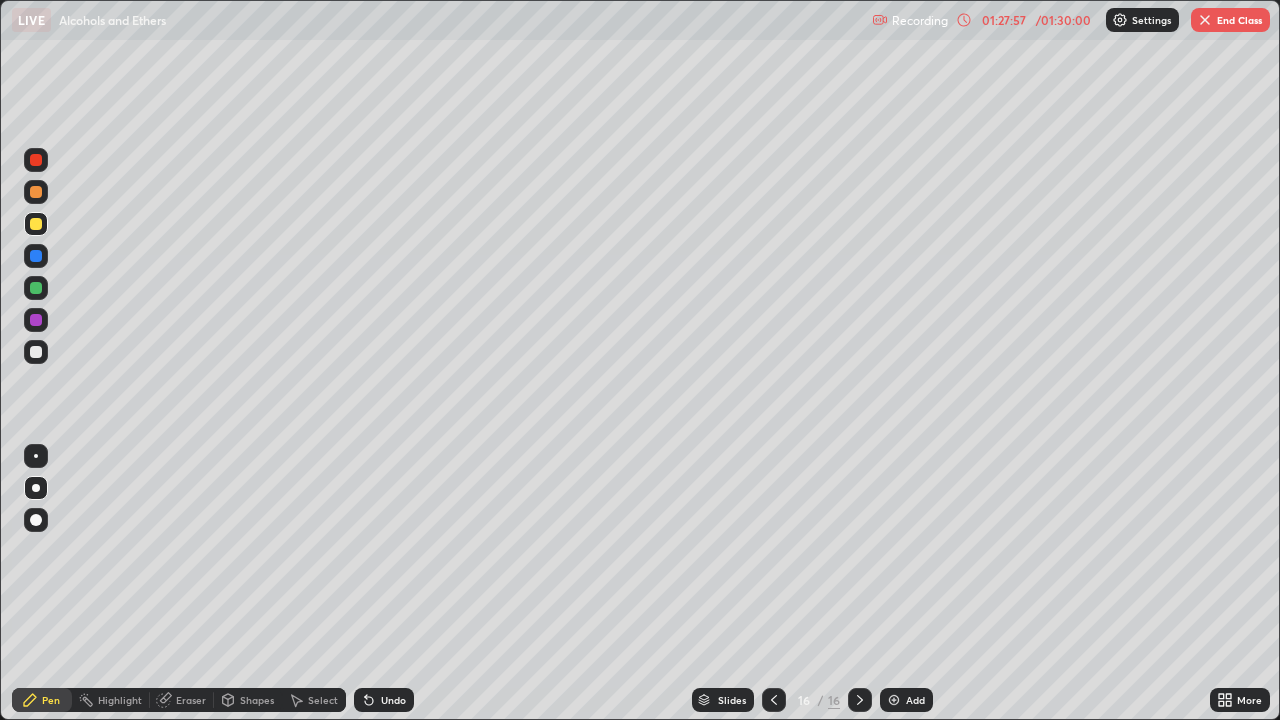 click on "Add" at bounding box center (906, 700) 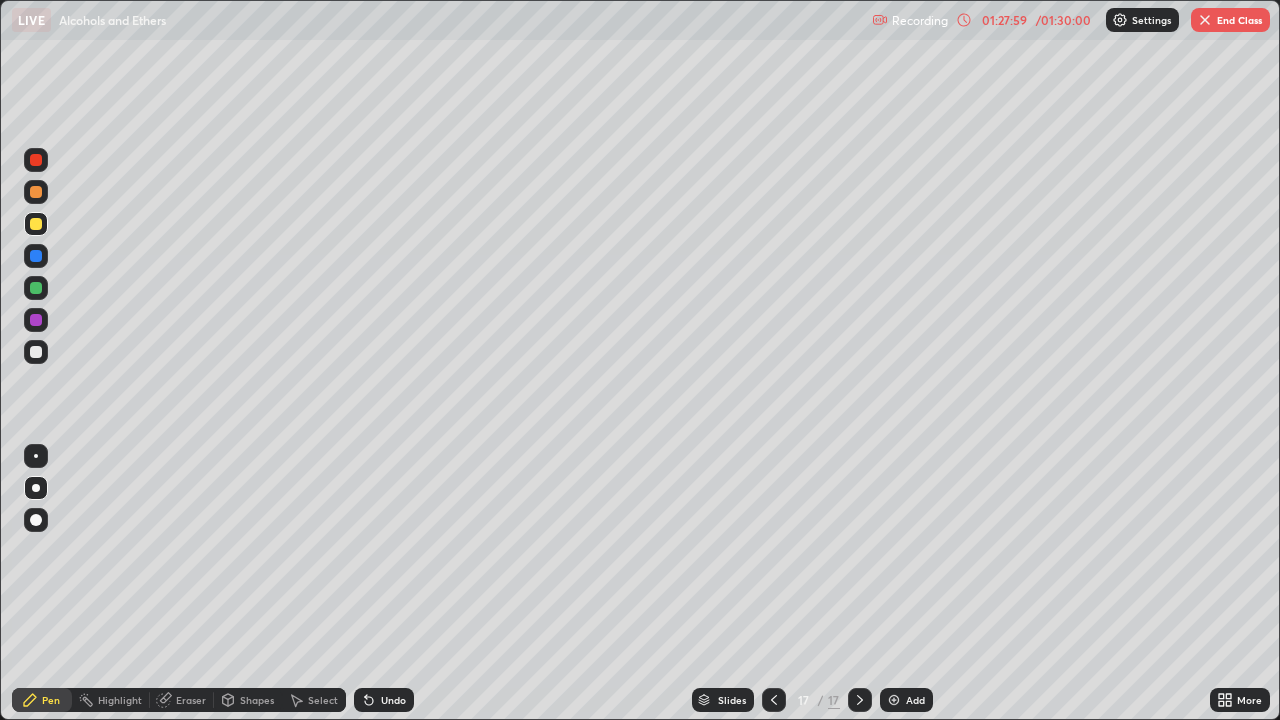 click at bounding box center (774, 700) 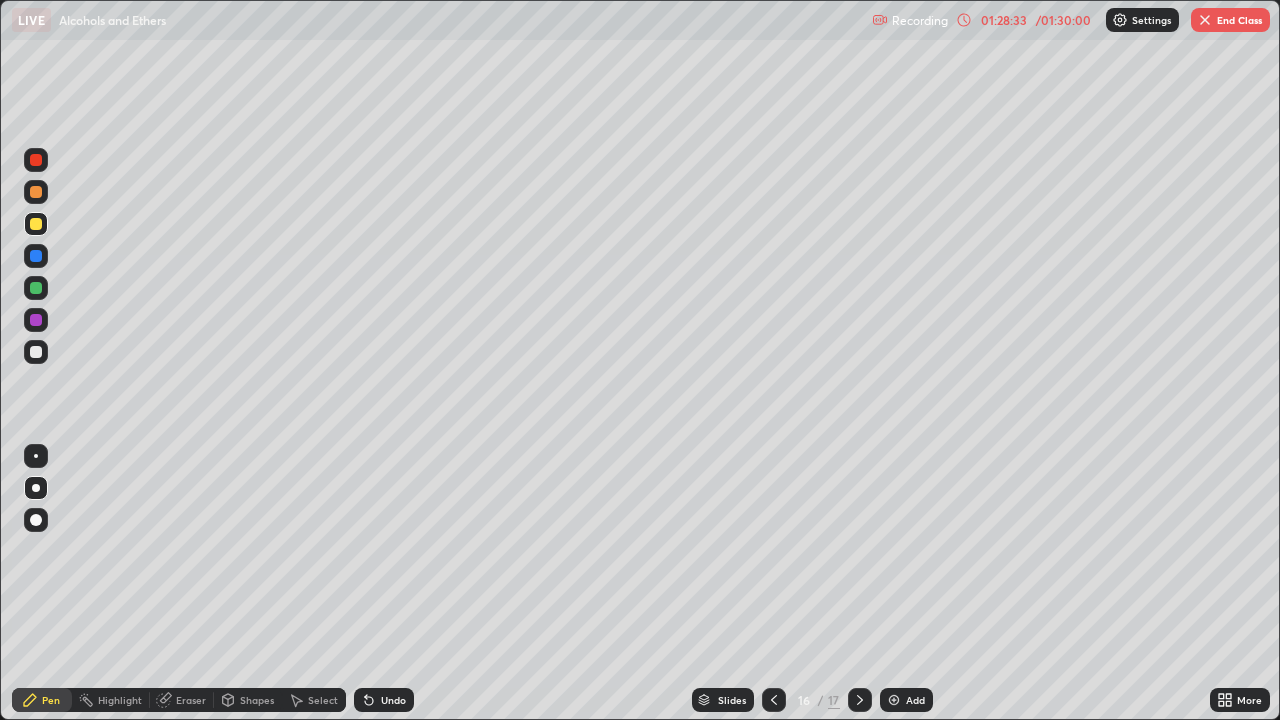 click on "End Class" at bounding box center [1230, 20] 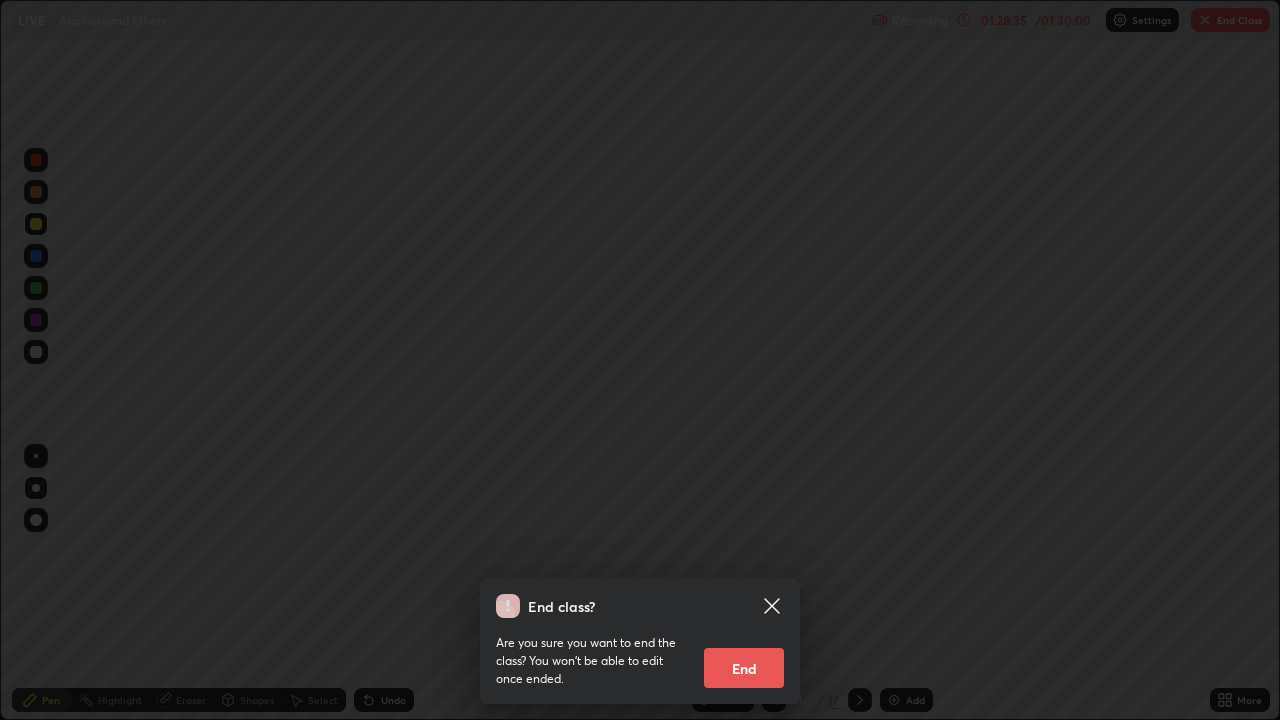click on "End" at bounding box center [744, 668] 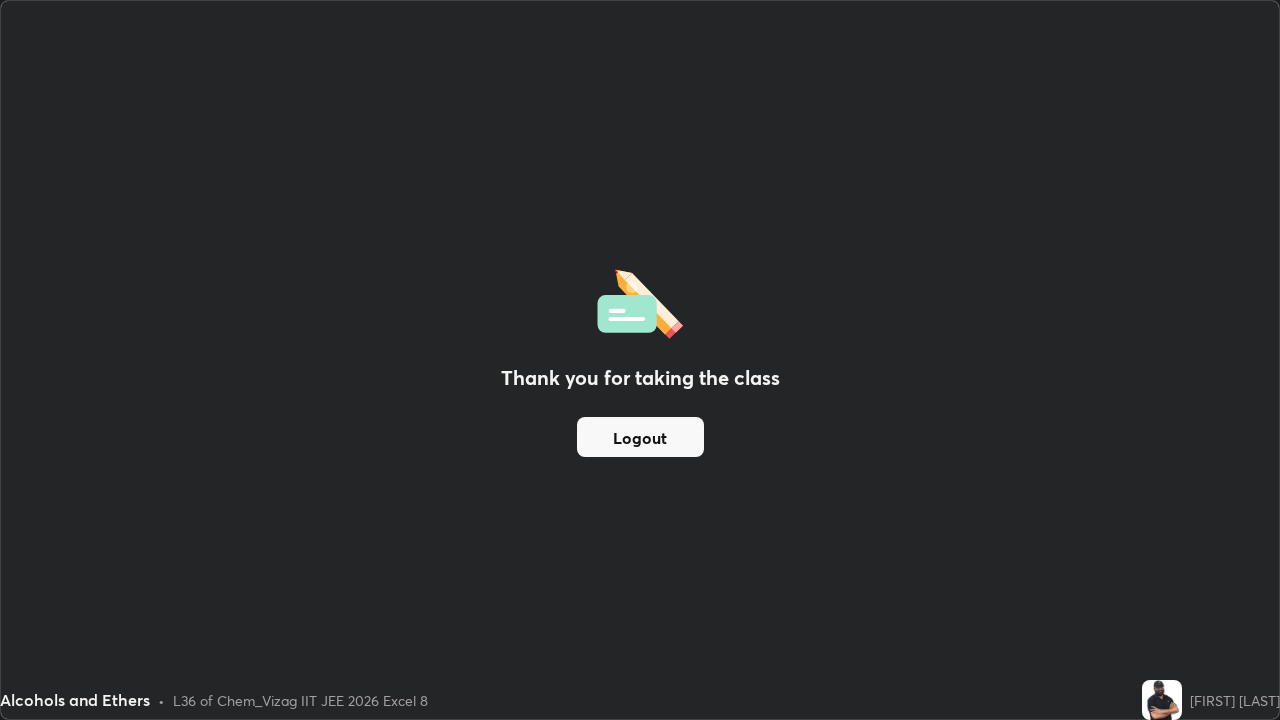 click on "Logout" at bounding box center (640, 437) 